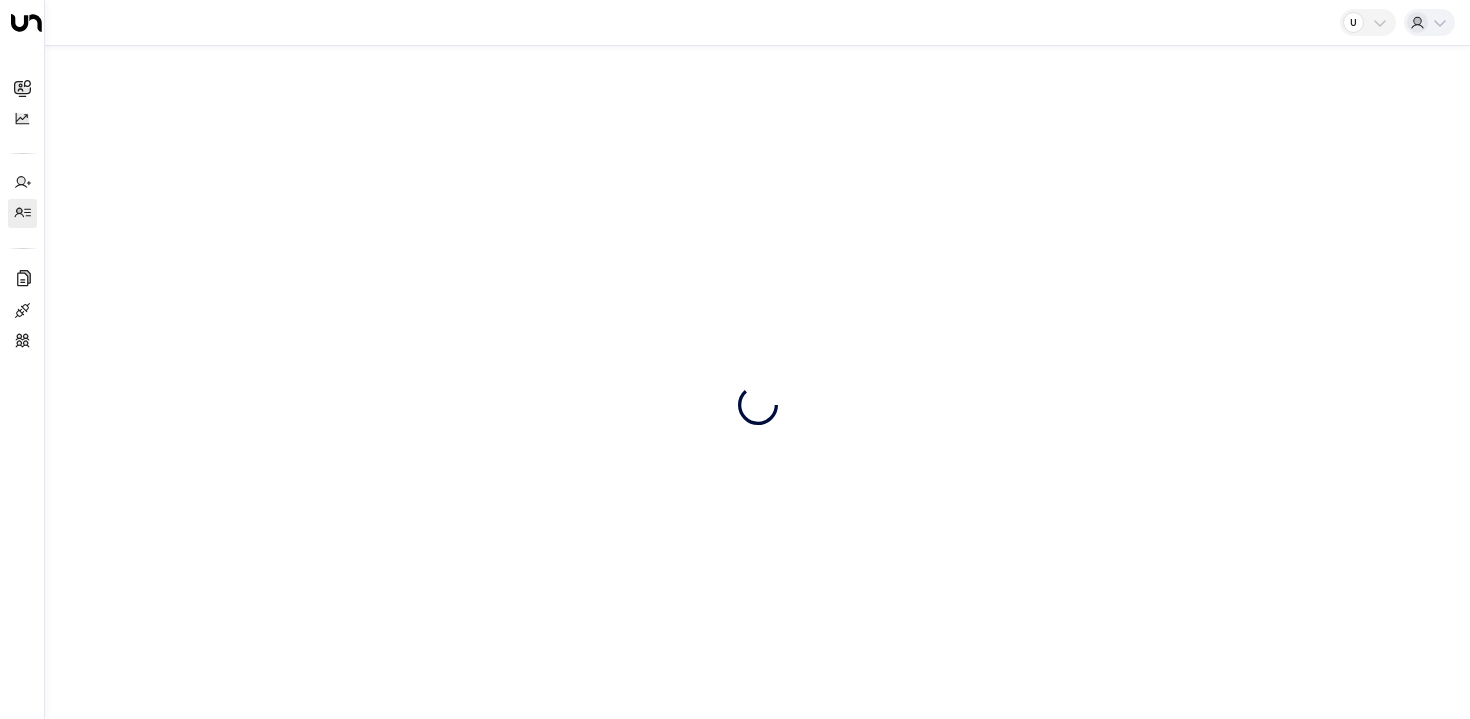 scroll, scrollTop: 0, scrollLeft: 0, axis: both 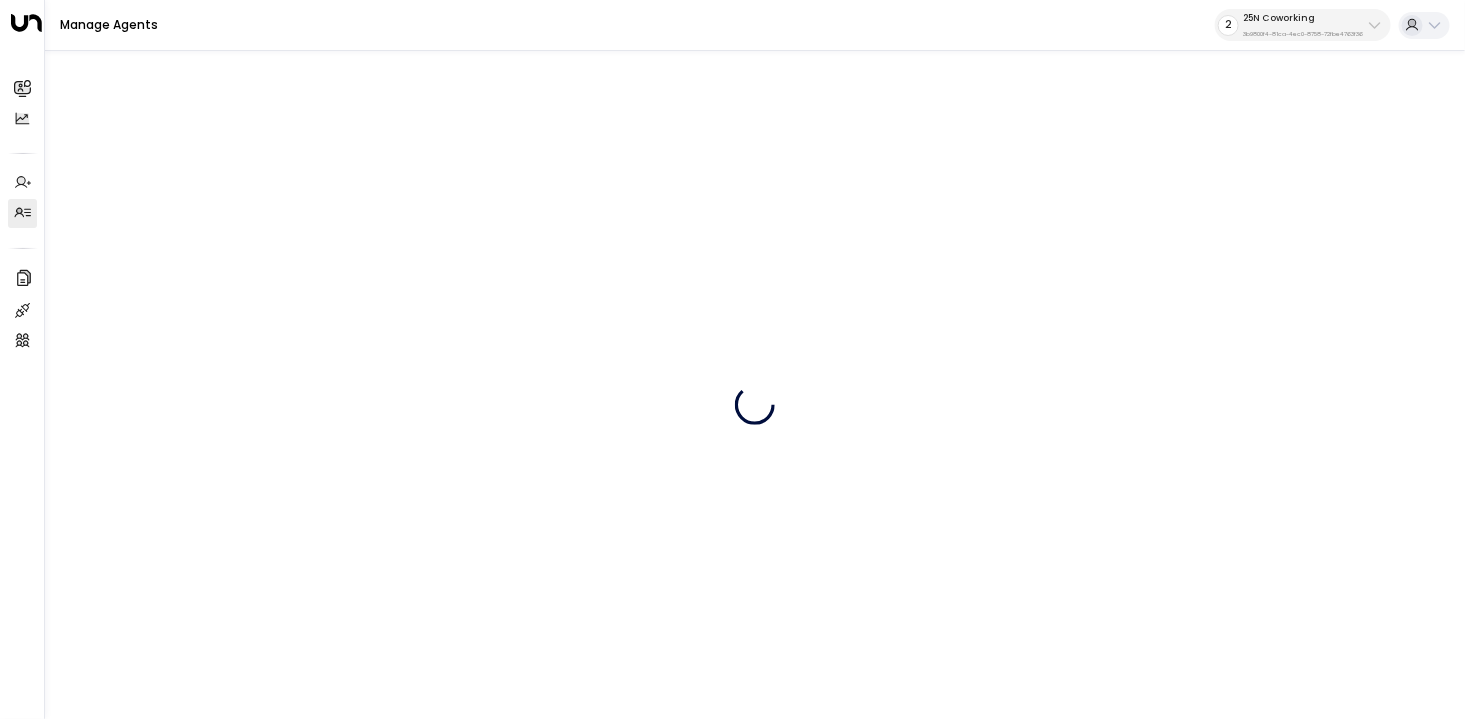 click on "25N Coworking 3b9800f4-81ca-4ec0-8758-72fbe4763f36" at bounding box center [1303, 25] 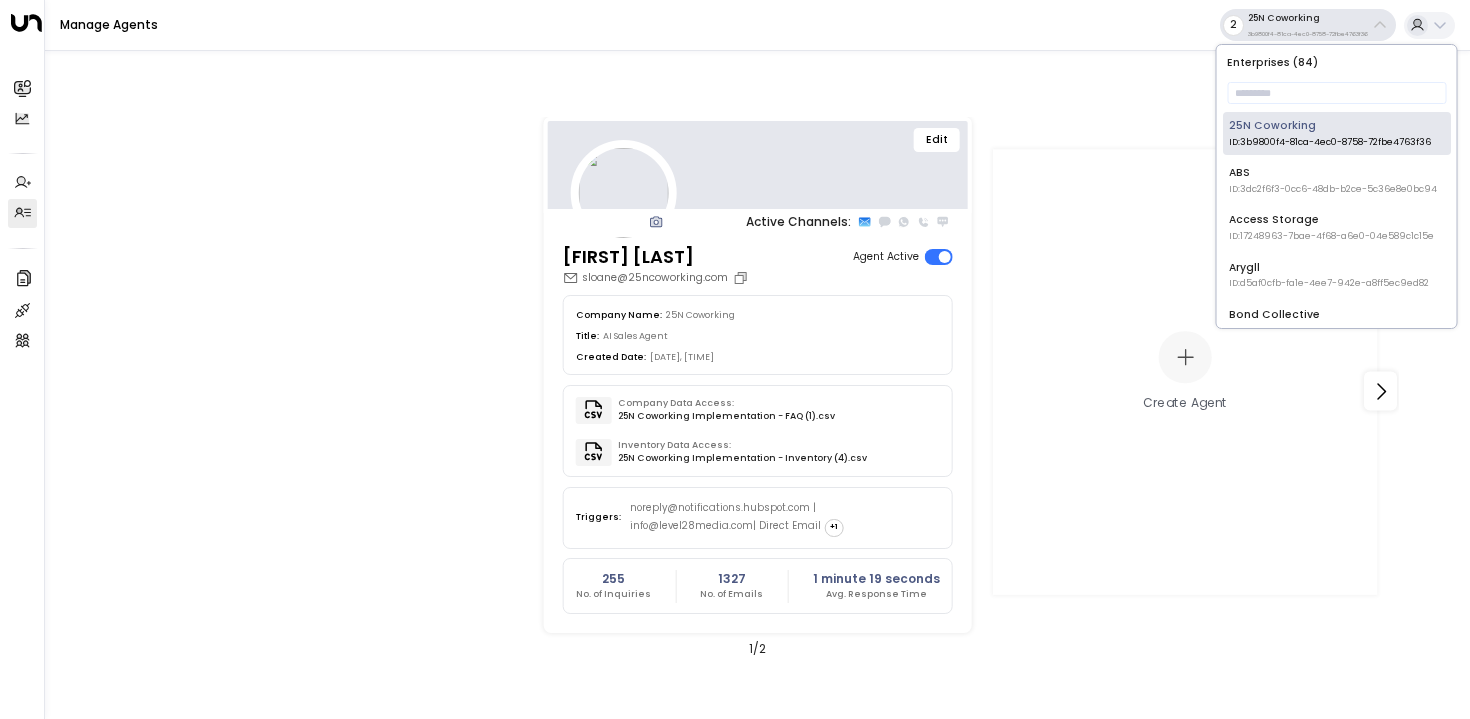 click on "Enterprises ( 84 ) ​ 25N Coworking ID:  3b9800f4-81ca-4ec0-8758-72fbe4763f36 ABS ID:  3dc2f6f3-0cc6-48db-b2ce-5c36e8e0bc94 Access Storage ID:  17248963-7bae-4f68-a6e0-04e589c1c15e Arygll ID:  d5af0cfb-fa1e-4ee7-942e-a8ff5ec9ed82 Bond Collective ID:  e5c8f306-7b86-487b-8d28-d066bc04964e Boston Offices ID:  6caf43aa-045f-4f79-9575-53c3fc0c6b07 Brain Embassy ID:  d04657d3-517b-4dc0-aea5-7229b6a63e1c Carr Workplaces ID:  b7928a87-f434-4dea-b015-5ccb68974bfd Clockwise ID:  20b3239e-c0a6-41eb-9389-890331fa9ba4 Clubhouse Work & Golf ID:  e8f2ee7b-0c31-4c55-8ff3-697a2d6ca622 Corporate Suites ID:  bf700612-62b1-479a-83db-a4f3d9aa0159 easyStorage ID:  b4f09b35-6698-4786-bcde-ffeb9f535e2f EHS Insight ID:  416f0ca4-f26f-42b1-b0e9-910d0f6d04c0 Expansive ID:  55becf27-4c58-461a-955f-8d25af7395f3 Fuse Workspace ID:  193491c8-7188-48a0-93e5-0181686f9510 Hub Australia ID:  b9a66096-48fb-4b75-abdd-9ae5701efacf Huckletree ID:  b7af8320-f128-4349-a726-f388528d82b5 Implementation Demos ID:  b3a29f54-415e-4f15-8581-58d74f8c4678" at bounding box center (1337, 186) 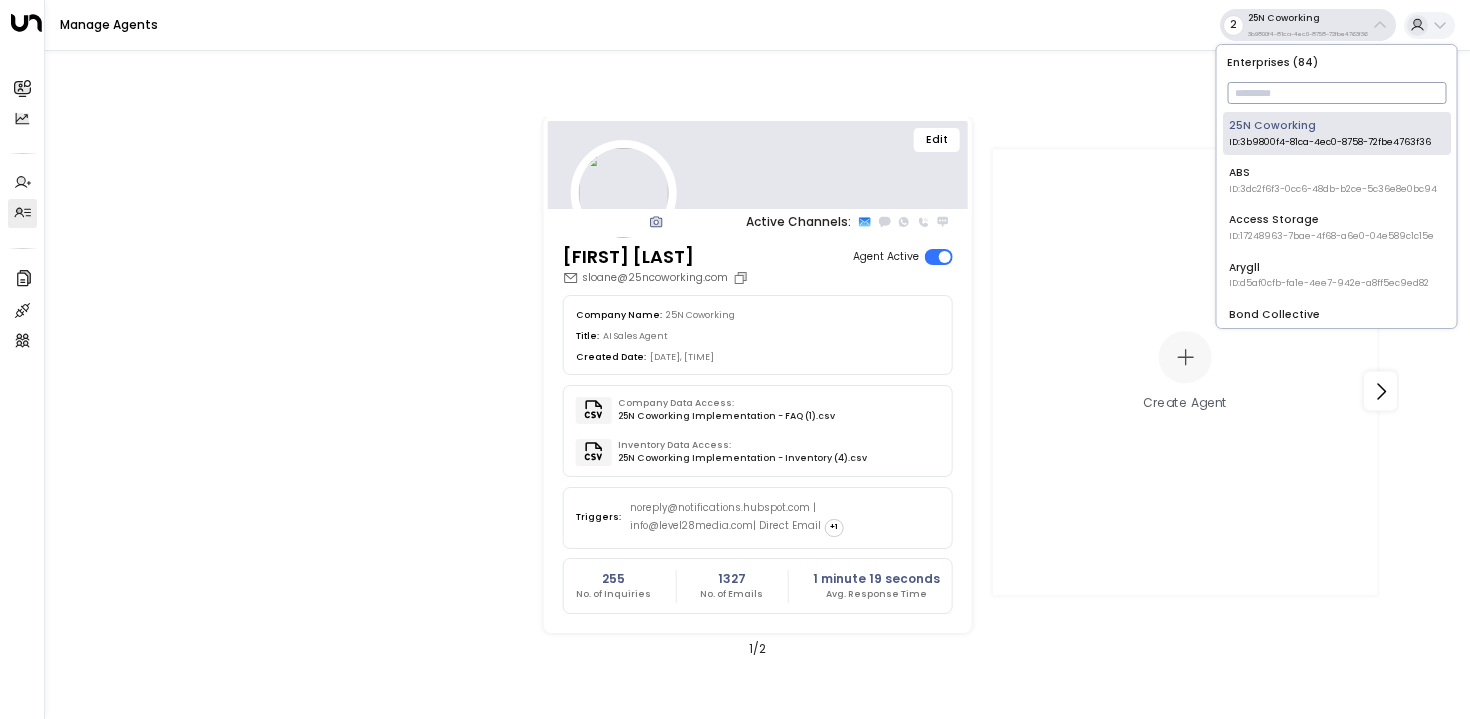 click at bounding box center [1336, 93] 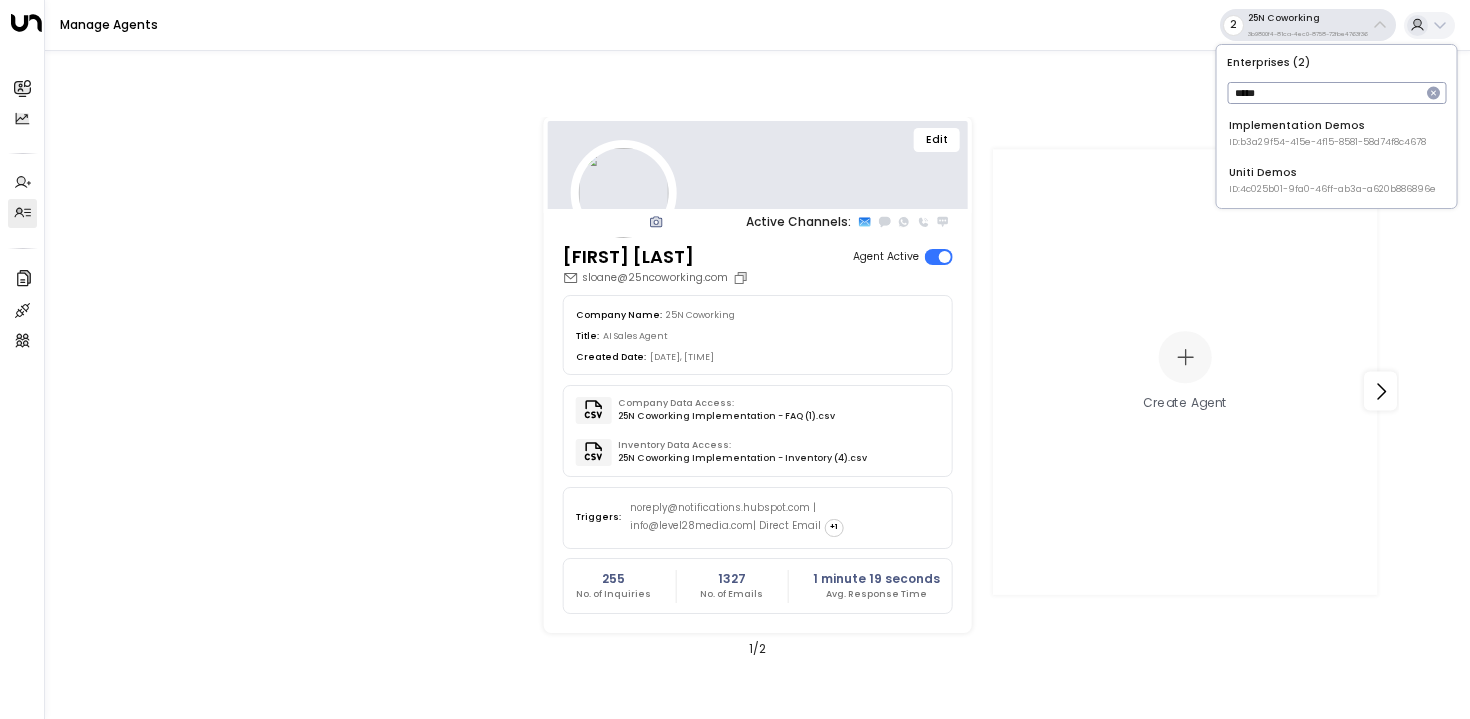 type on "*****" 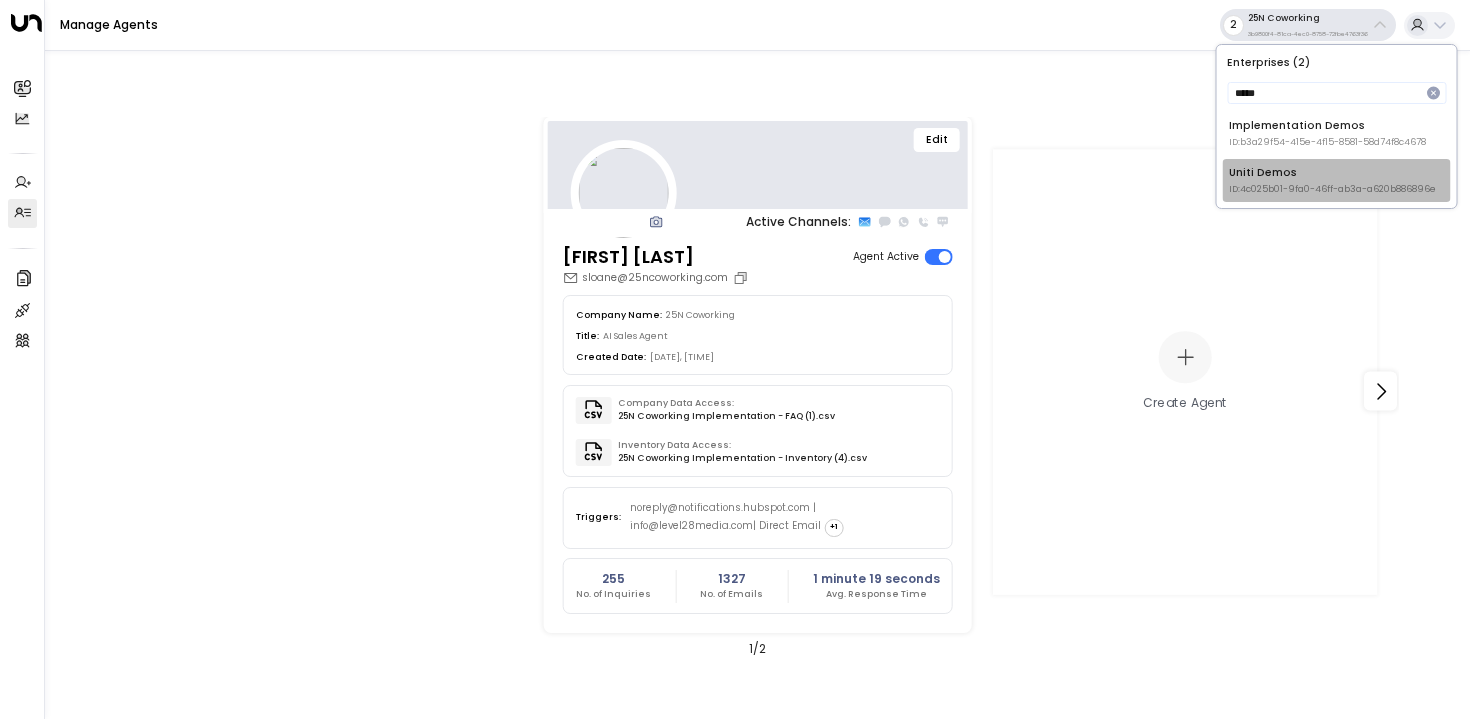 click on "ID:  4c025b01-9fa0-46ff-ab3a-a620b886896e" at bounding box center (1327, 143) 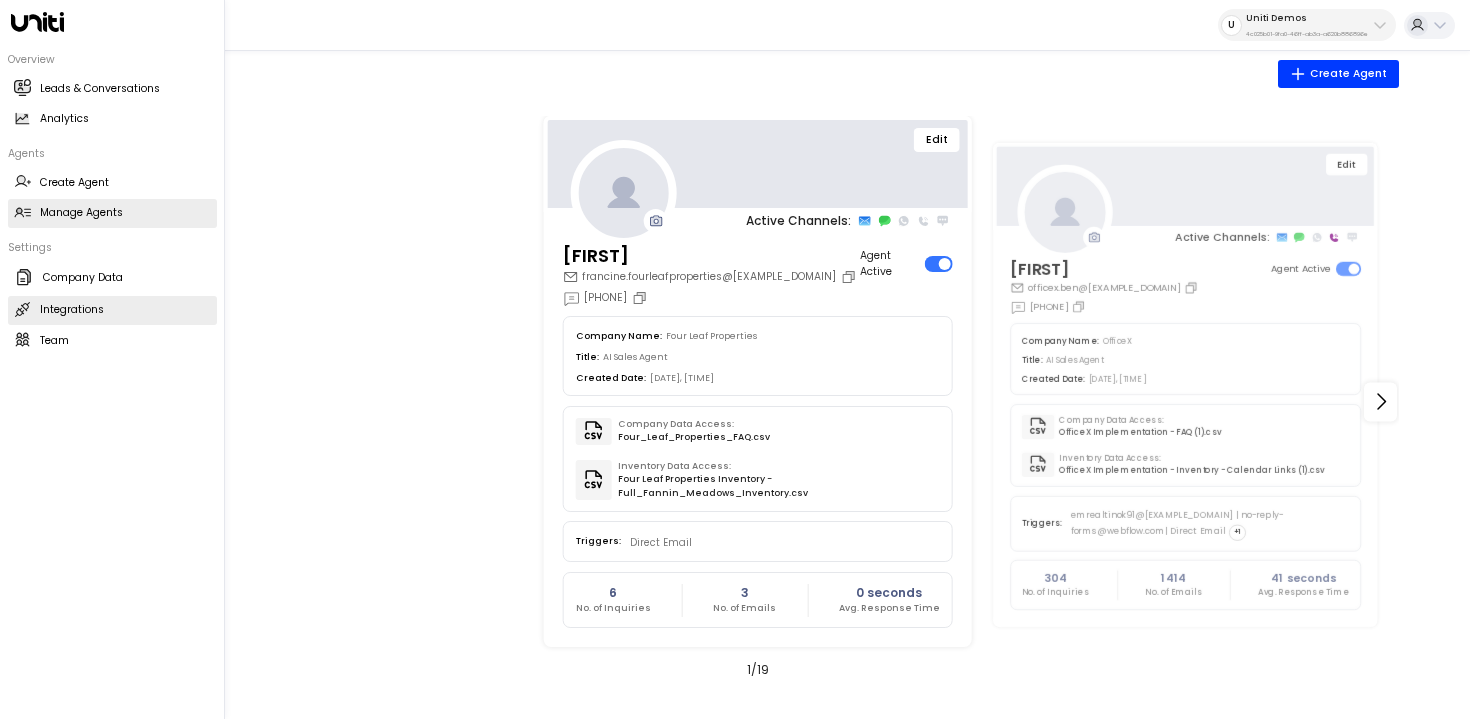 click on "Integrations" at bounding box center [72, 310] 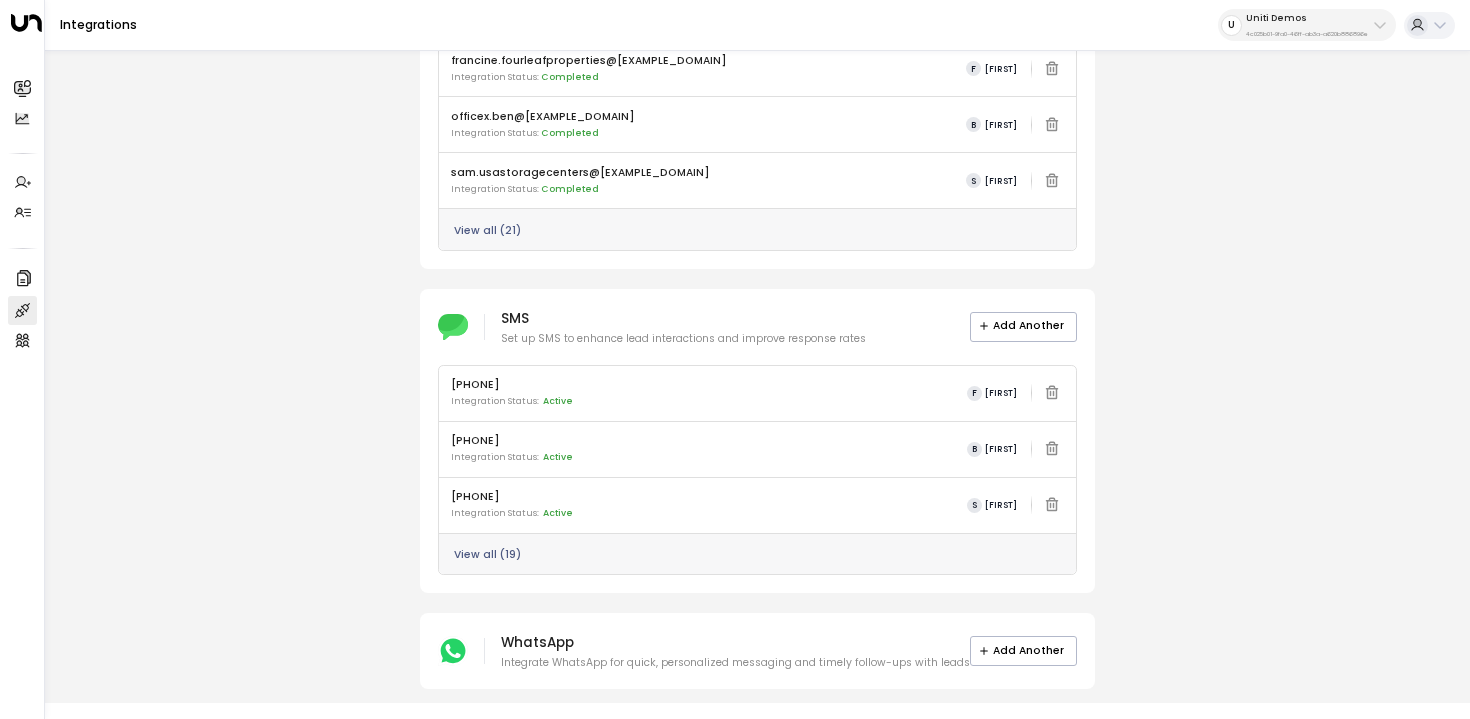 scroll, scrollTop: 212, scrollLeft: 0, axis: vertical 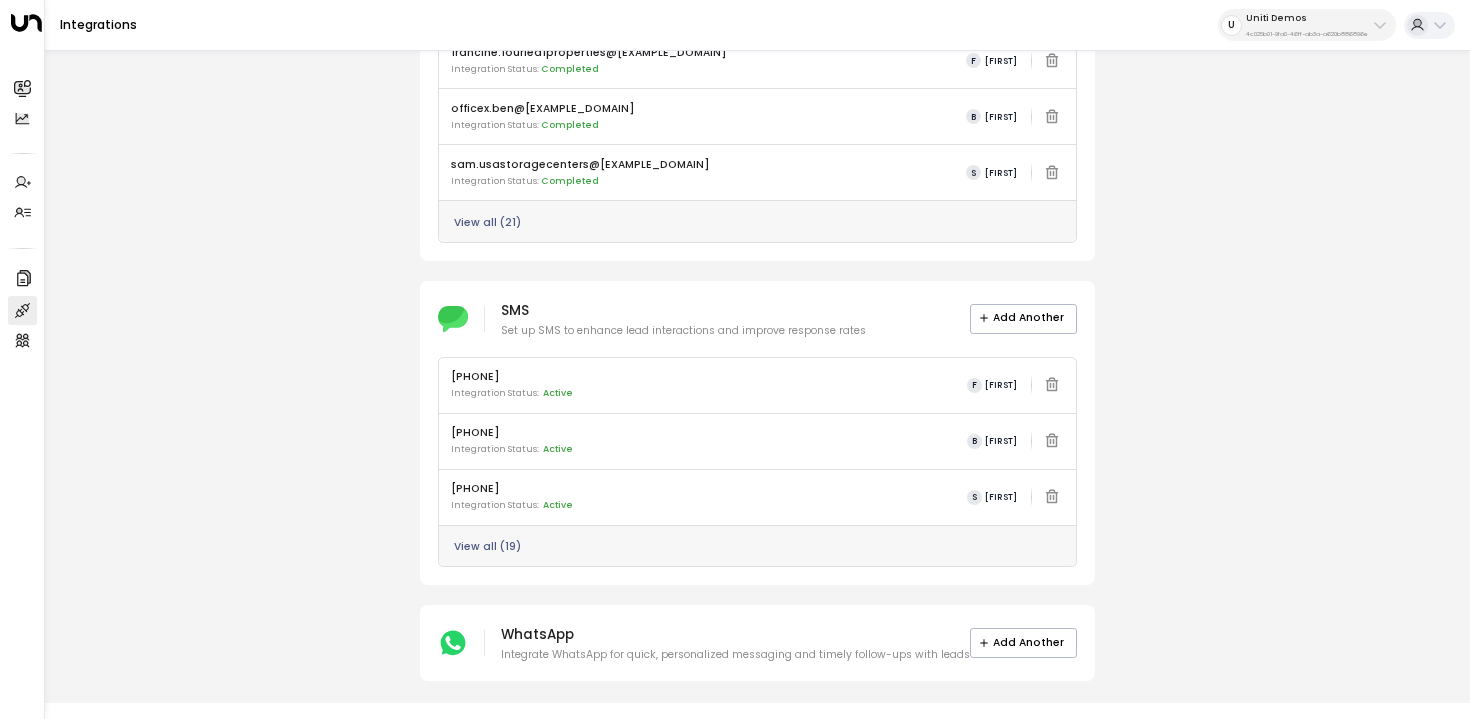 click on "View all ( 19 )" at bounding box center (487, 223) 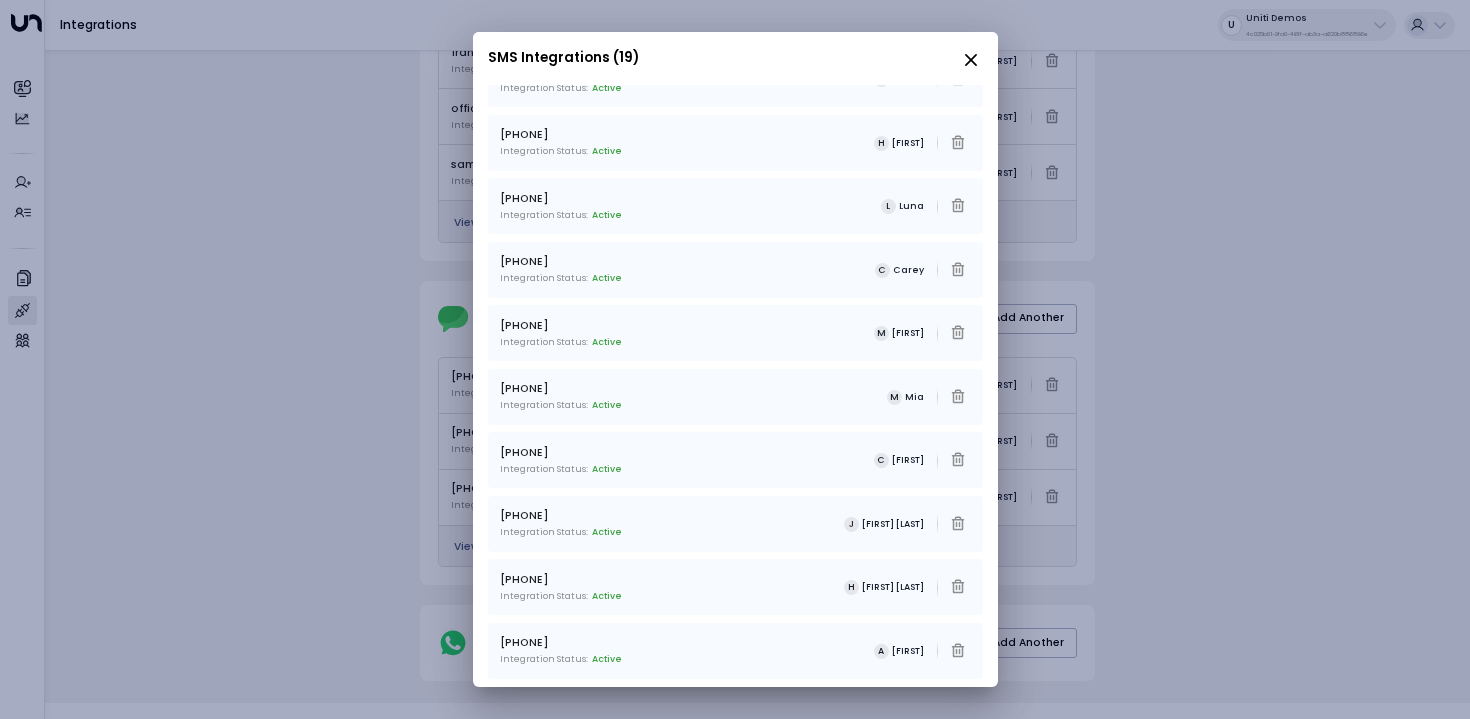scroll, scrollTop: 0, scrollLeft: 0, axis: both 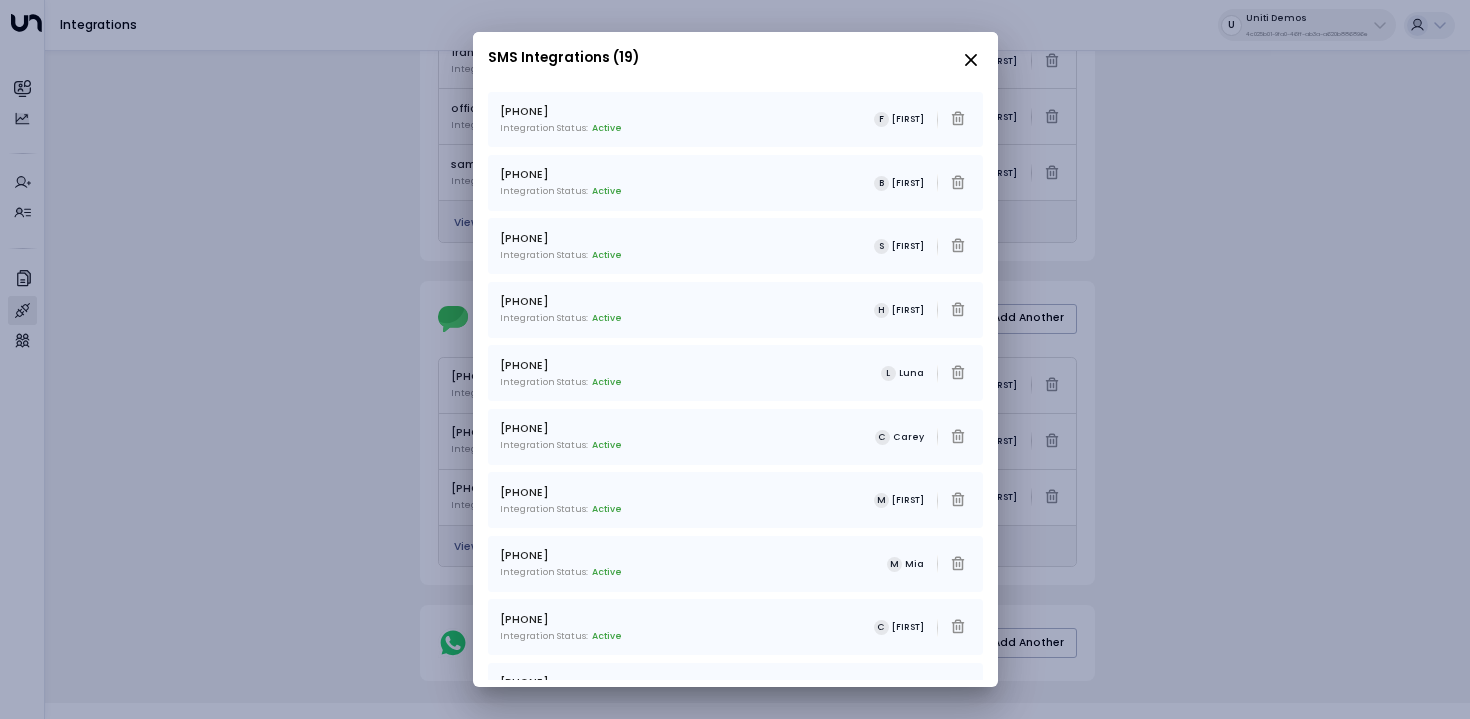 click at bounding box center [971, 60] 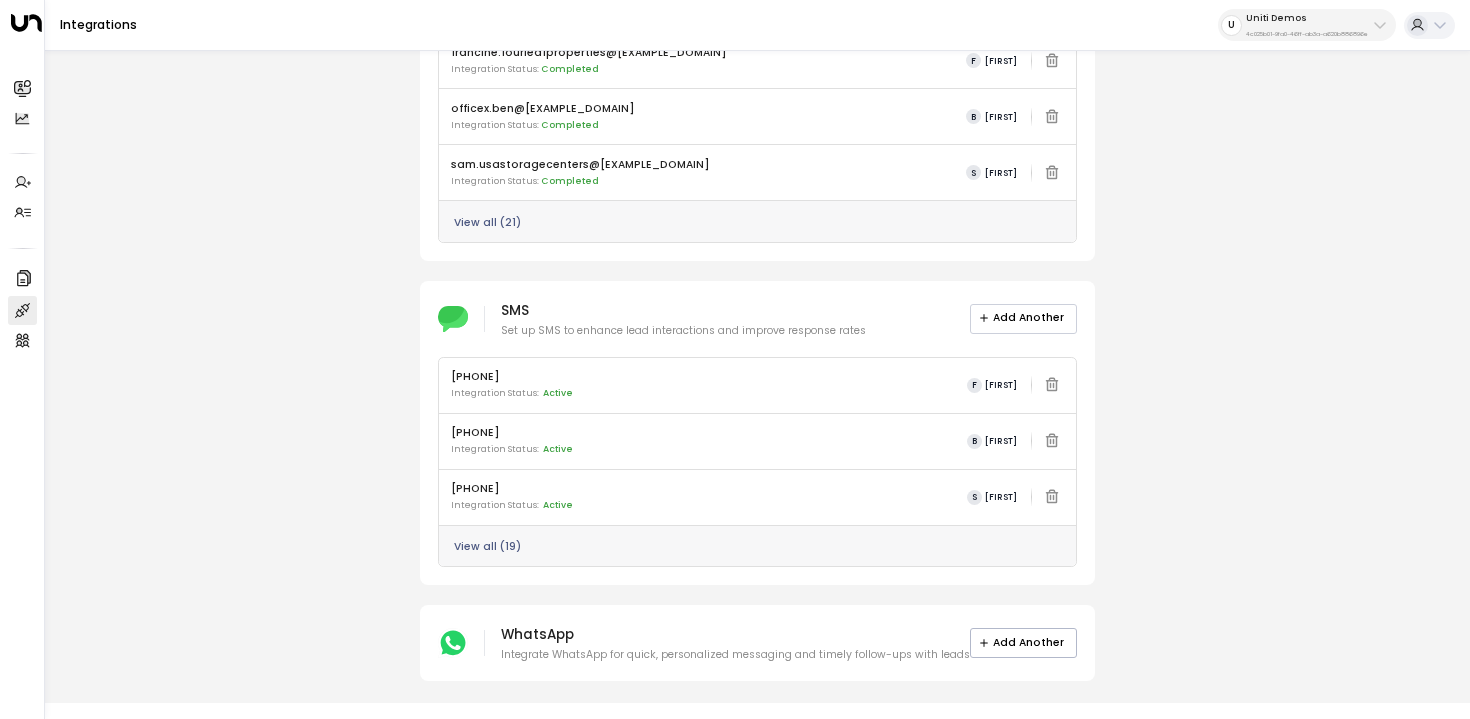 click on "Add Another" at bounding box center (1024, -6) 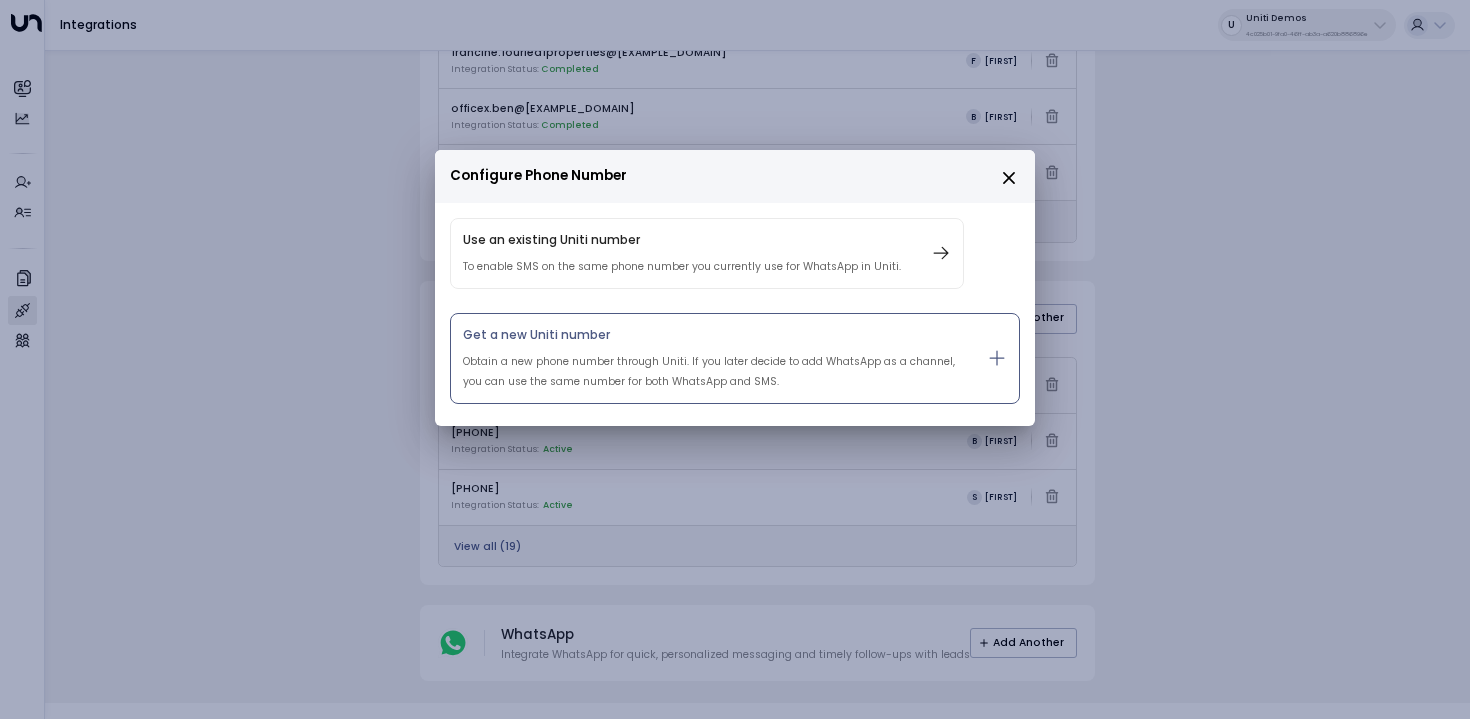 click on "Obtain a new phone number through Uniti. If you later decide to add WhatsApp as a channel, you can use the same number for both WhatsApp and SMS." at bounding box center [682, 267] 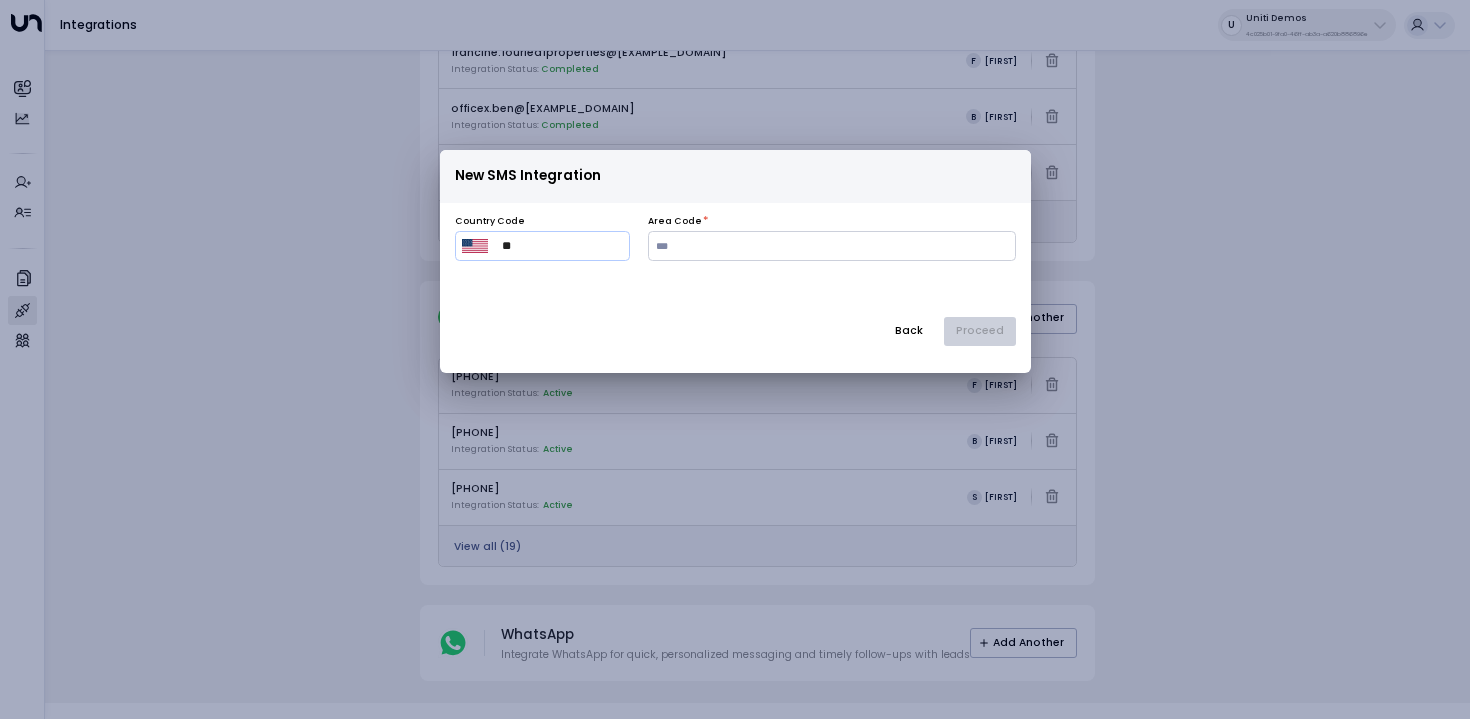 click on "​ ** ​" at bounding box center (542, 246) 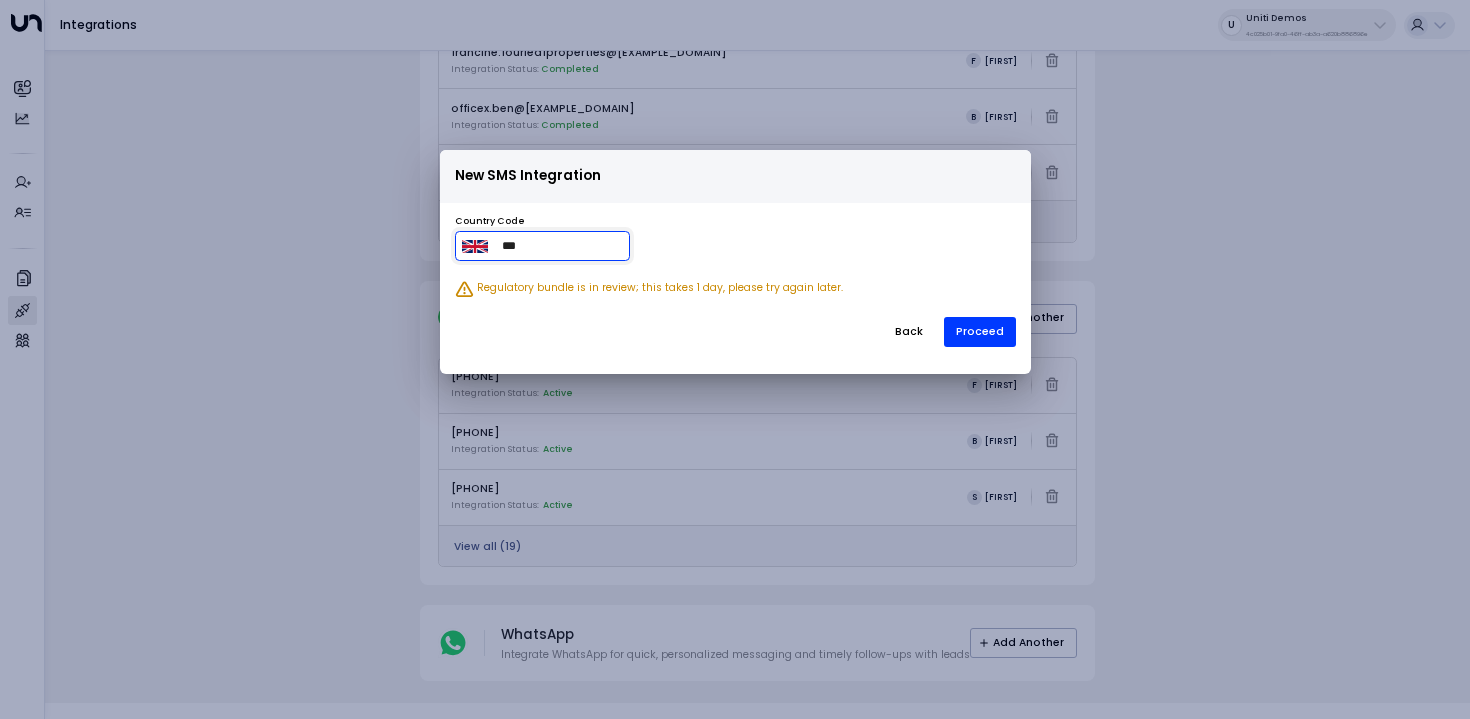 type on "***" 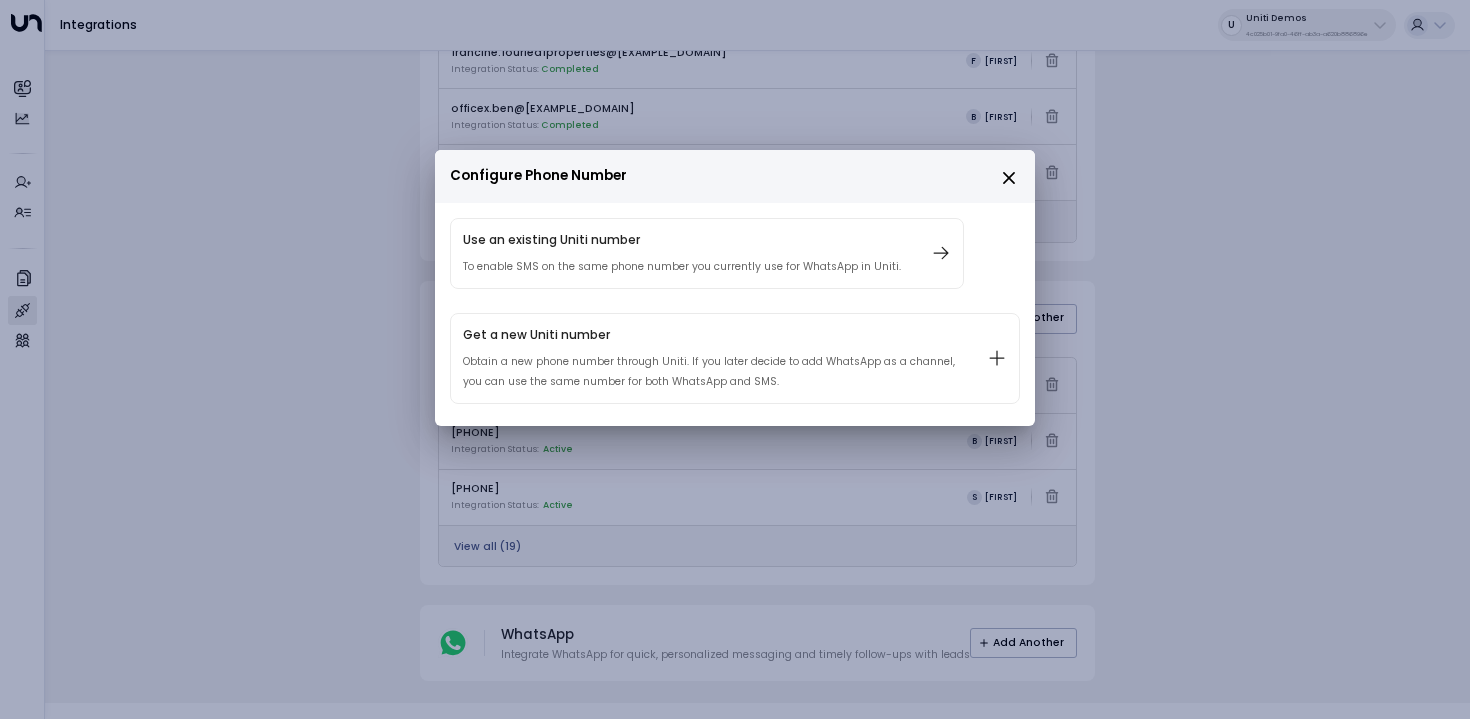 click on "Configure Phone Number" at bounding box center (735, 176) 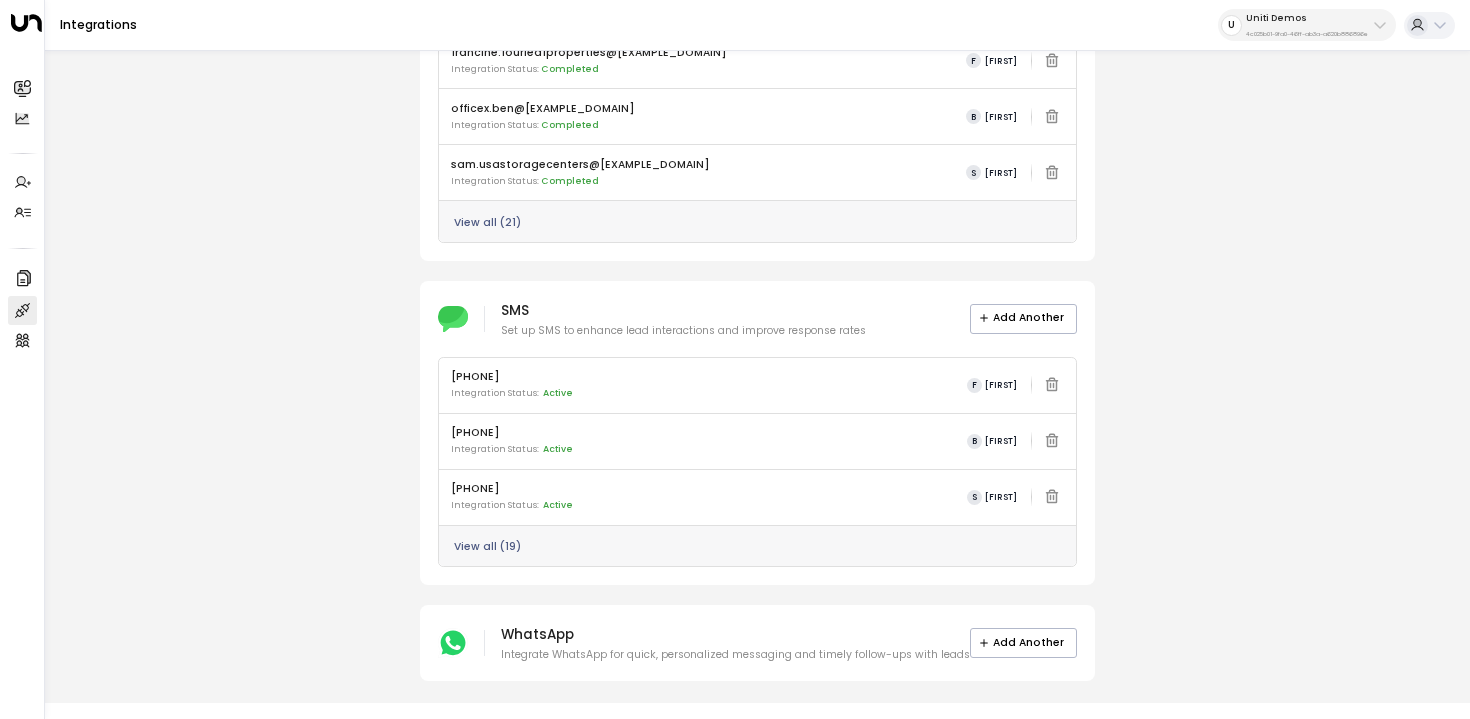 click on "Email Set up an email integration for the business email that can be assigned to your agent Add Another francine.fourleafproperties@gmail.com Integration Status:   Completed F Francine officex.ben@gmail.com Integration Status:   Completed B Ben sam.usastoragecenters@gmail.com Integration Status:   Completed S Sam View all ( 21 ) SMS Set up SMS to enhance lead interactions and improve response rates Add Another +1 (737) 355-9457 Integration Status: Active F Francine +1 (229) 999-9644 Integration Status: Active B Ben +1 (205) 878-3404 Integration Status: Active S Sam View all ( 19 ) WhatsApp Integrate WhatsApp for quick, personalized messaging and timely follow-ups with leads Add Another" at bounding box center (757, 319) 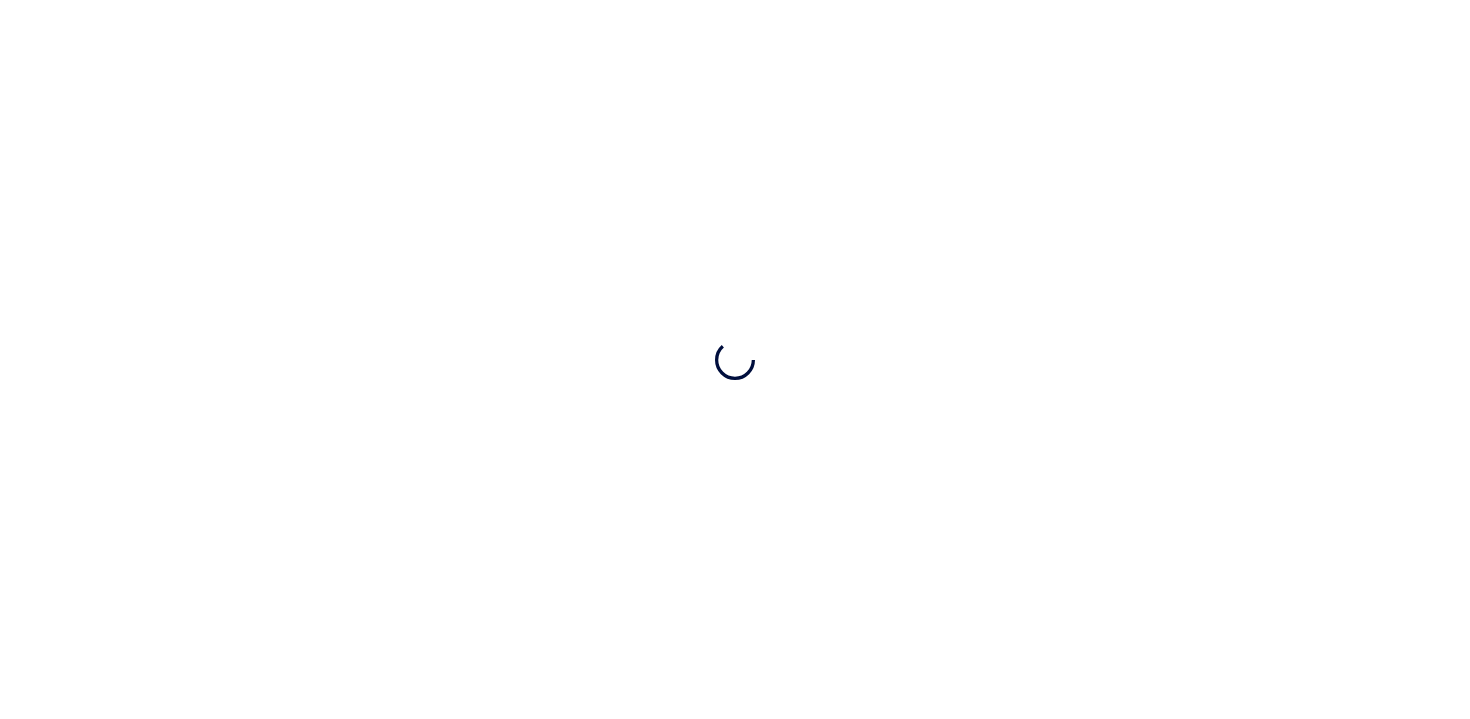 scroll, scrollTop: 0, scrollLeft: 0, axis: both 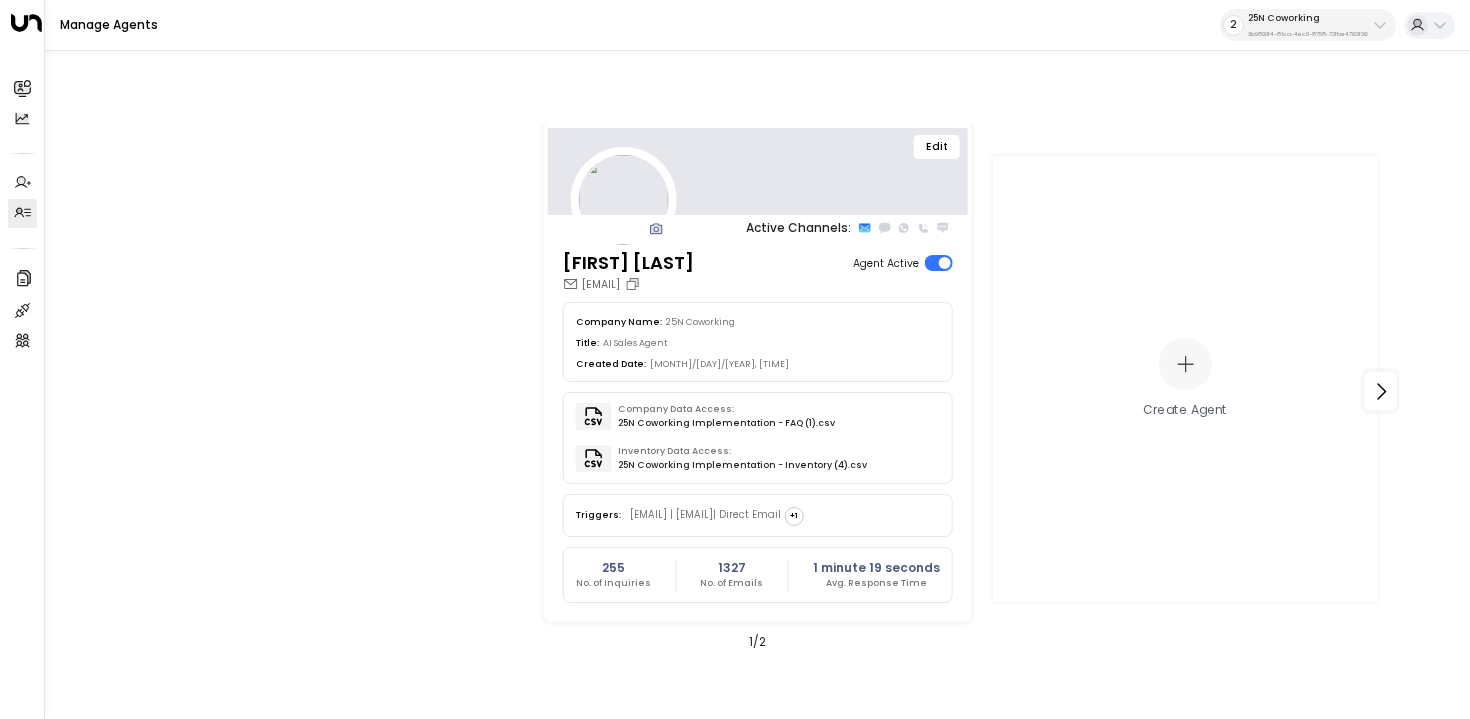 click on "Manage Agents 2 25N Coworking 3b9800f4-81ca-4ec0-8758-72fbe4763f36" at bounding box center [757, 25] 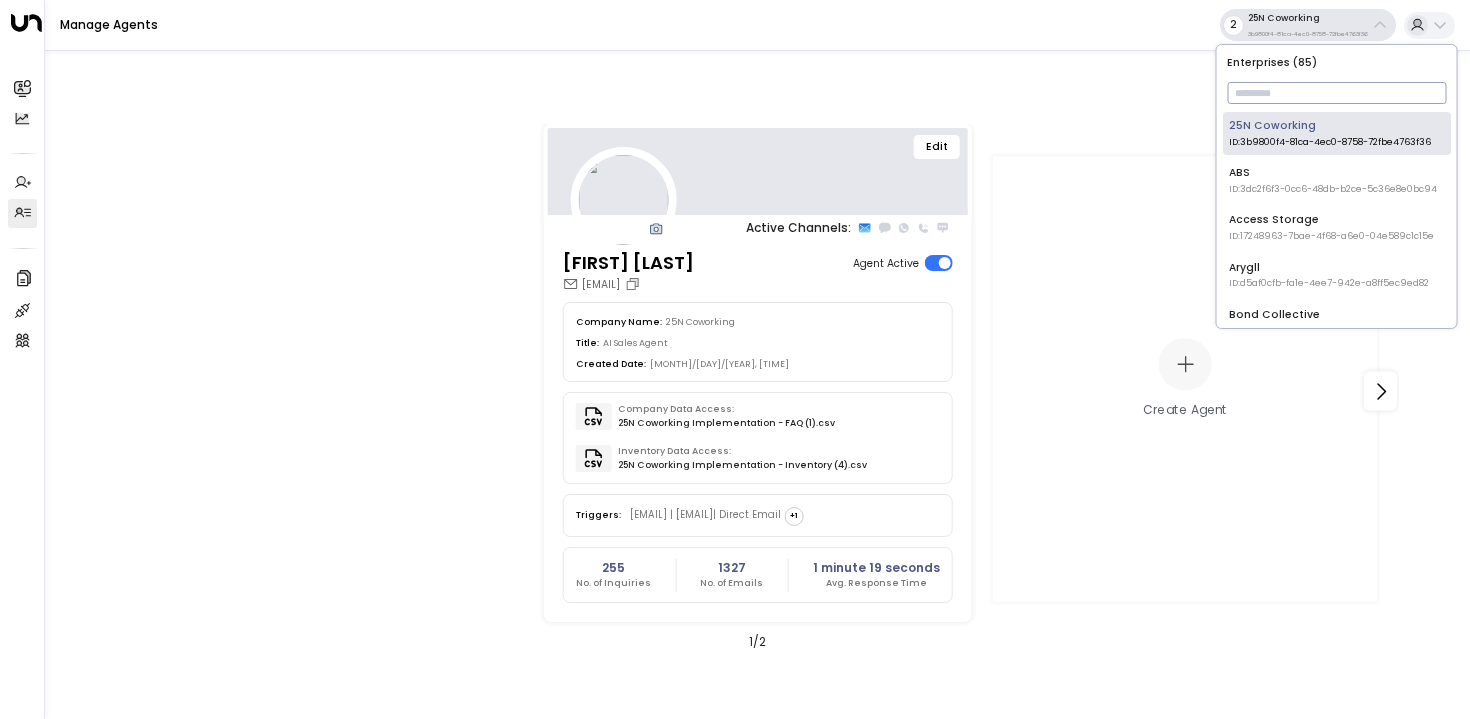 click at bounding box center (1336, 93) 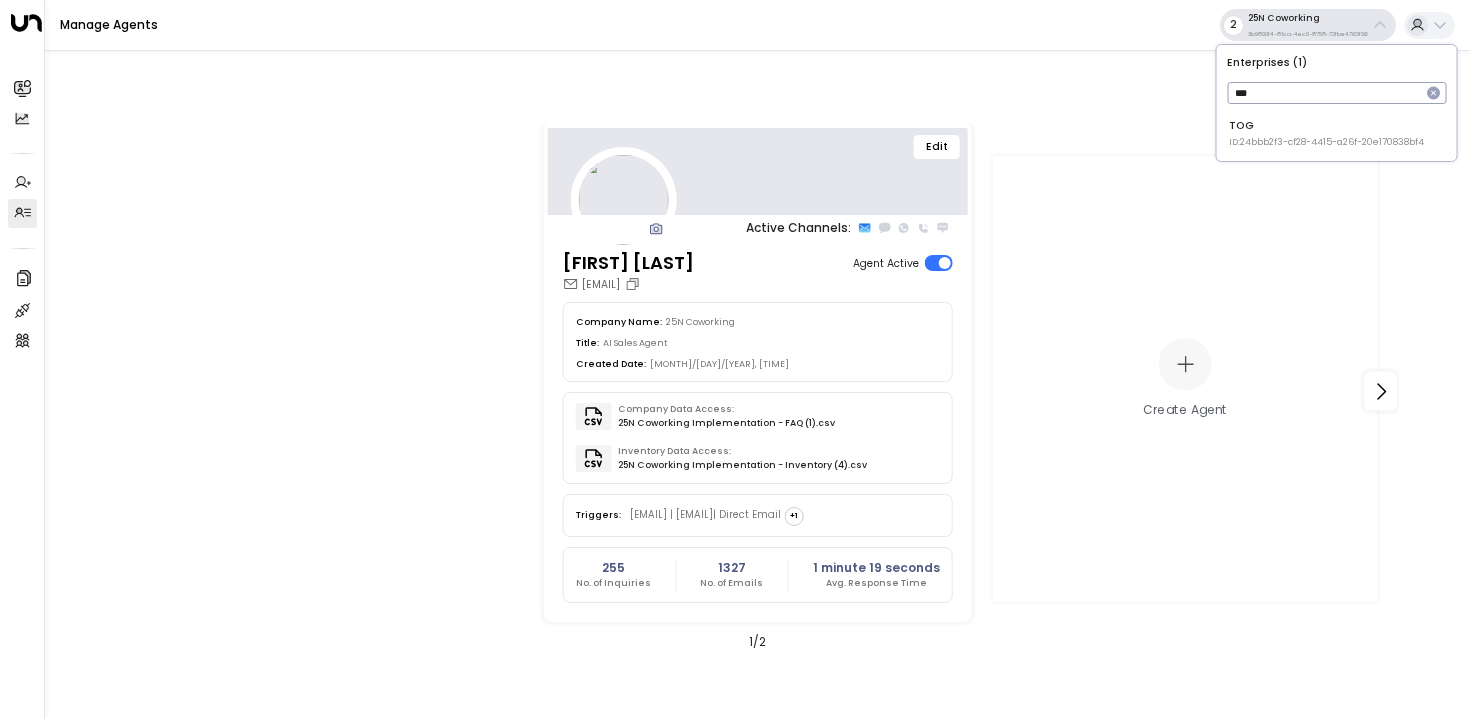 type on "***" 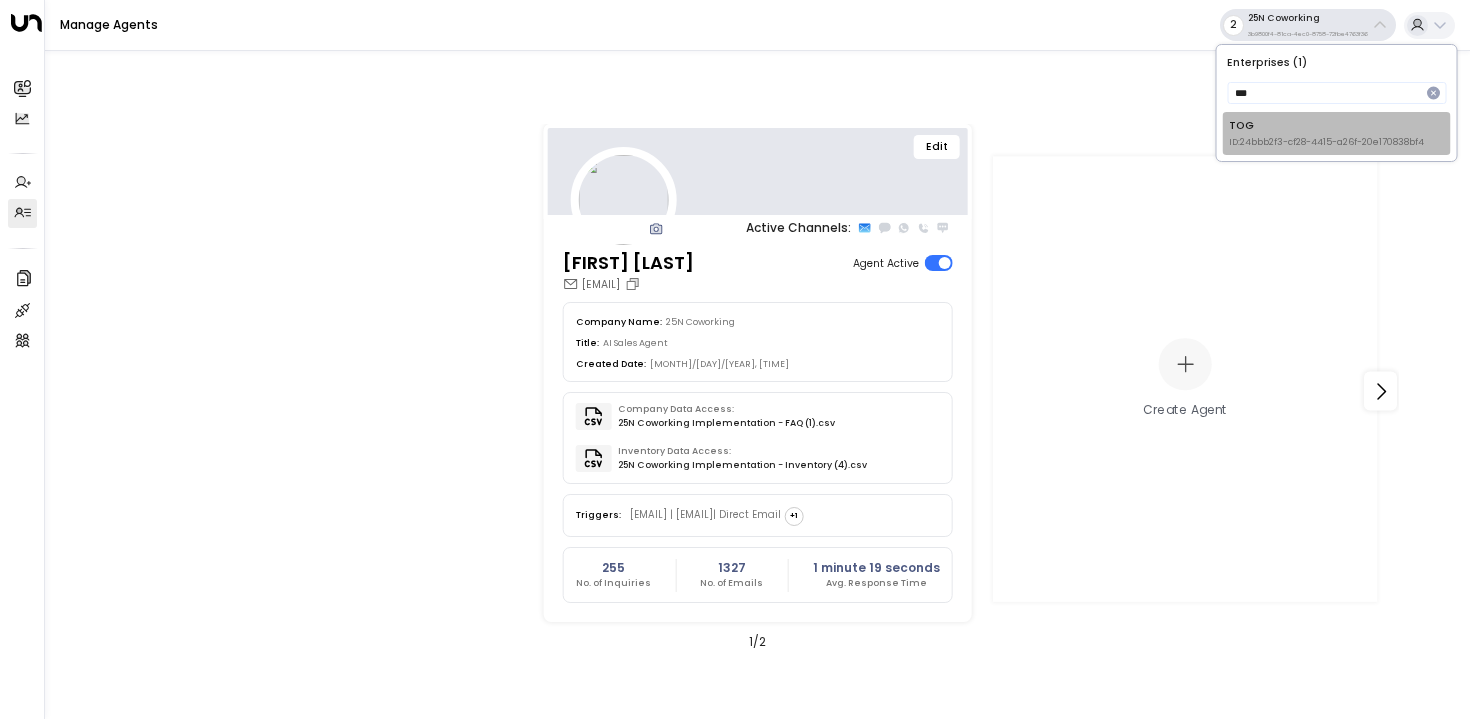 click on "ID:  24bbb2f3-cf28-4415-a26f-20e170838bf4" at bounding box center (1326, 143) 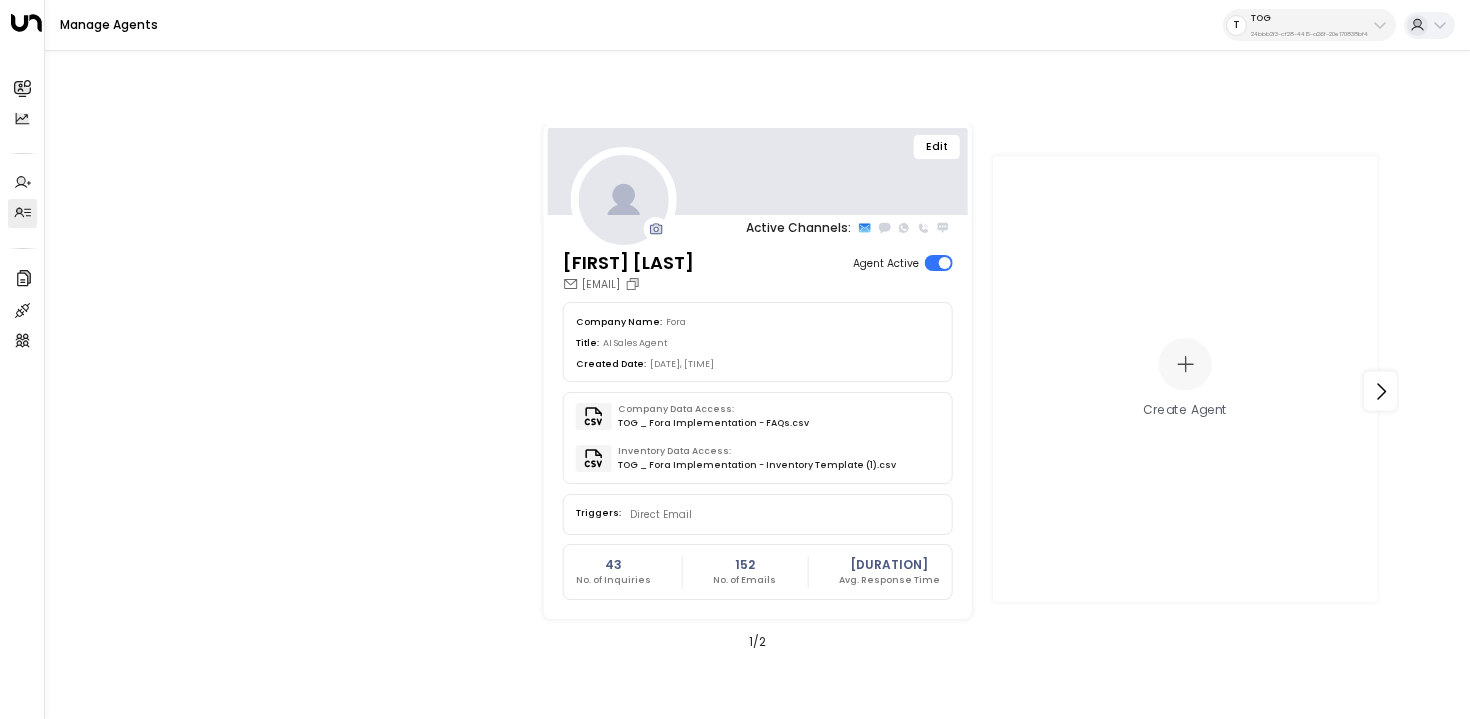 click on "Edit" at bounding box center [937, 147] 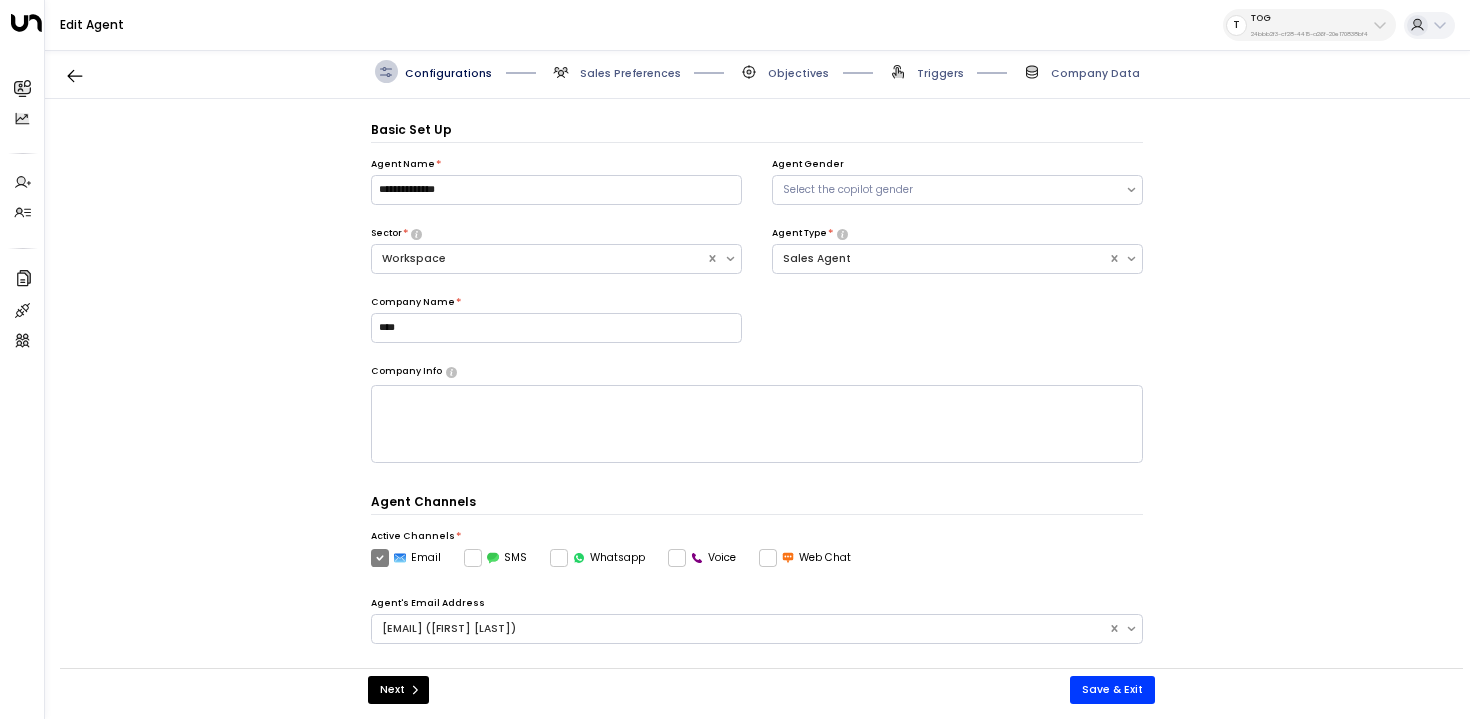 scroll, scrollTop: 22, scrollLeft: 0, axis: vertical 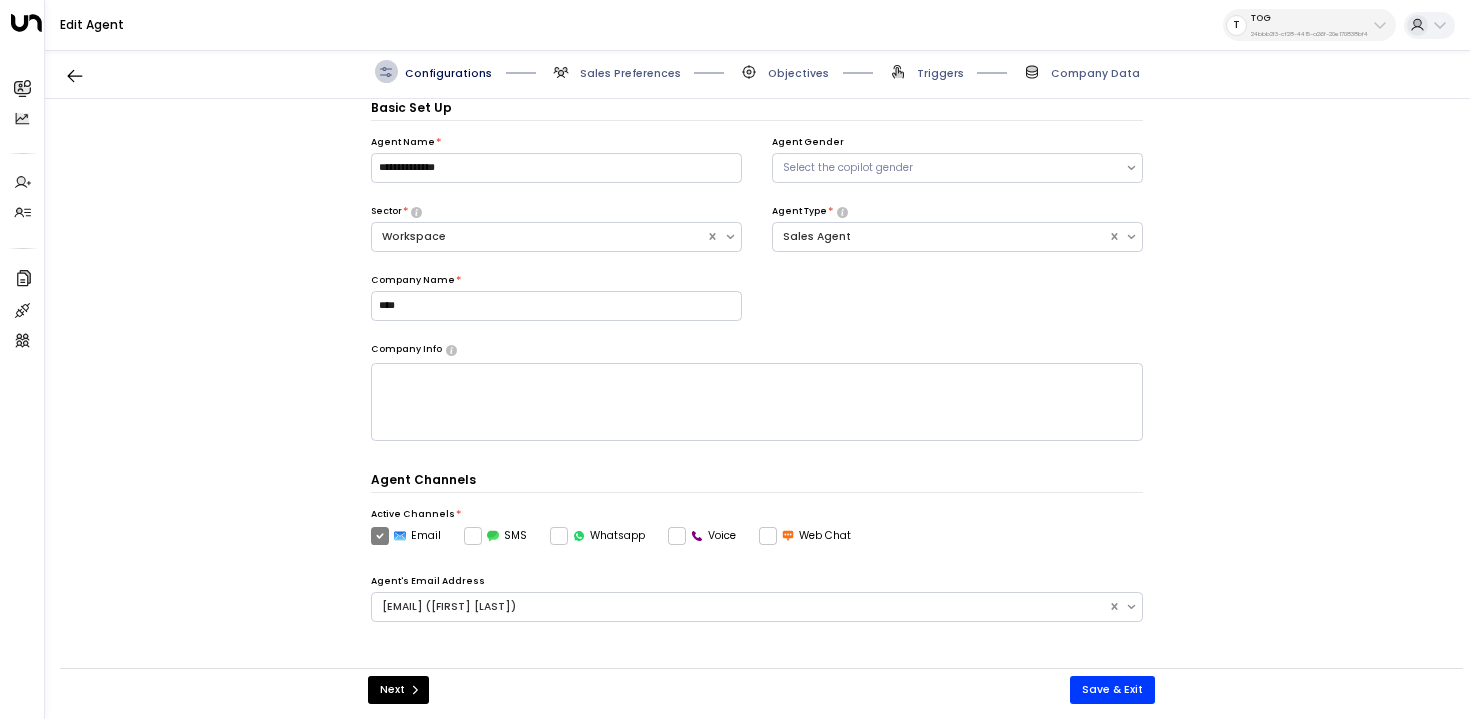 click on "Sales Preferences" at bounding box center [630, 73] 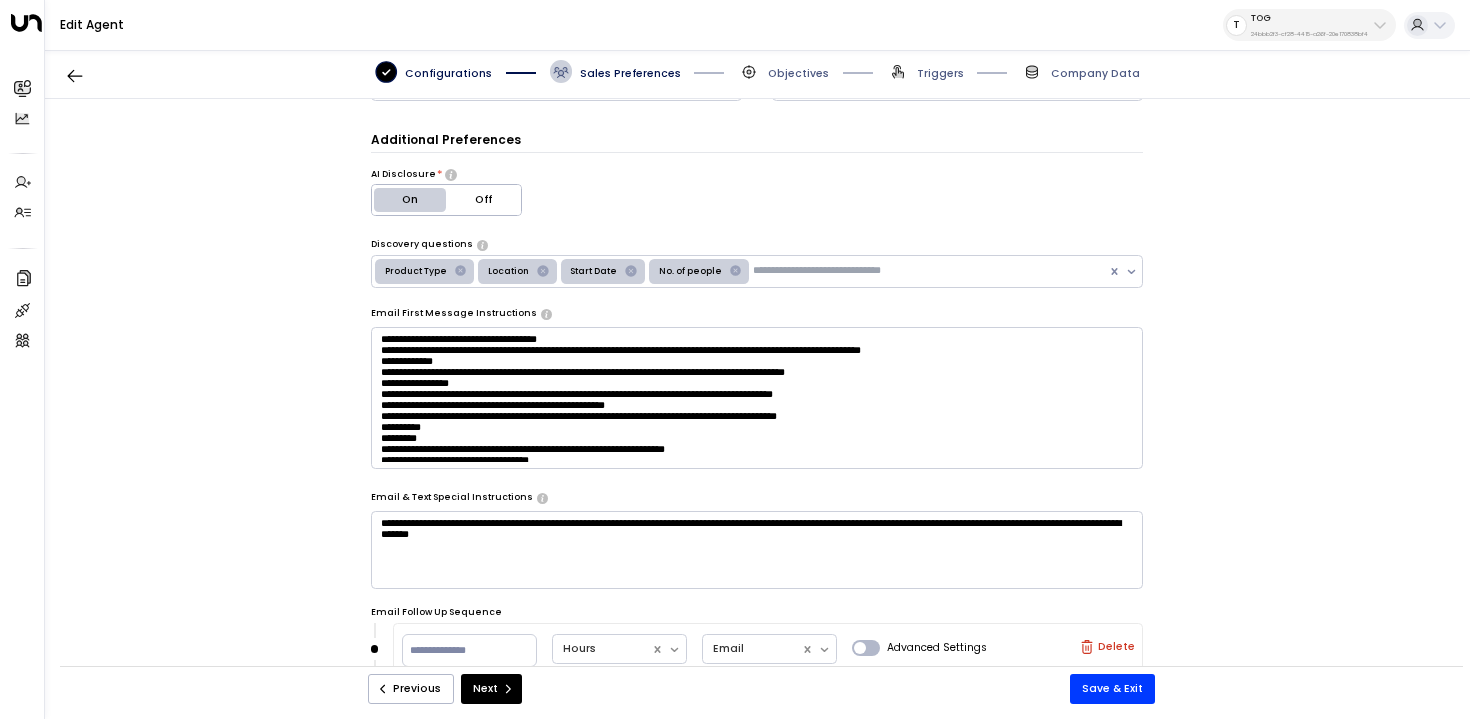 scroll, scrollTop: 566, scrollLeft: 0, axis: vertical 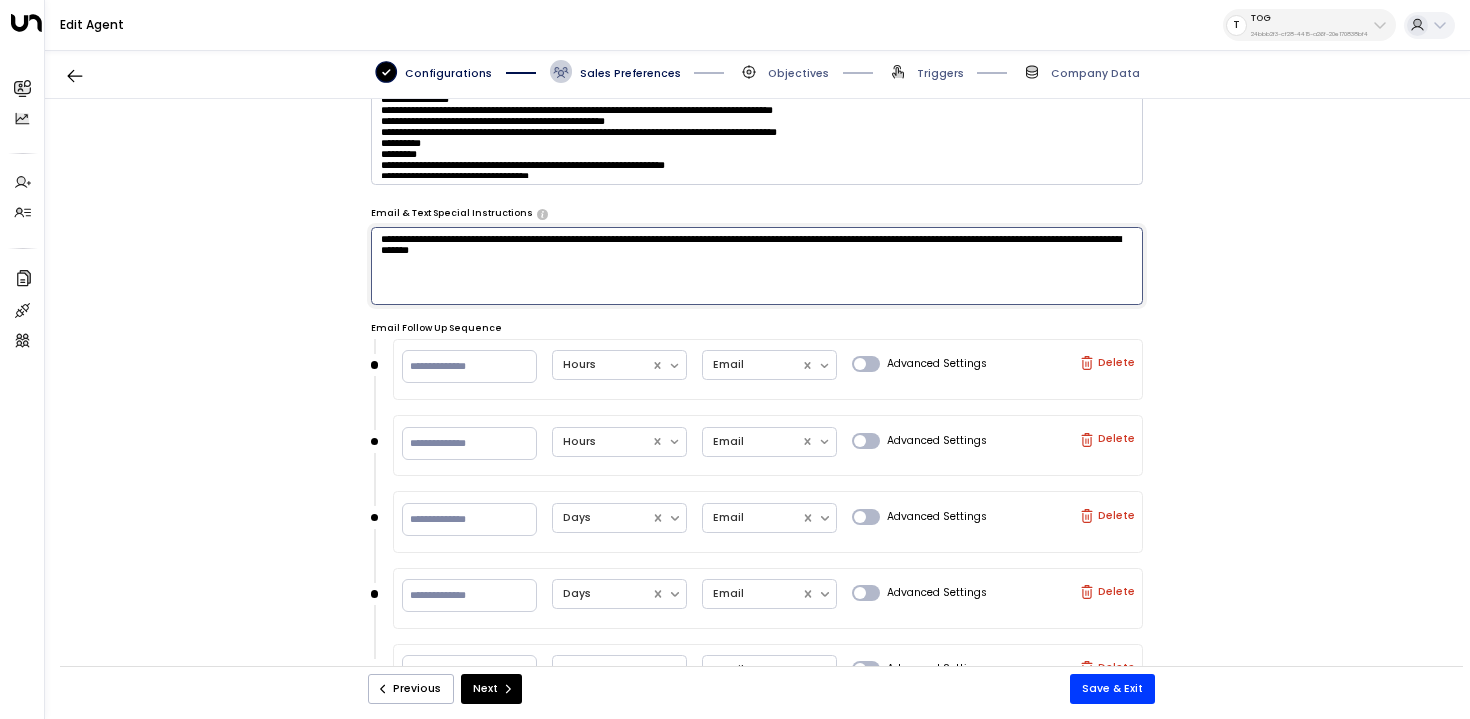click on "**********" at bounding box center [757, 266] 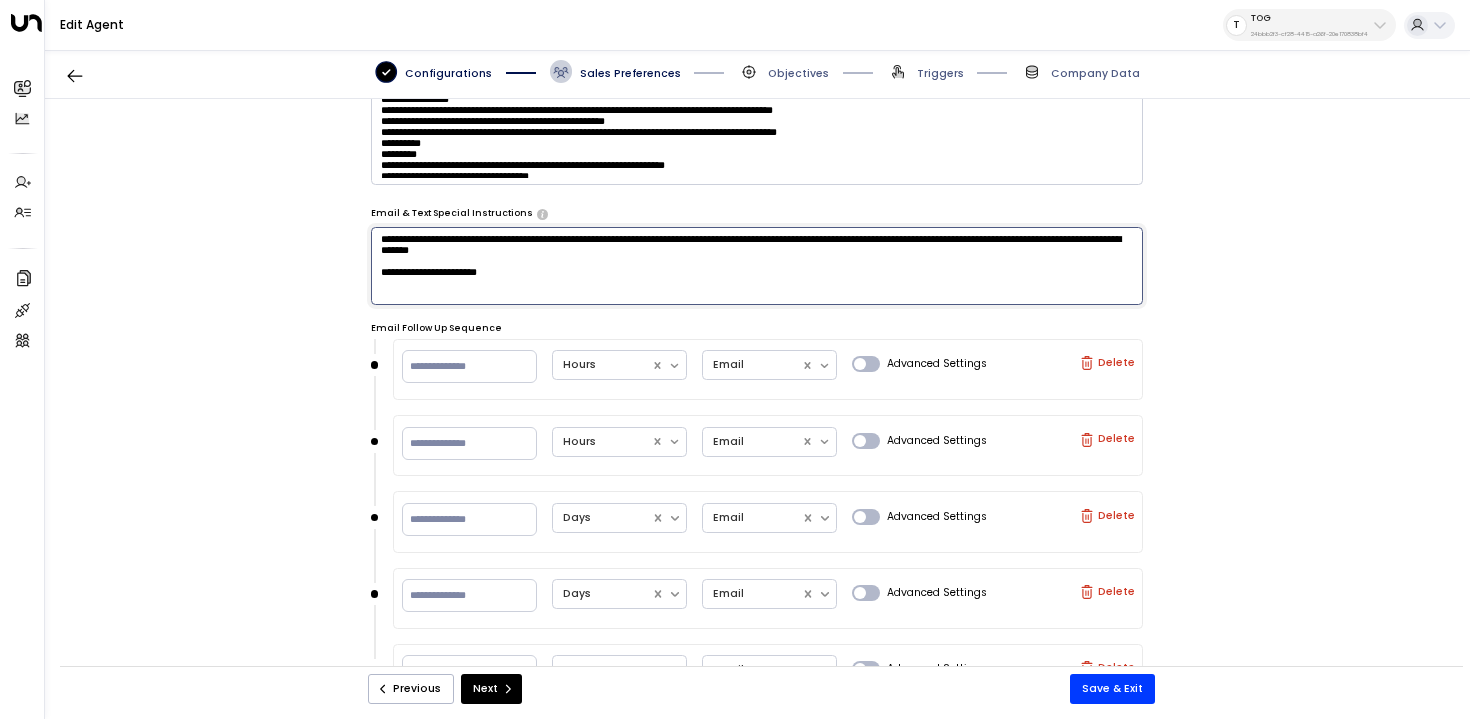 click on "**********" at bounding box center (757, 266) 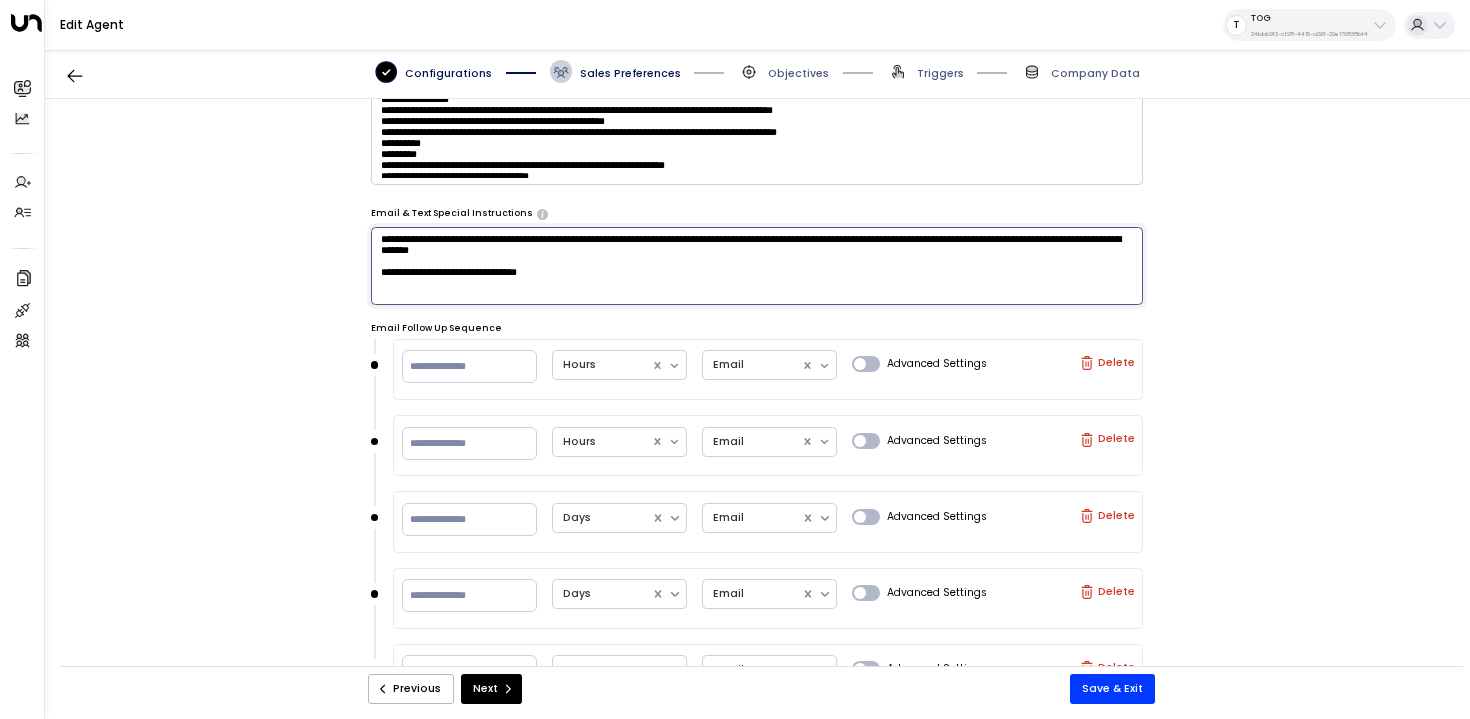 click on "**********" at bounding box center [757, 266] 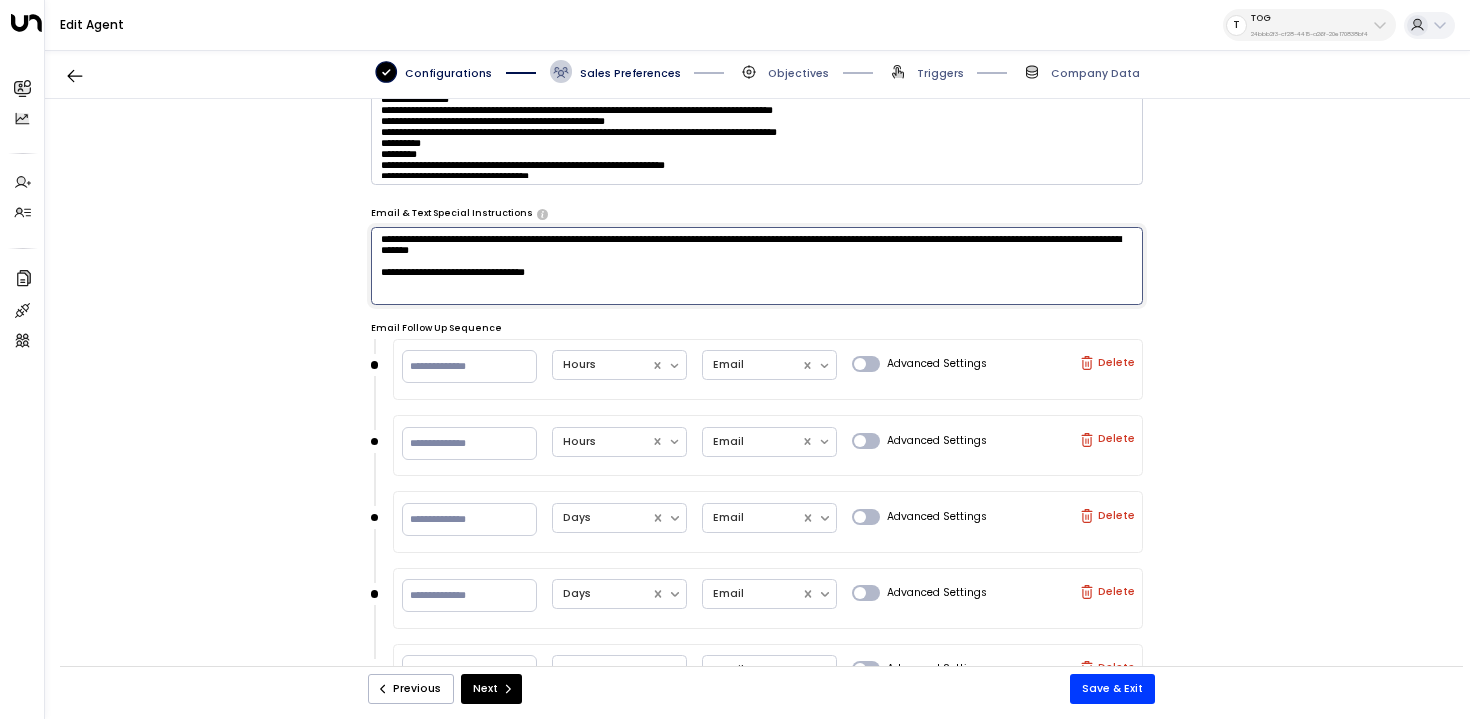 click on "**********" at bounding box center [757, 266] 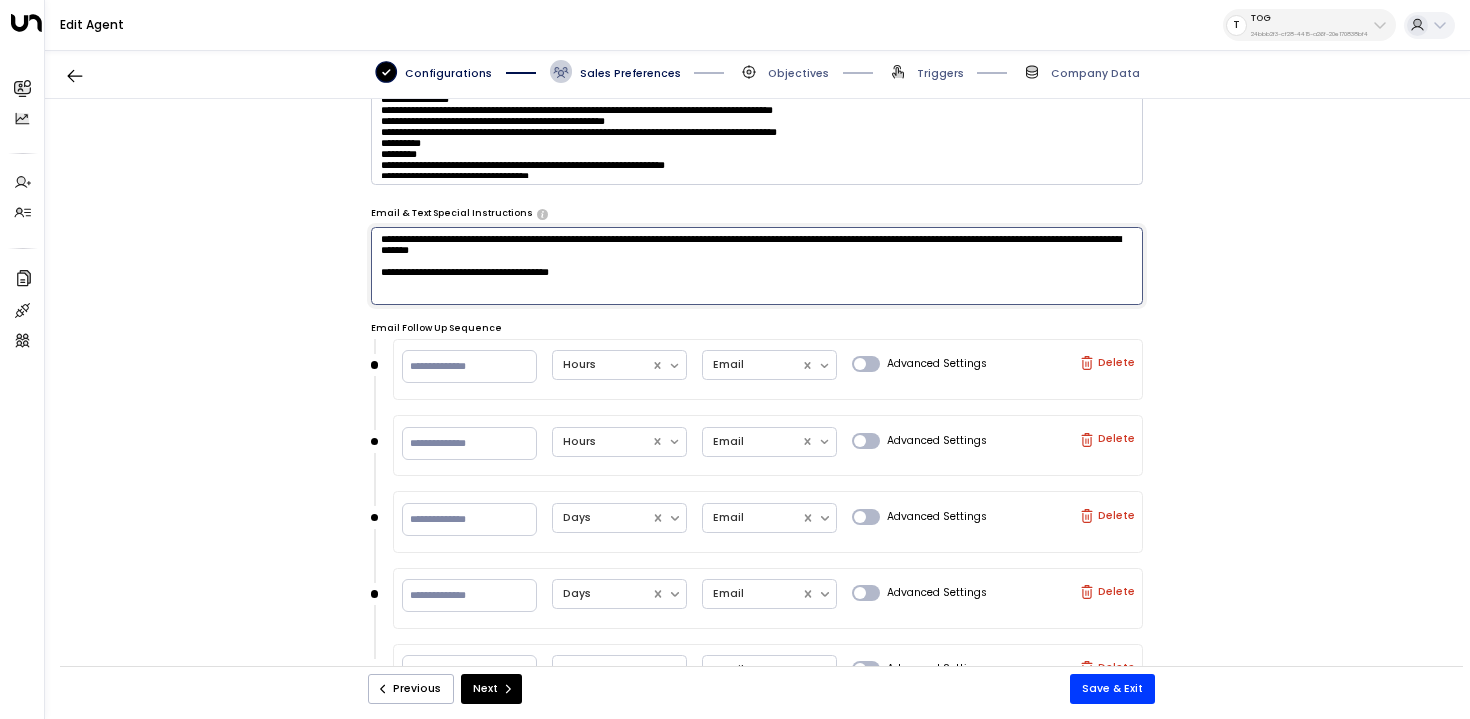 click on "**********" at bounding box center [757, 266] 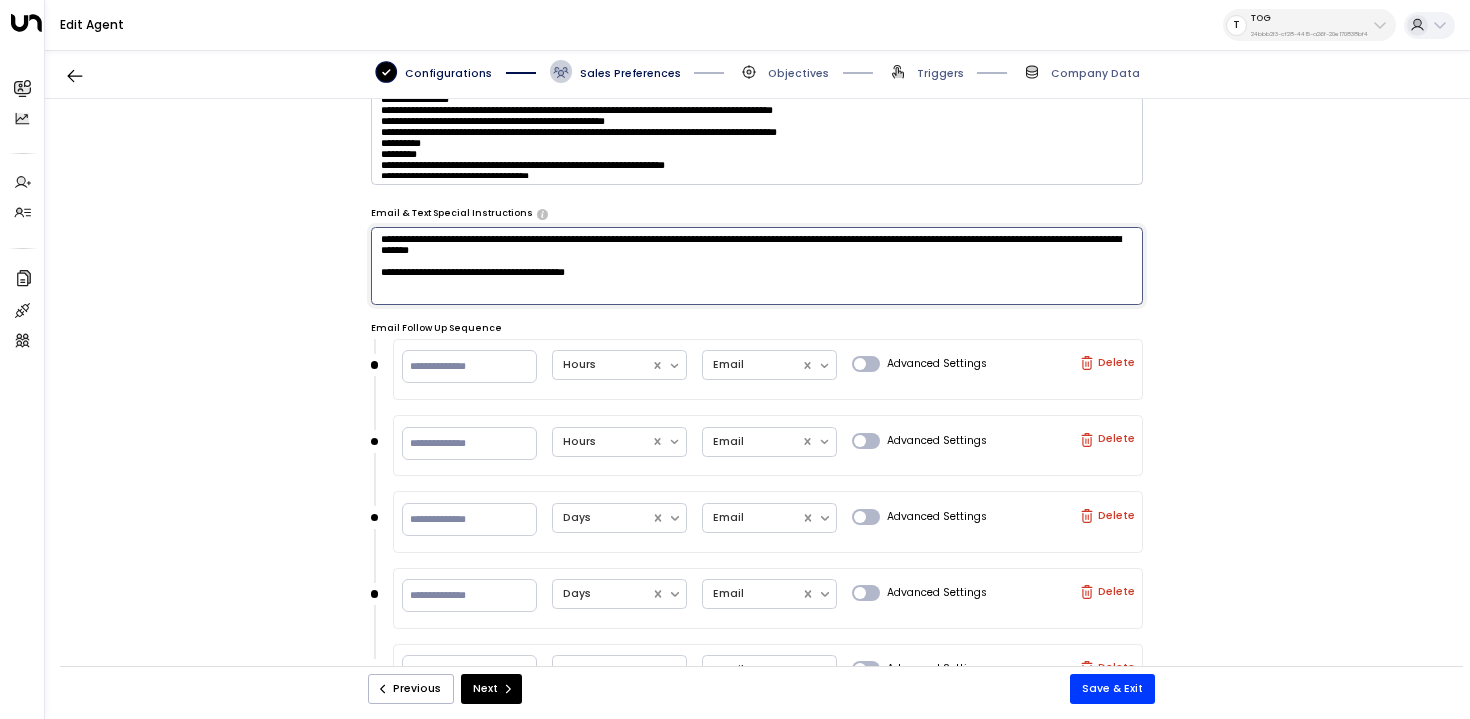click on "**********" at bounding box center (757, 266) 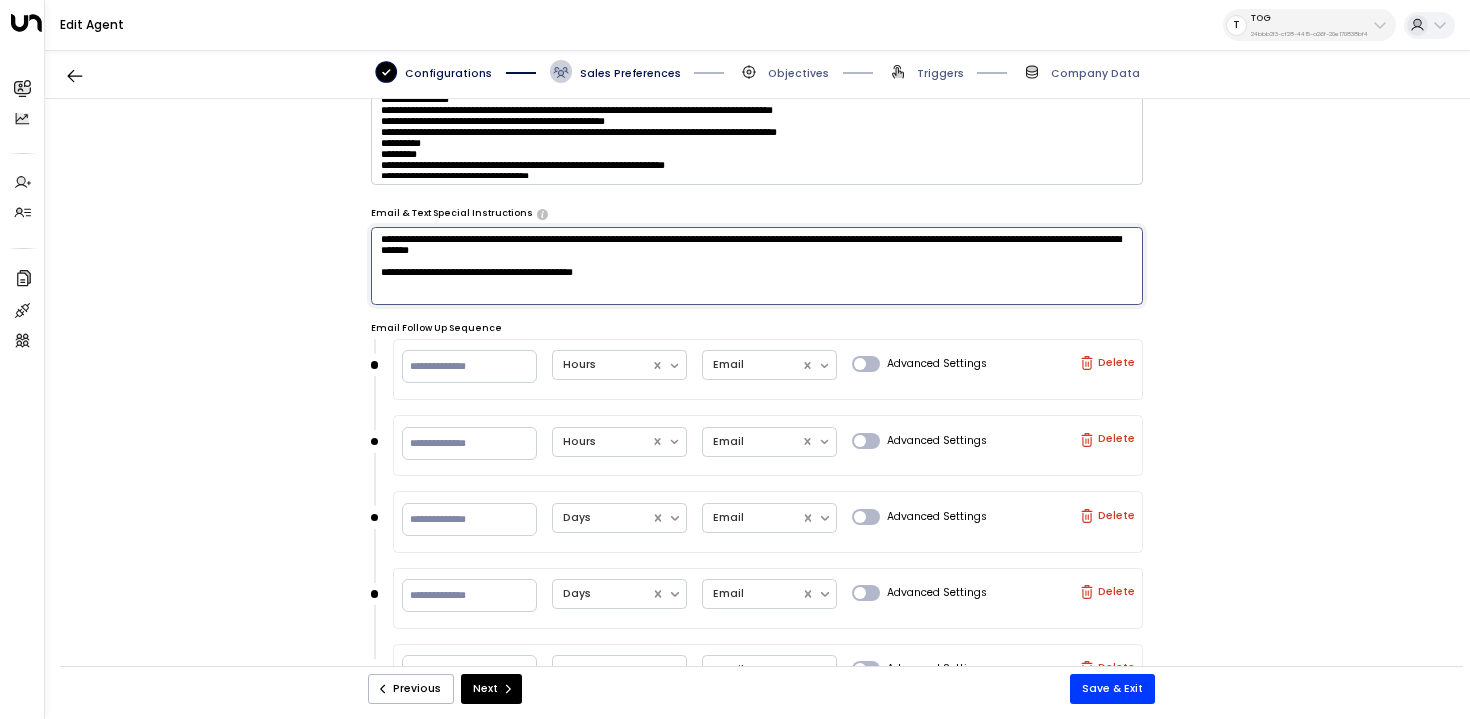 click on "**********" at bounding box center (757, 266) 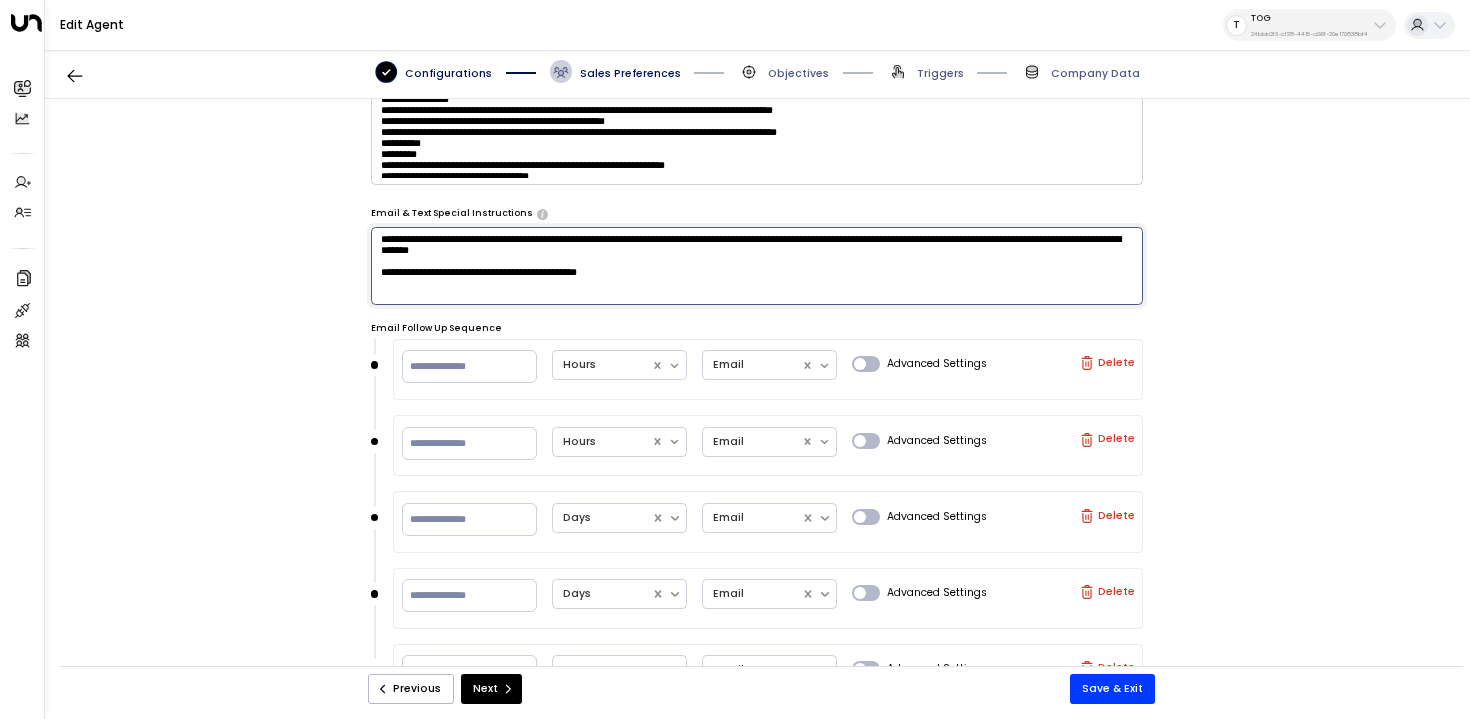 click on "**********" at bounding box center (757, 266) 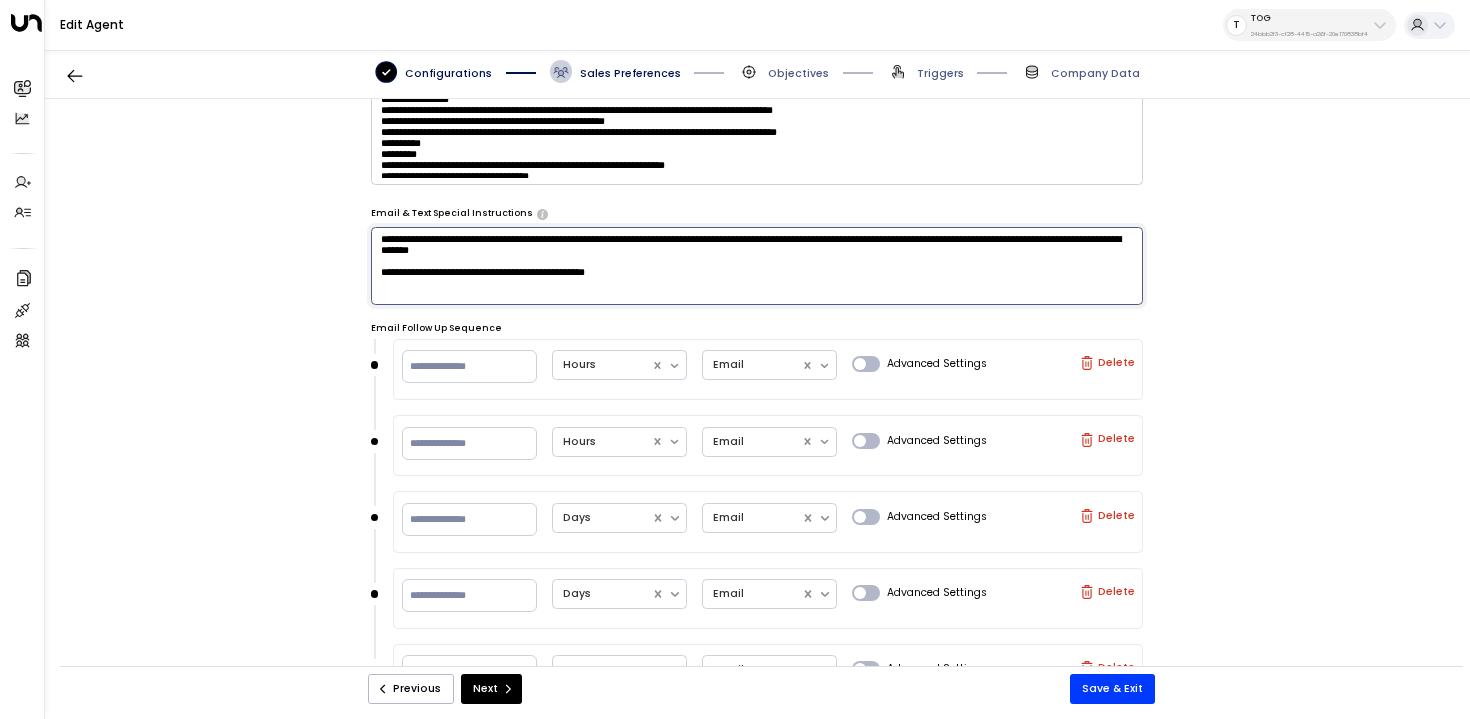 click on "**********" at bounding box center [757, 266] 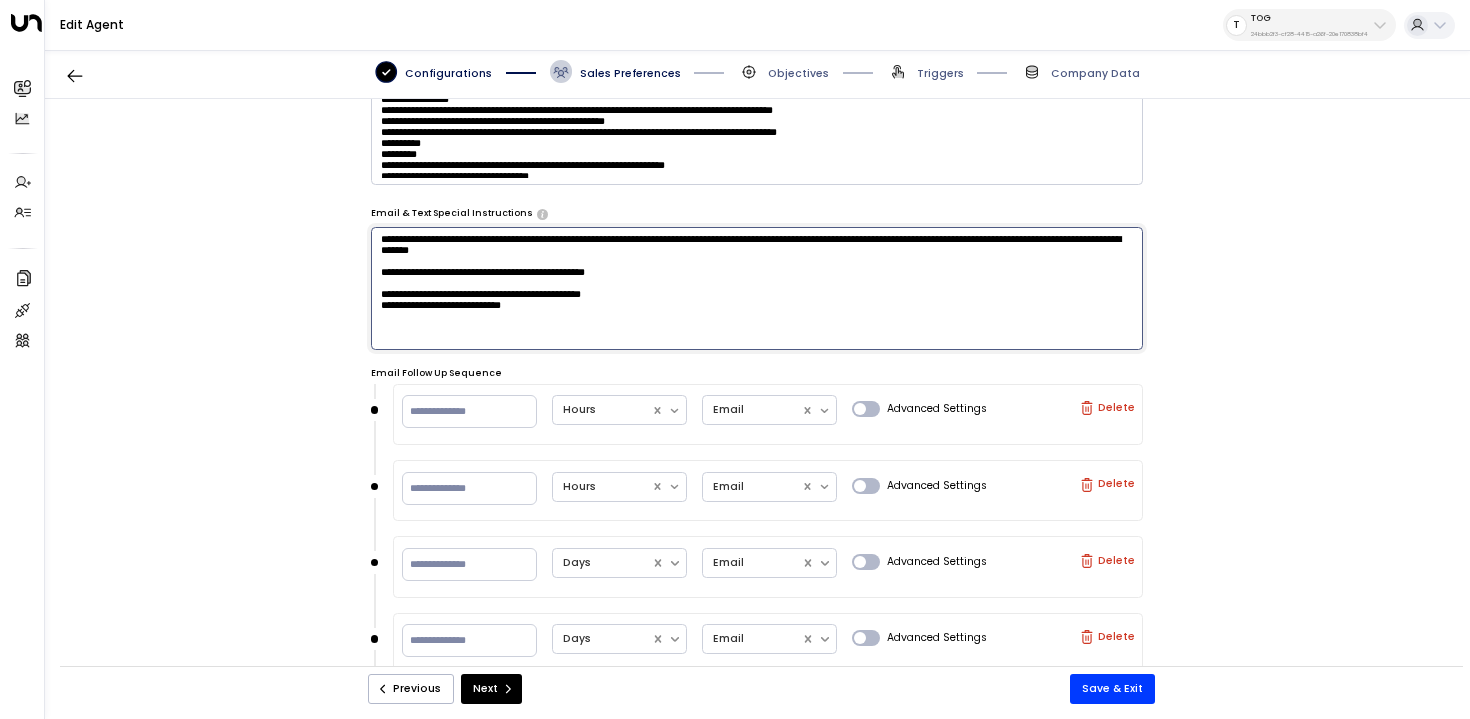 paste on "**********" 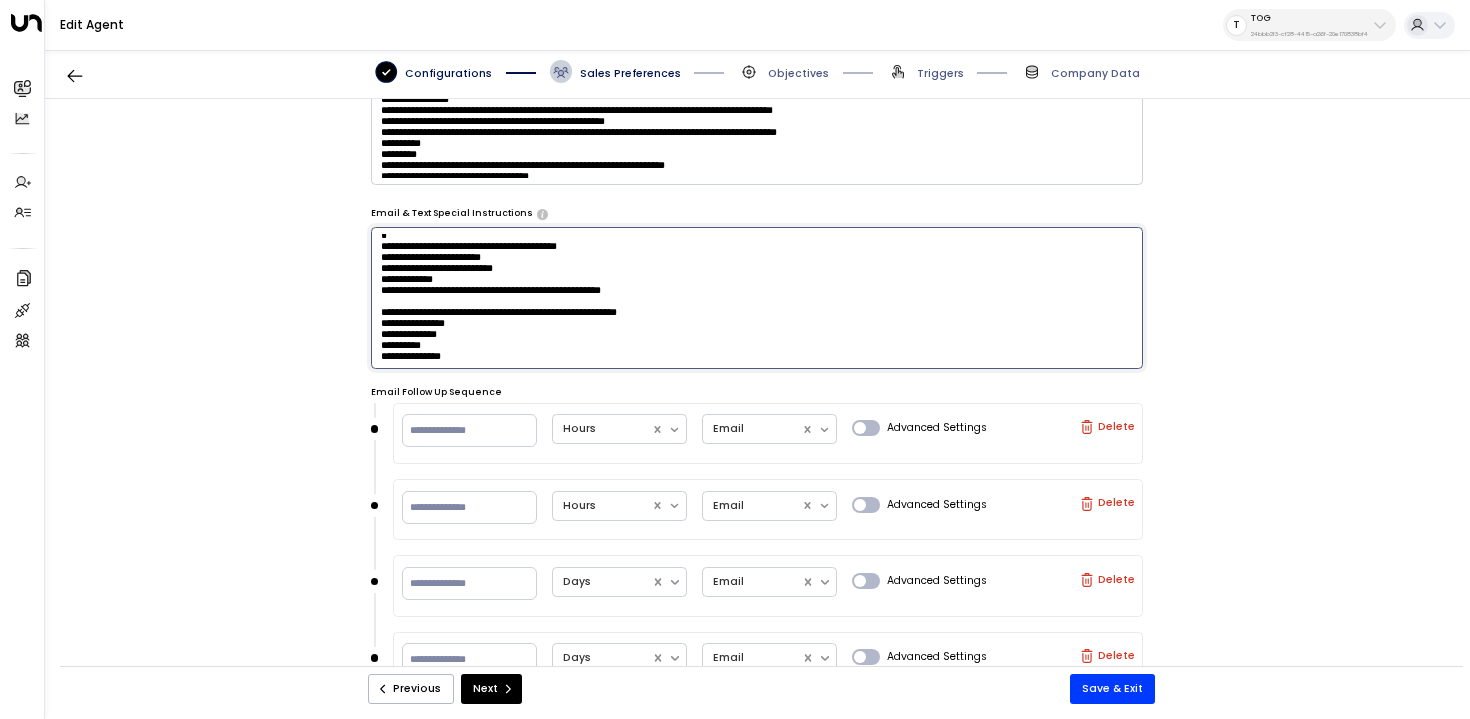 scroll, scrollTop: 228, scrollLeft: 0, axis: vertical 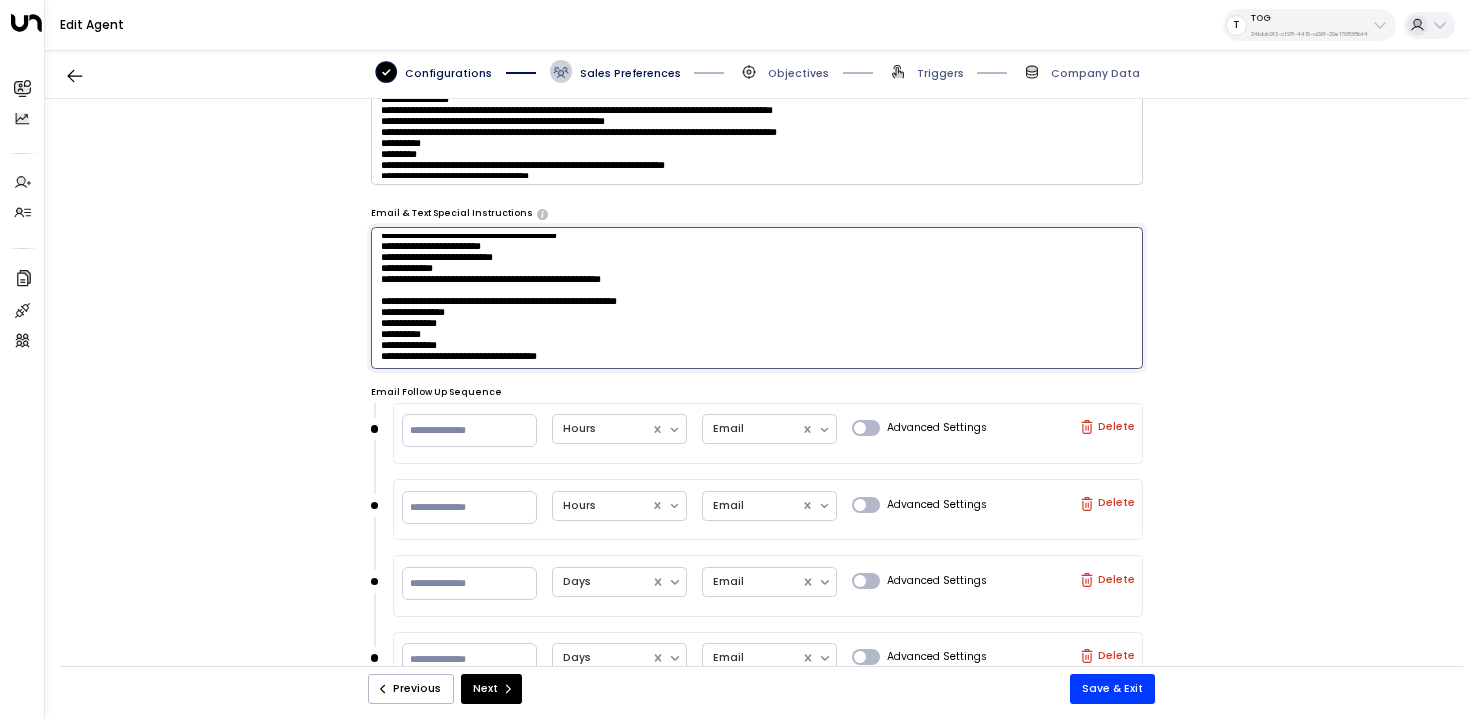 click on "**********" at bounding box center (757, 298) 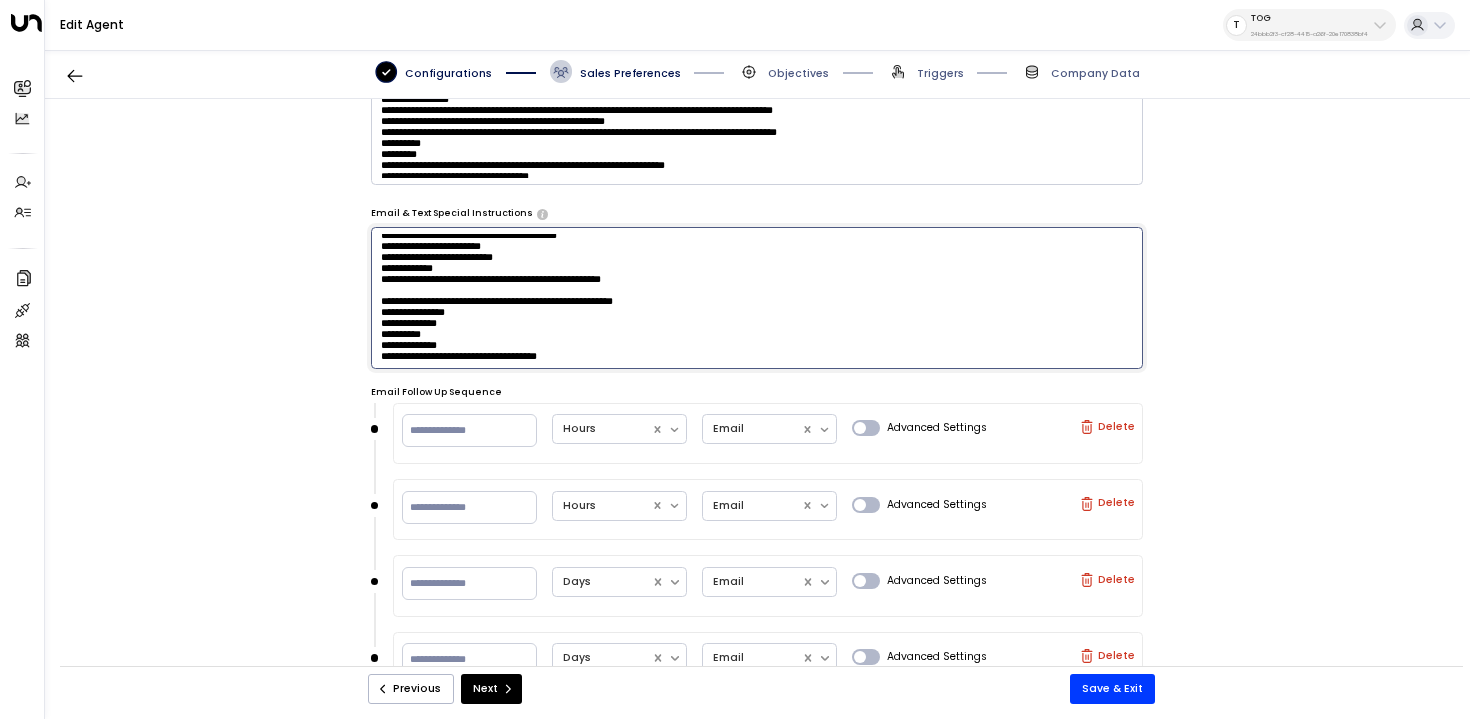 click on "**********" at bounding box center (757, 298) 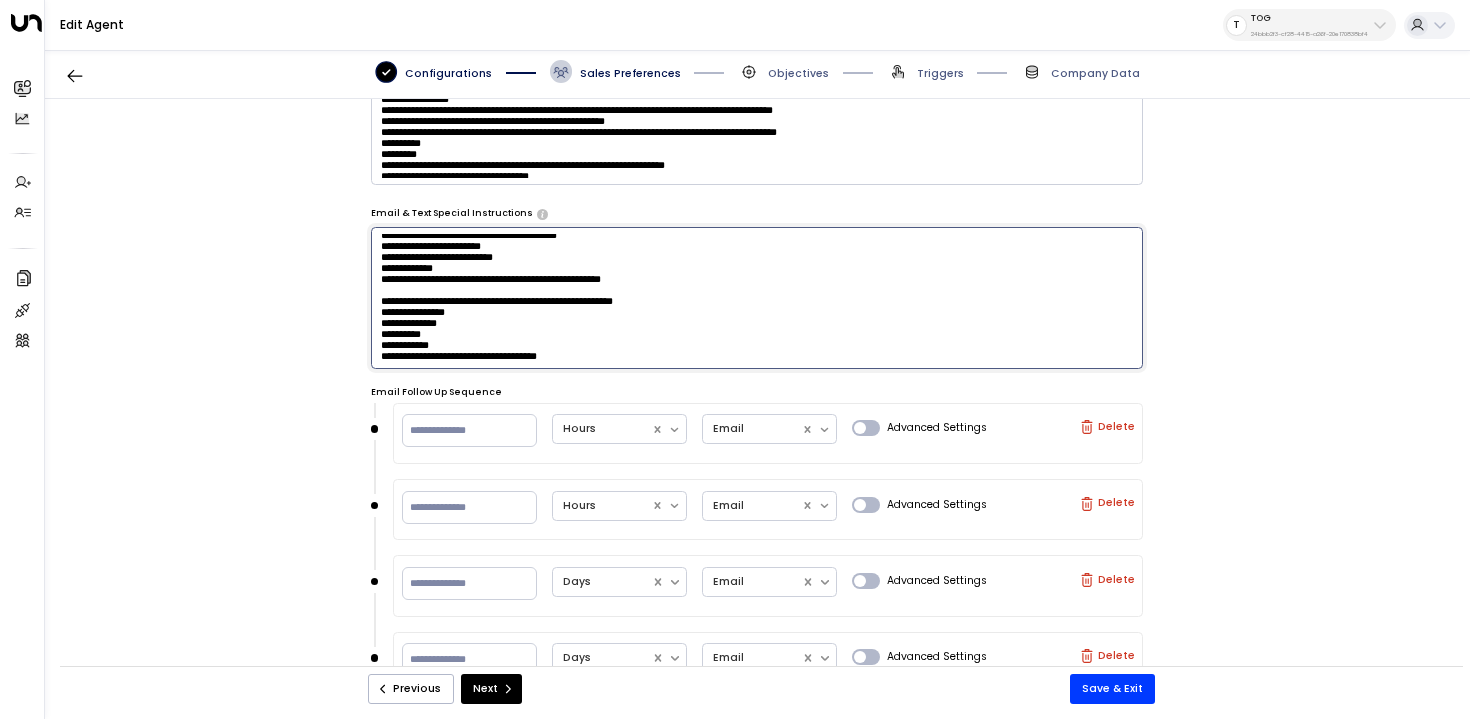 scroll, scrollTop: 144, scrollLeft: 0, axis: vertical 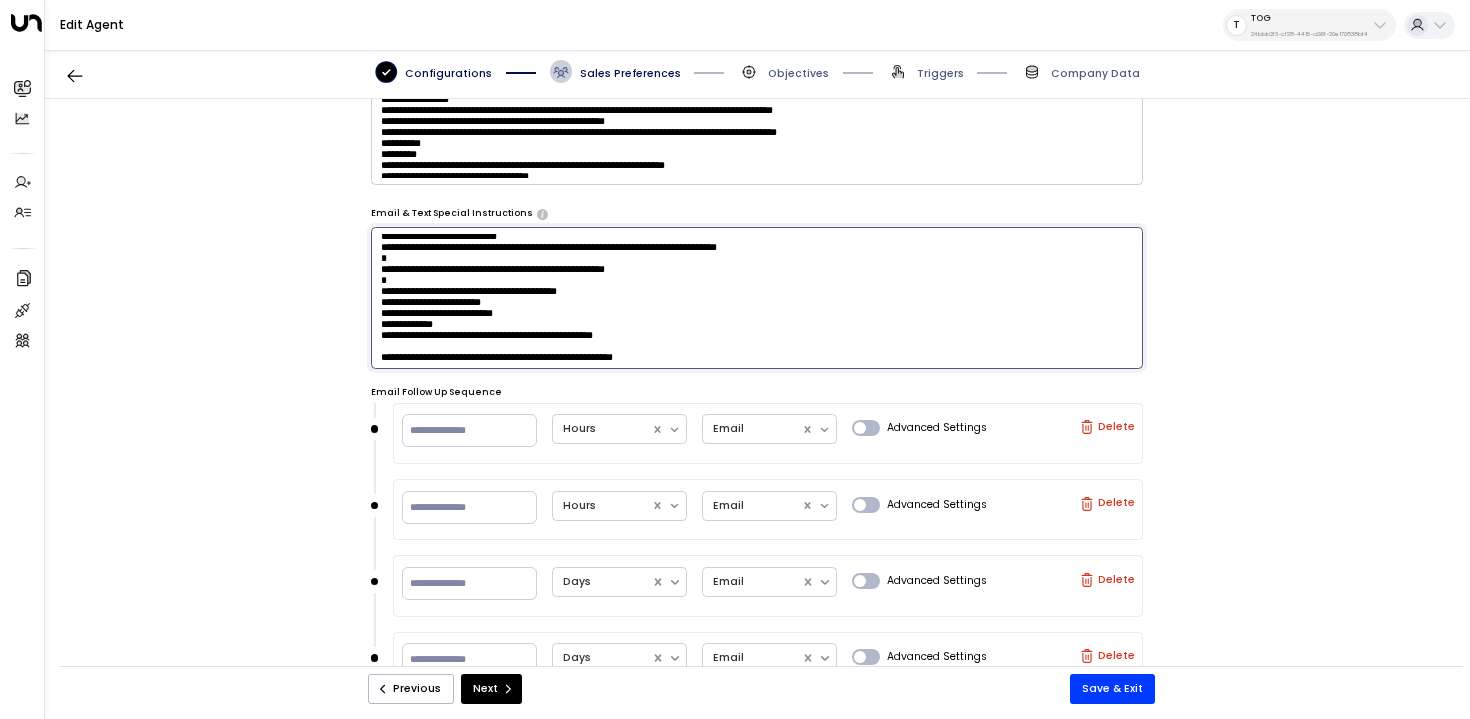 click on "**********" at bounding box center (757, 298) 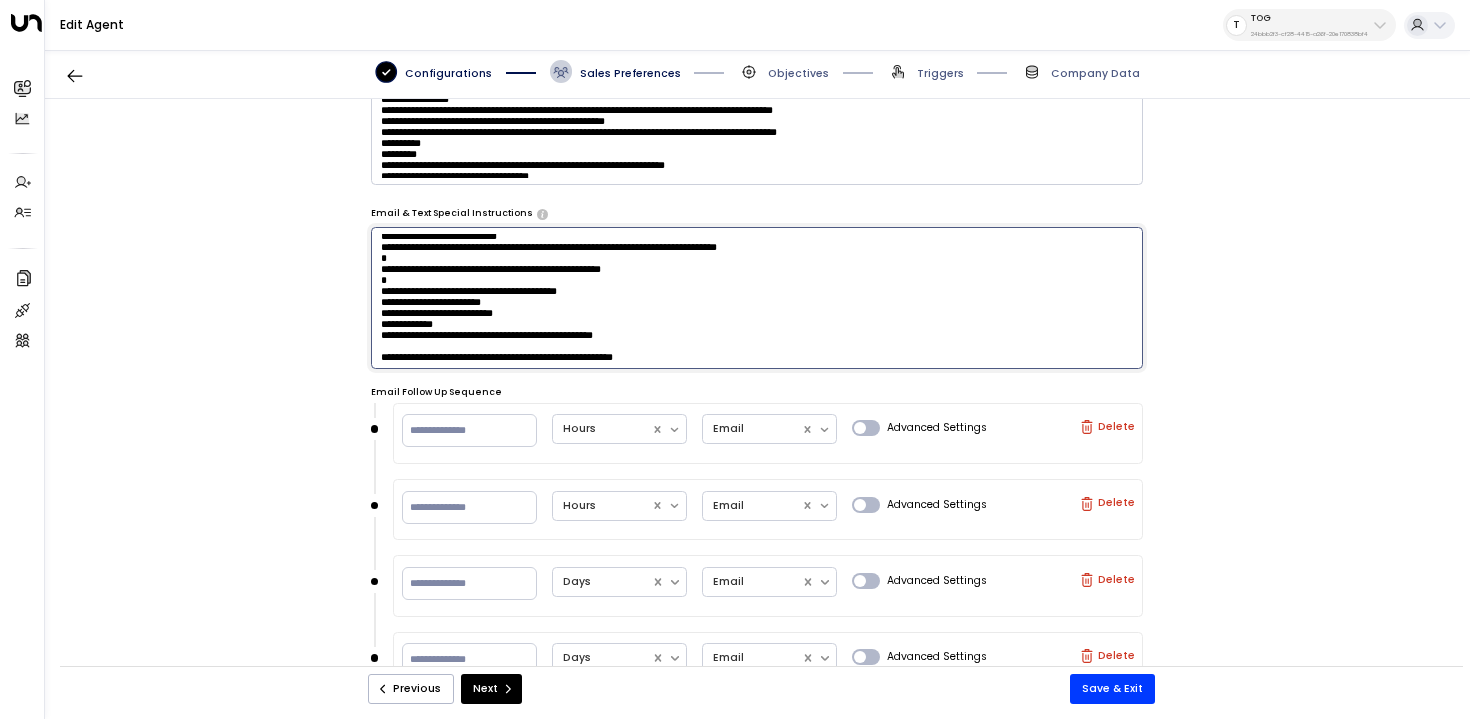 drag, startPoint x: 873, startPoint y: 274, endPoint x: 363, endPoint y: 281, distance: 510.04803 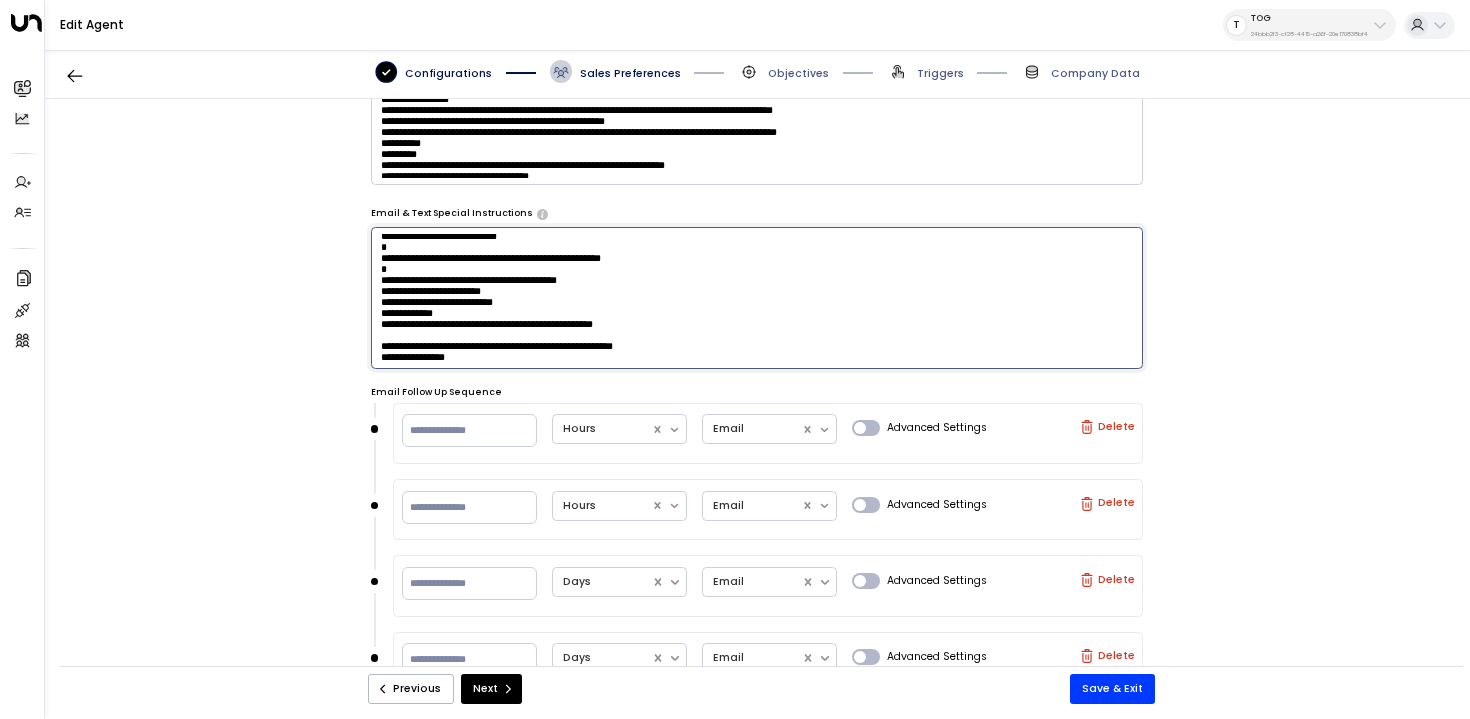 click on "**********" at bounding box center (757, 298) 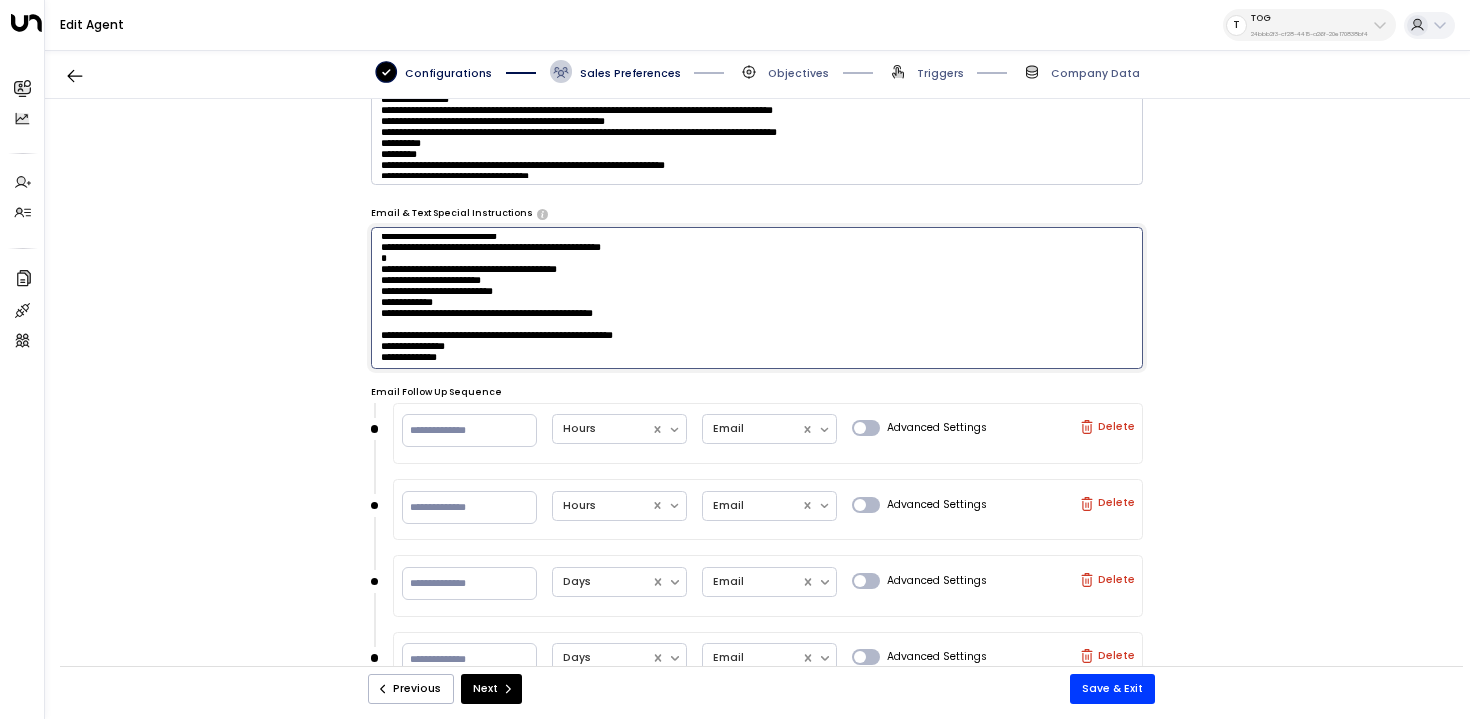 drag, startPoint x: 560, startPoint y: 261, endPoint x: 218, endPoint y: 261, distance: 342 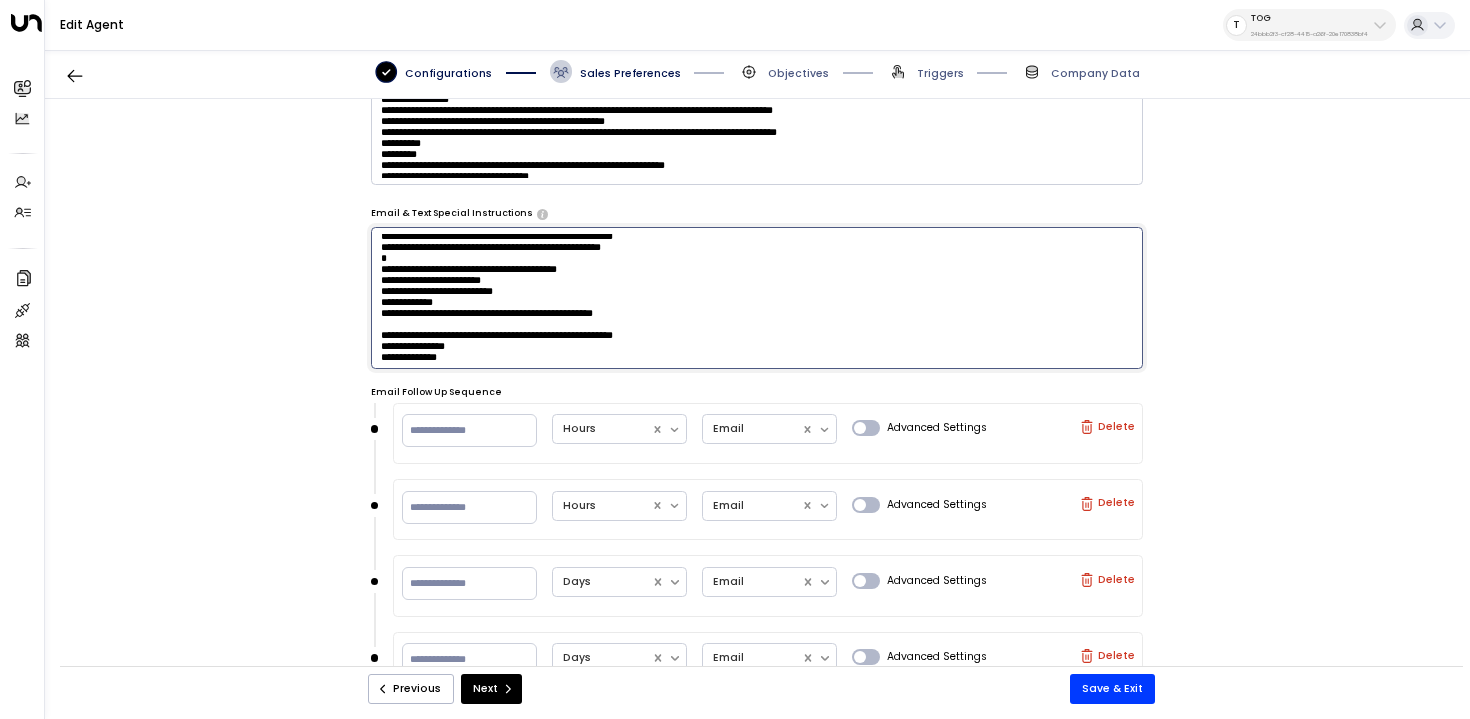 paste on "**********" 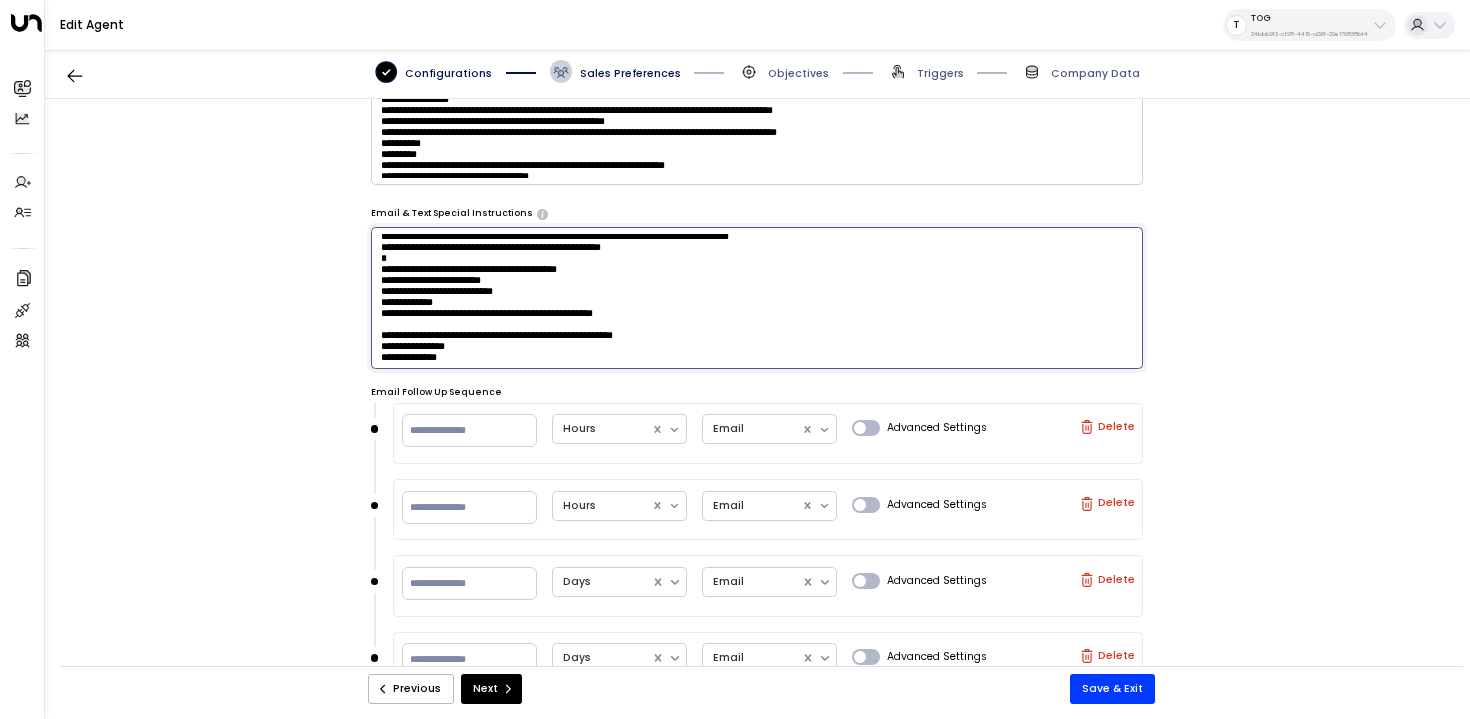 paste on "**********" 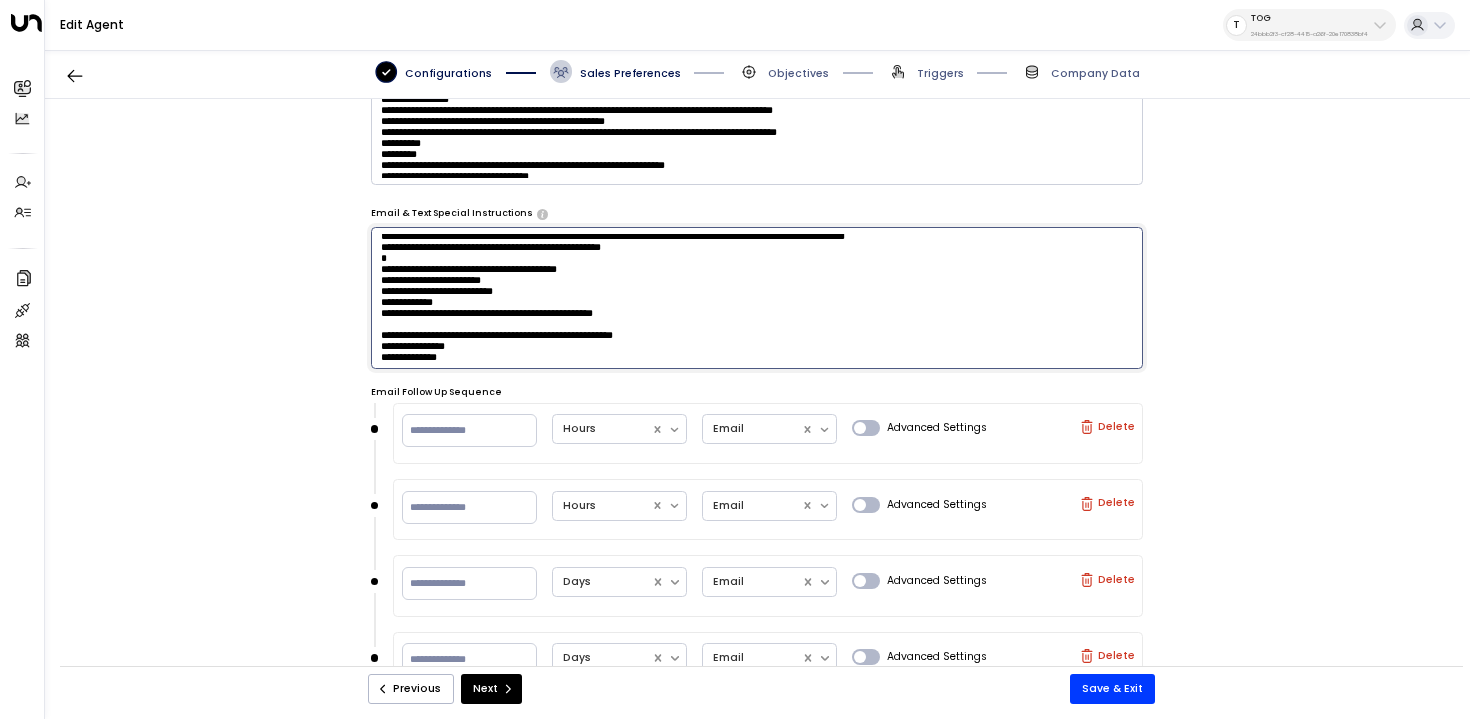 scroll, scrollTop: 197, scrollLeft: 0, axis: vertical 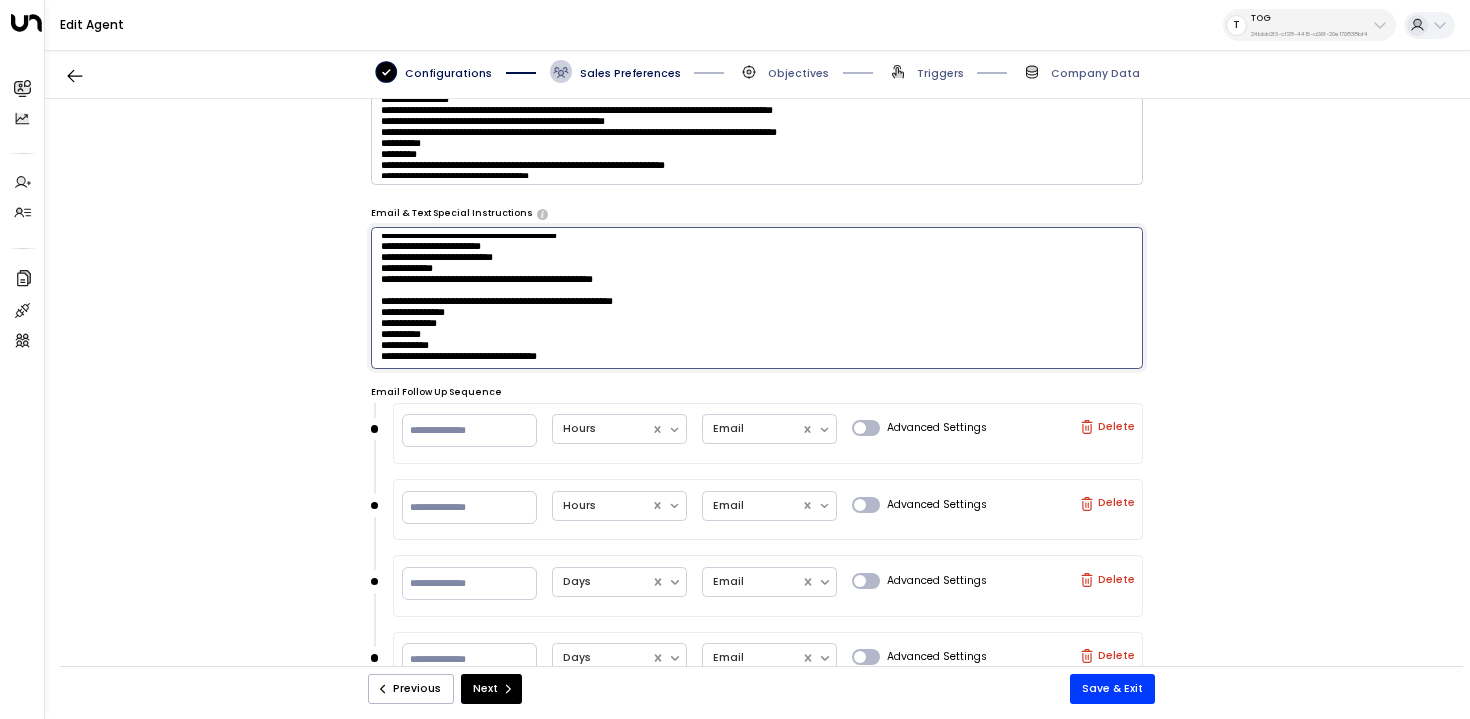 click on "**********" at bounding box center (757, 298) 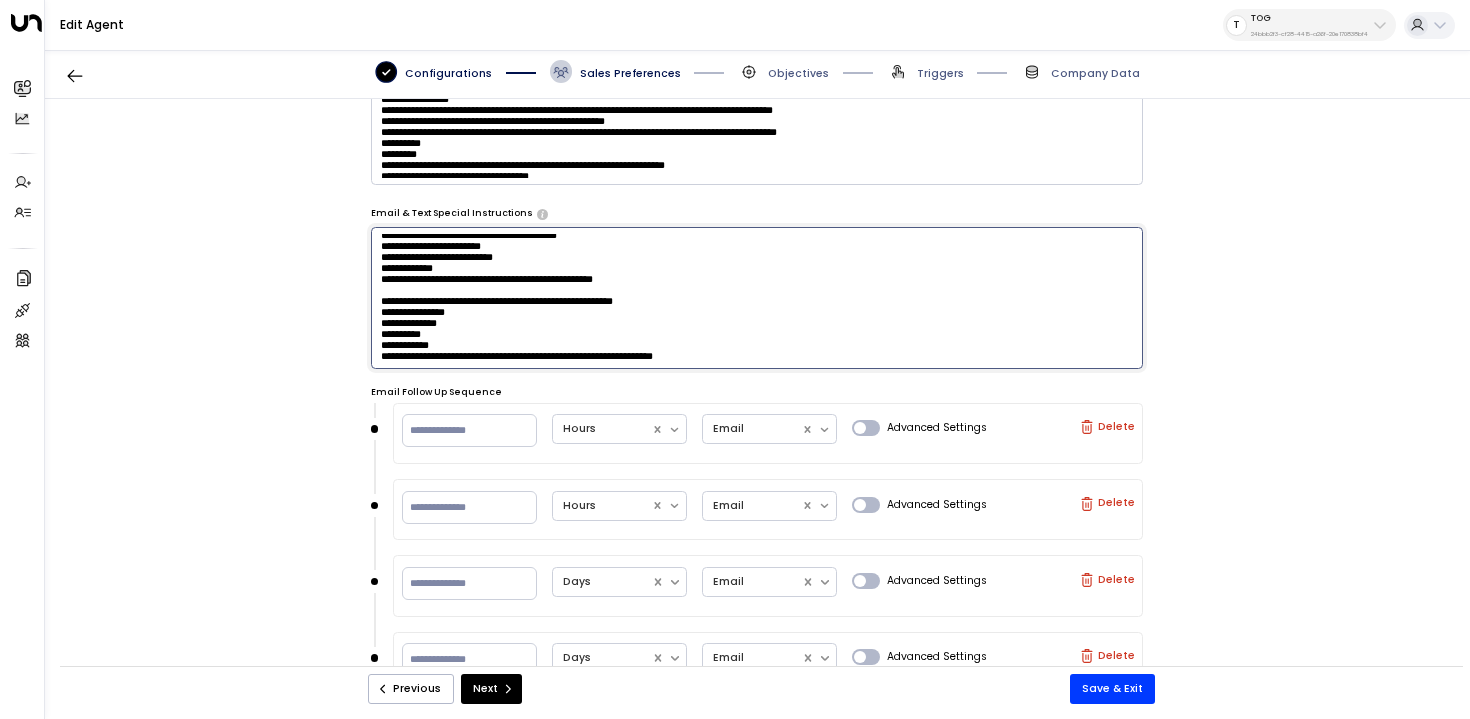 paste on "**********" 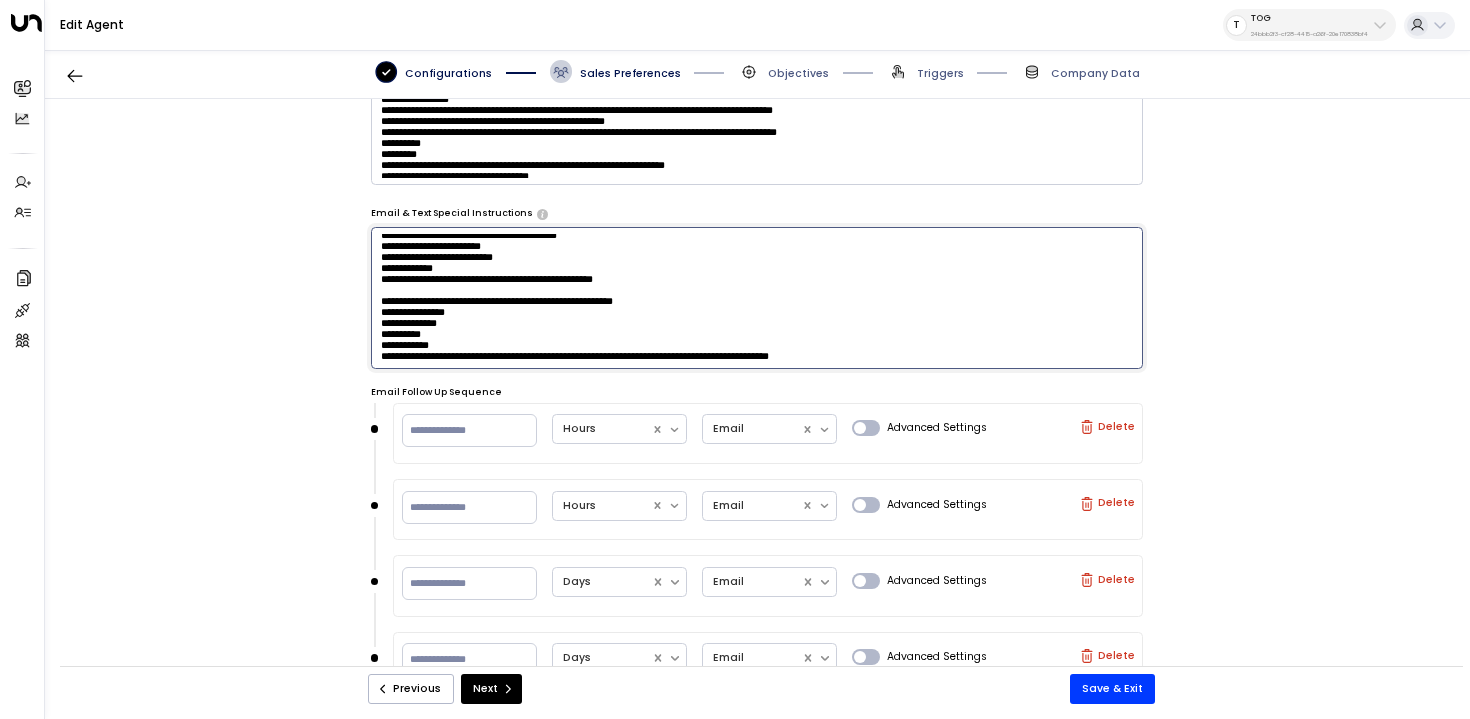 paste on "**********" 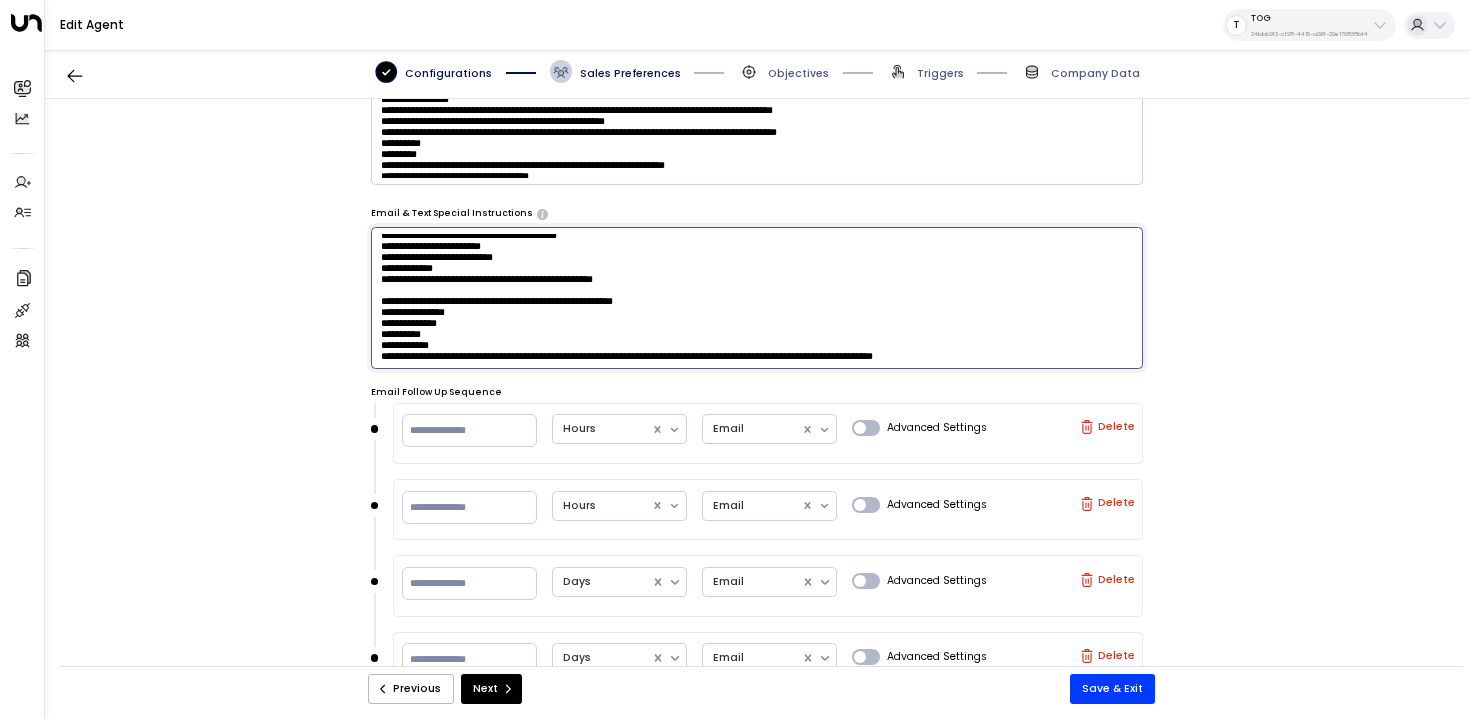scroll, scrollTop: 228, scrollLeft: 0, axis: vertical 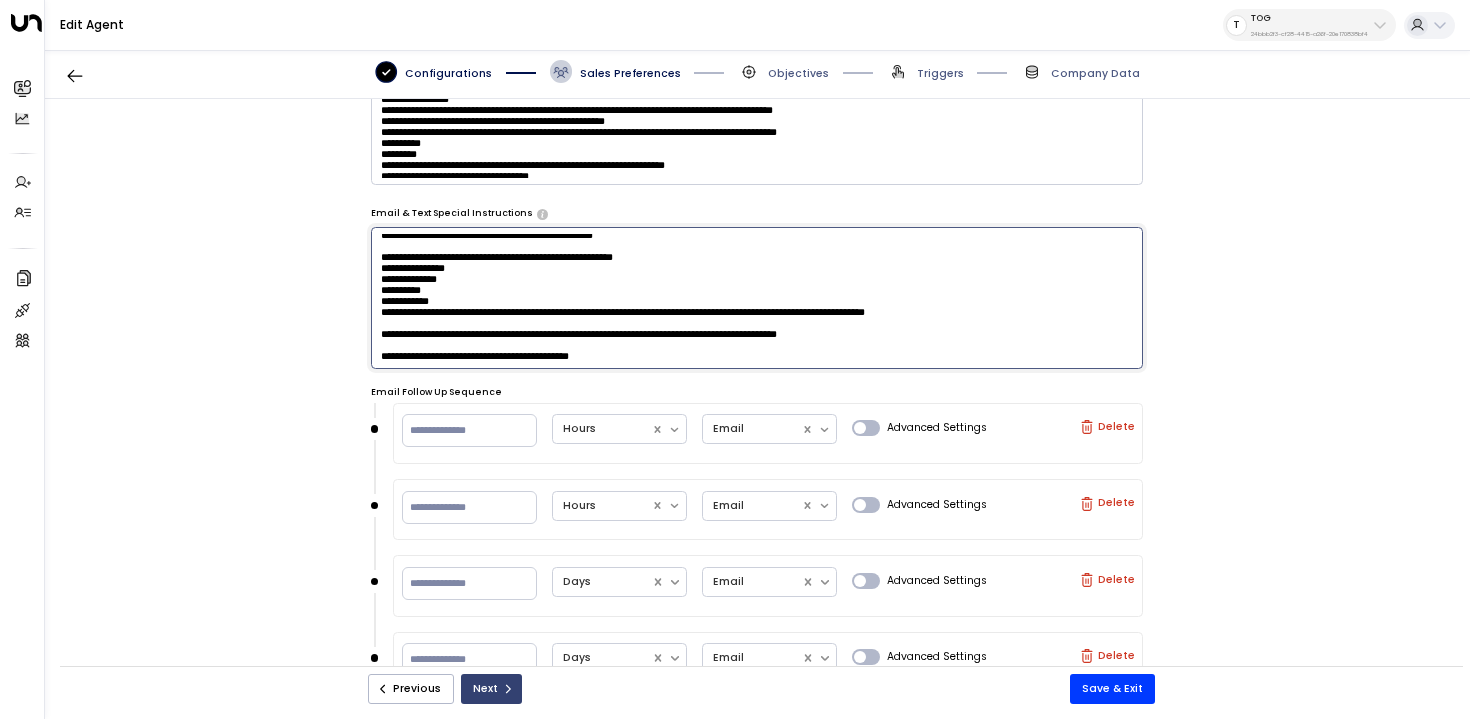 type on "**********" 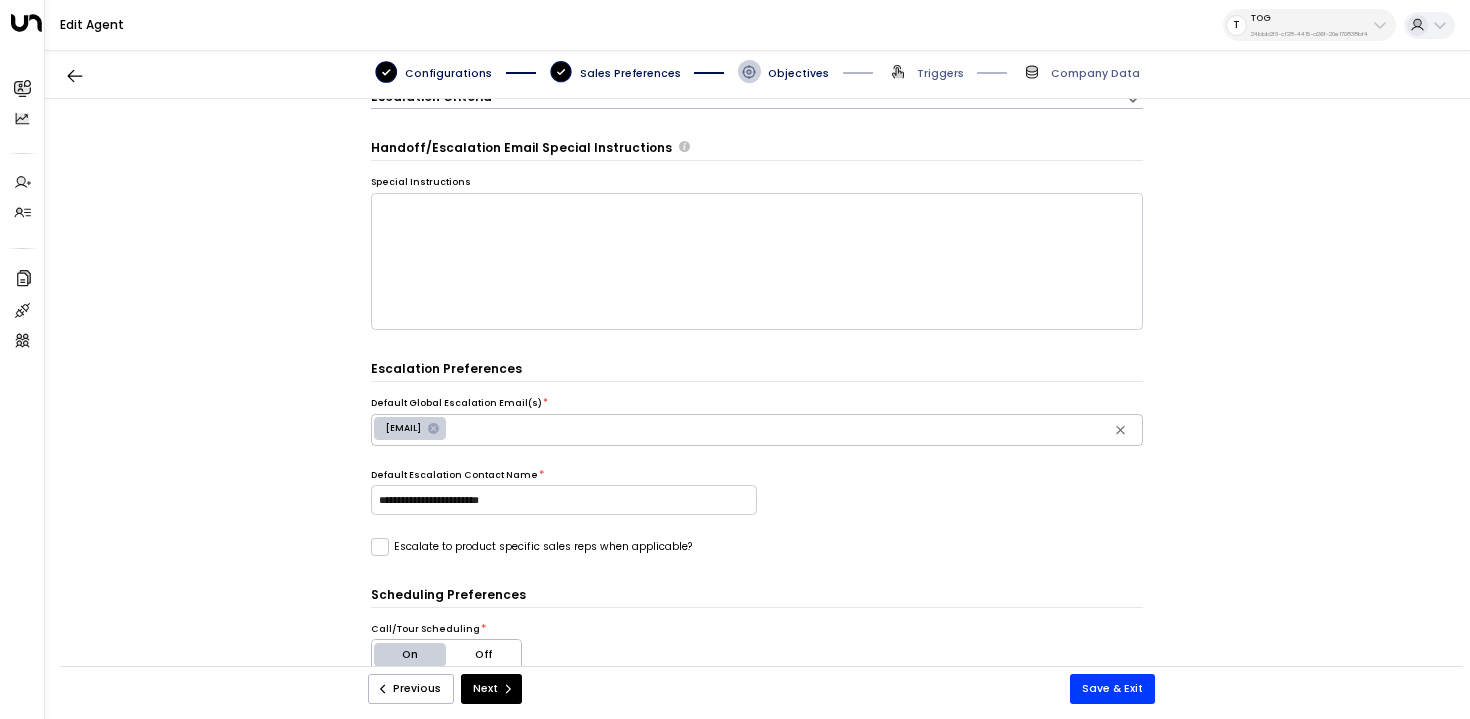 scroll, scrollTop: 943, scrollLeft: 0, axis: vertical 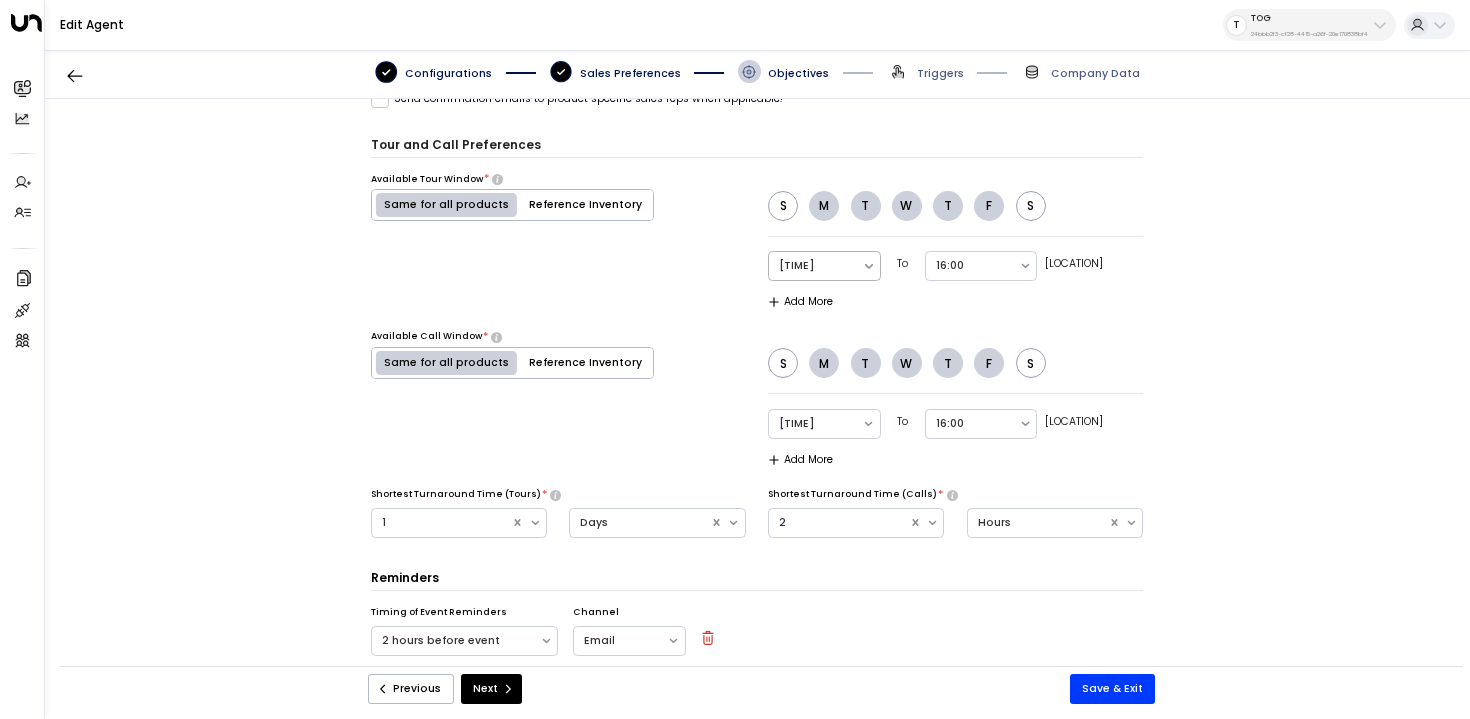 click at bounding box center (815, 266) 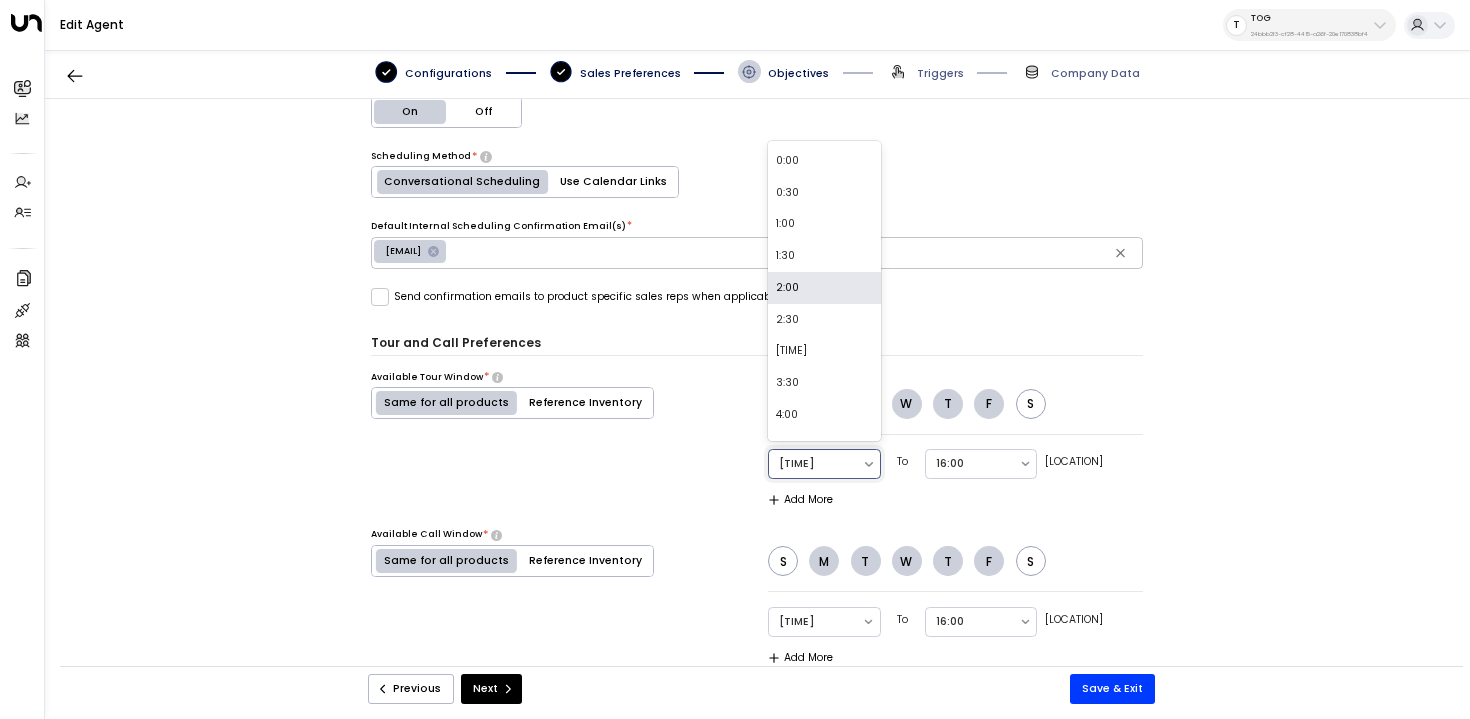 scroll, scrollTop: 744, scrollLeft: 0, axis: vertical 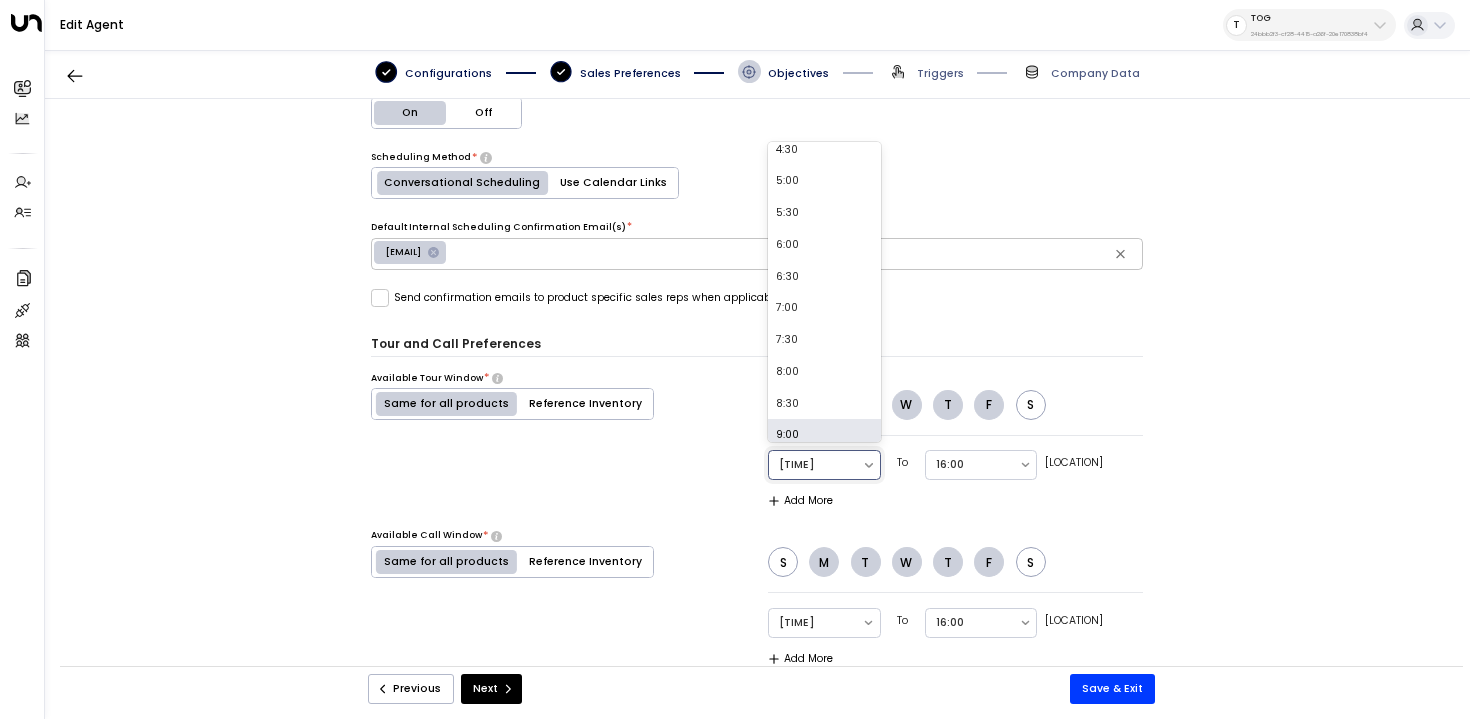 click on "9:00" at bounding box center [824, 435] 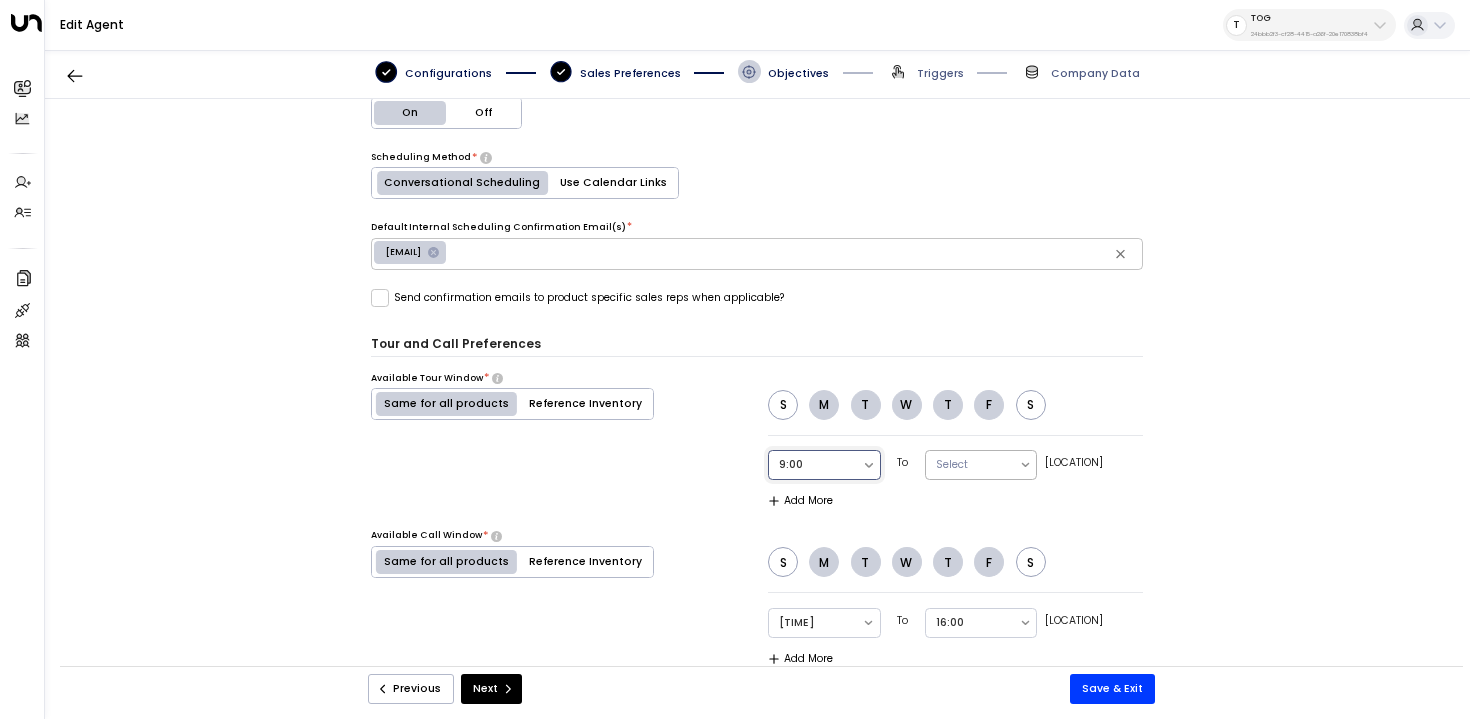 click at bounding box center (972, 465) 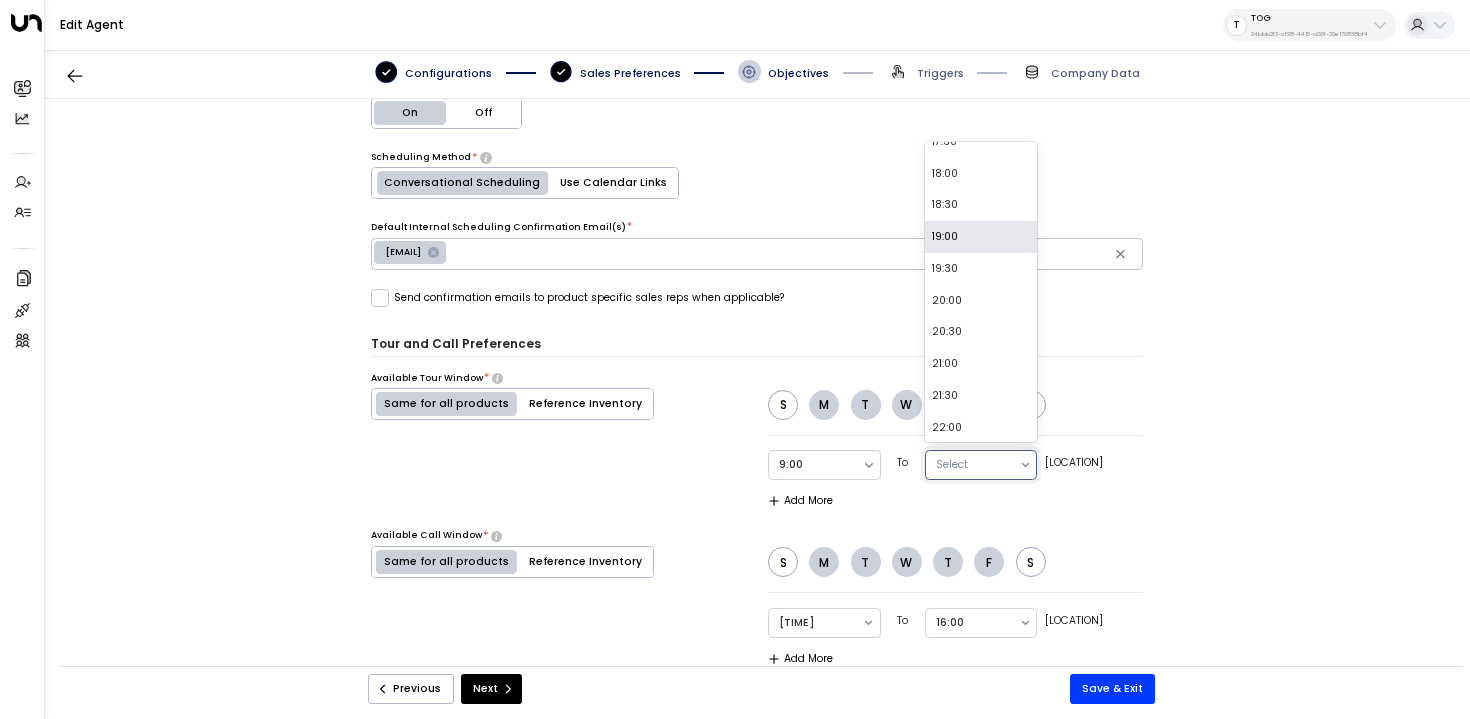 scroll, scrollTop: 466, scrollLeft: 0, axis: vertical 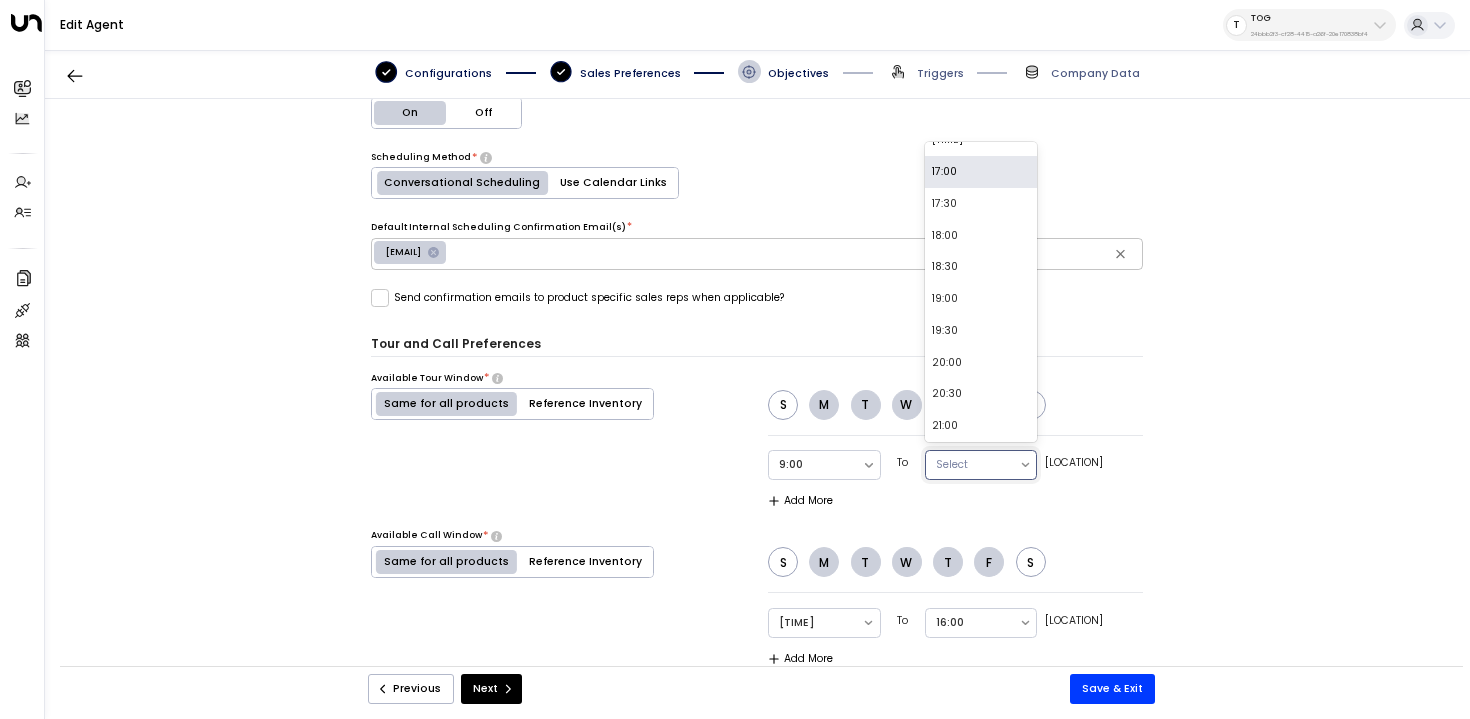 click on "17:00" at bounding box center (981, 172) 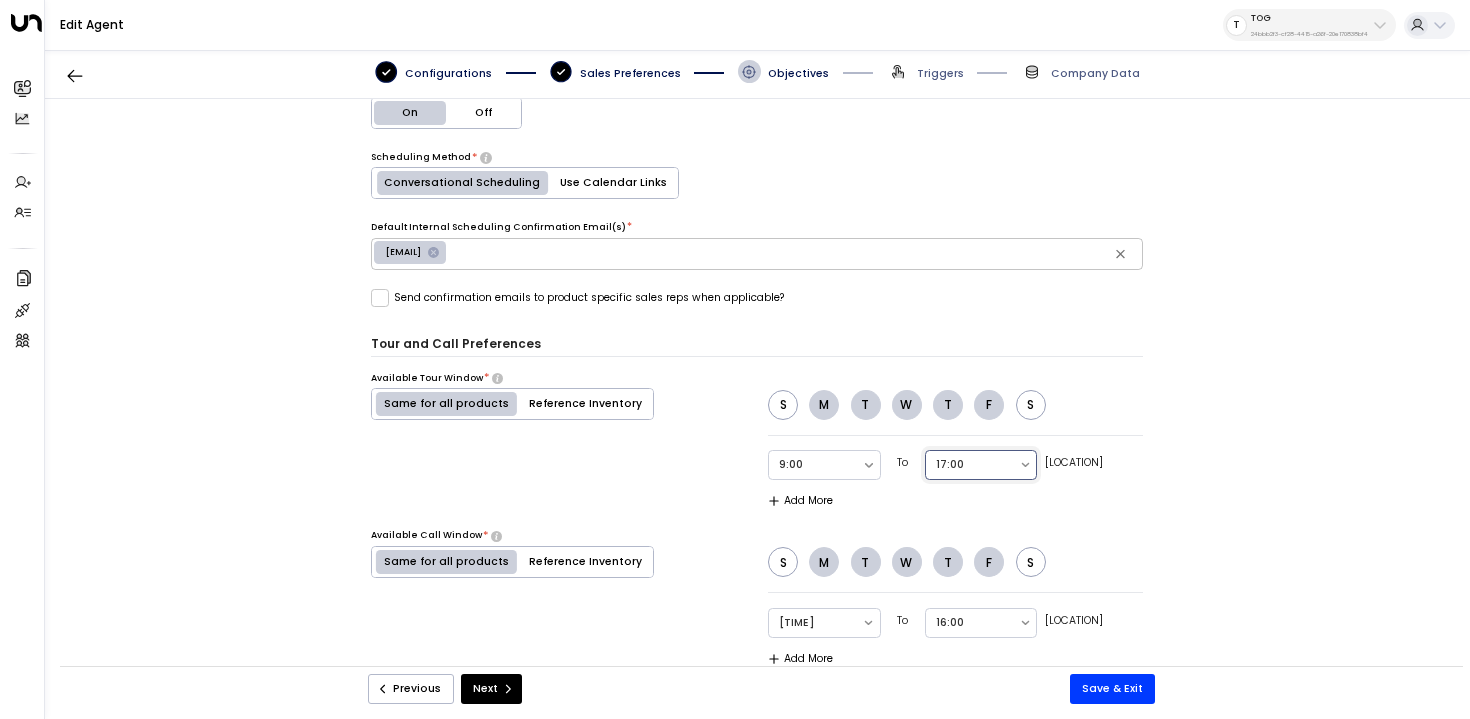 scroll, scrollTop: 833, scrollLeft: 0, axis: vertical 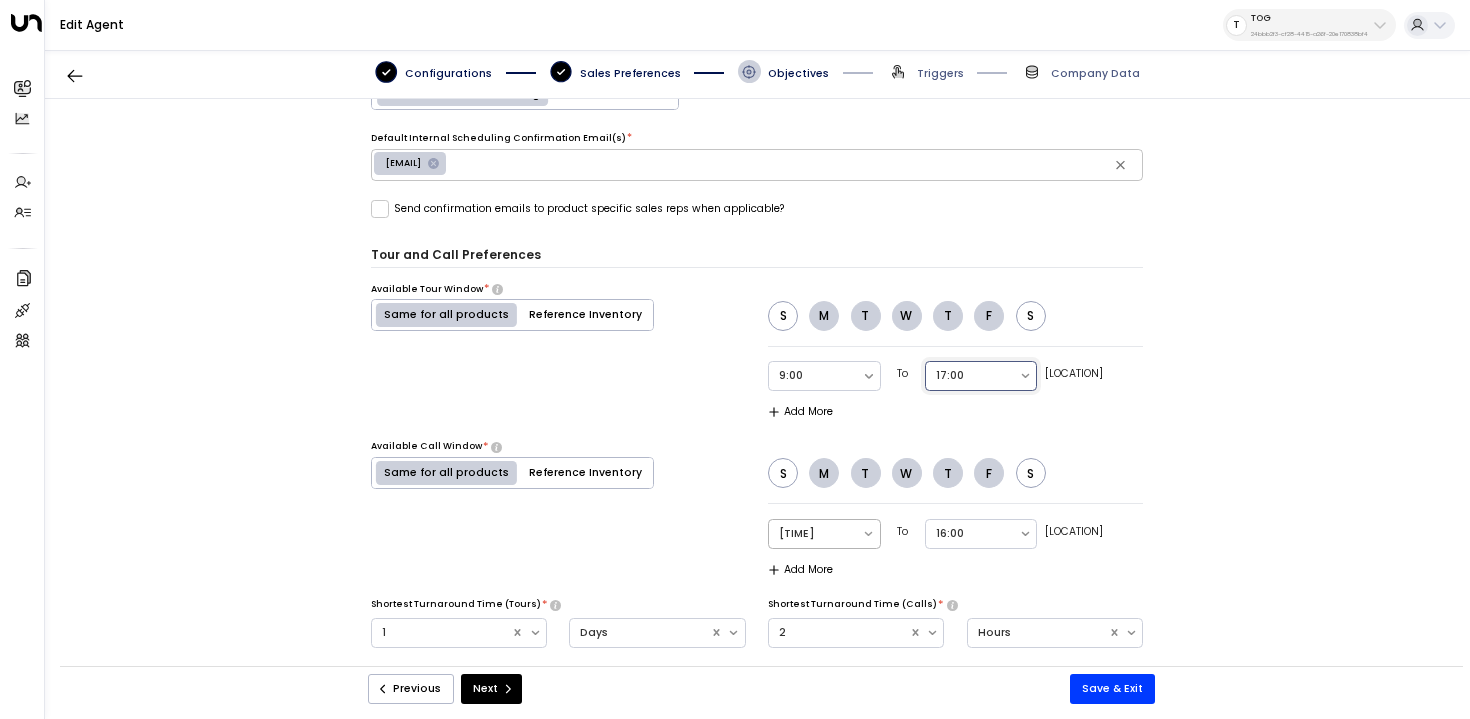 click at bounding box center [869, 534] 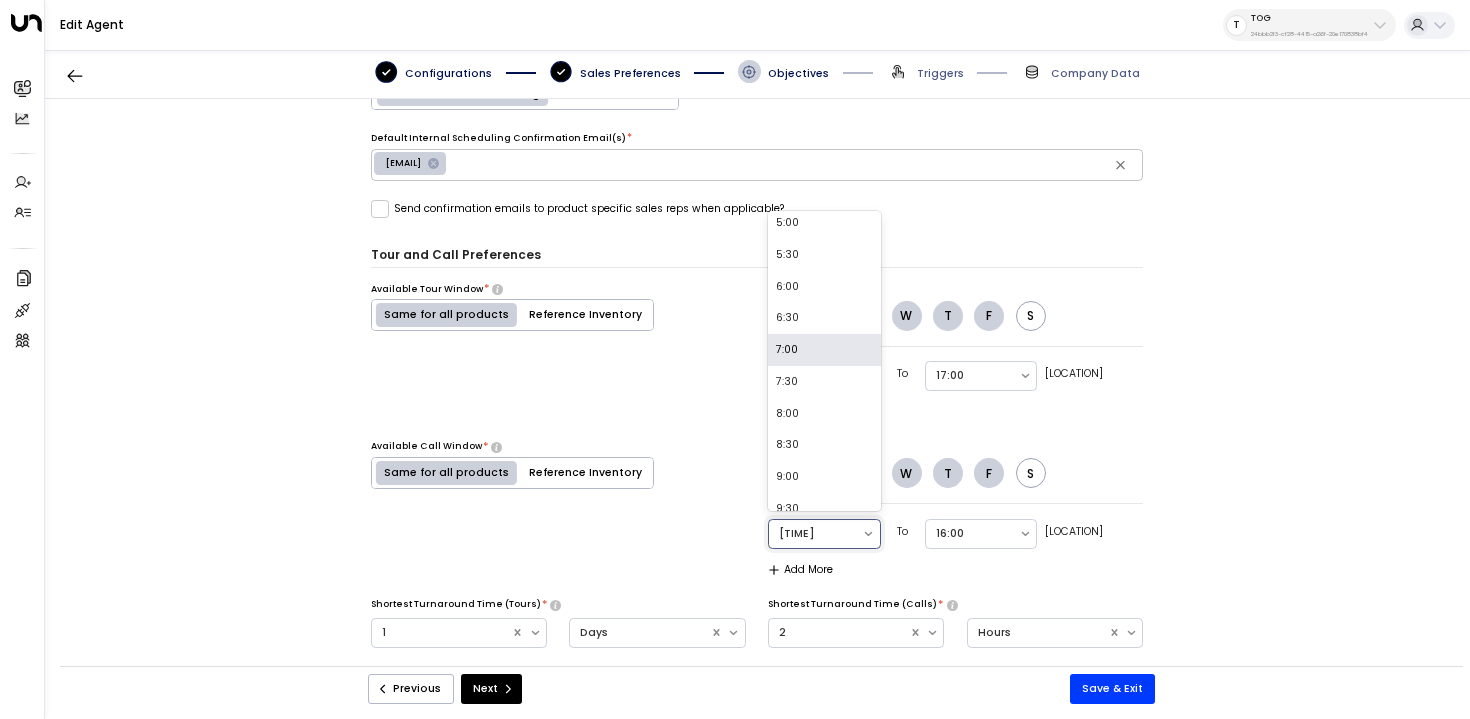 scroll, scrollTop: 330, scrollLeft: 0, axis: vertical 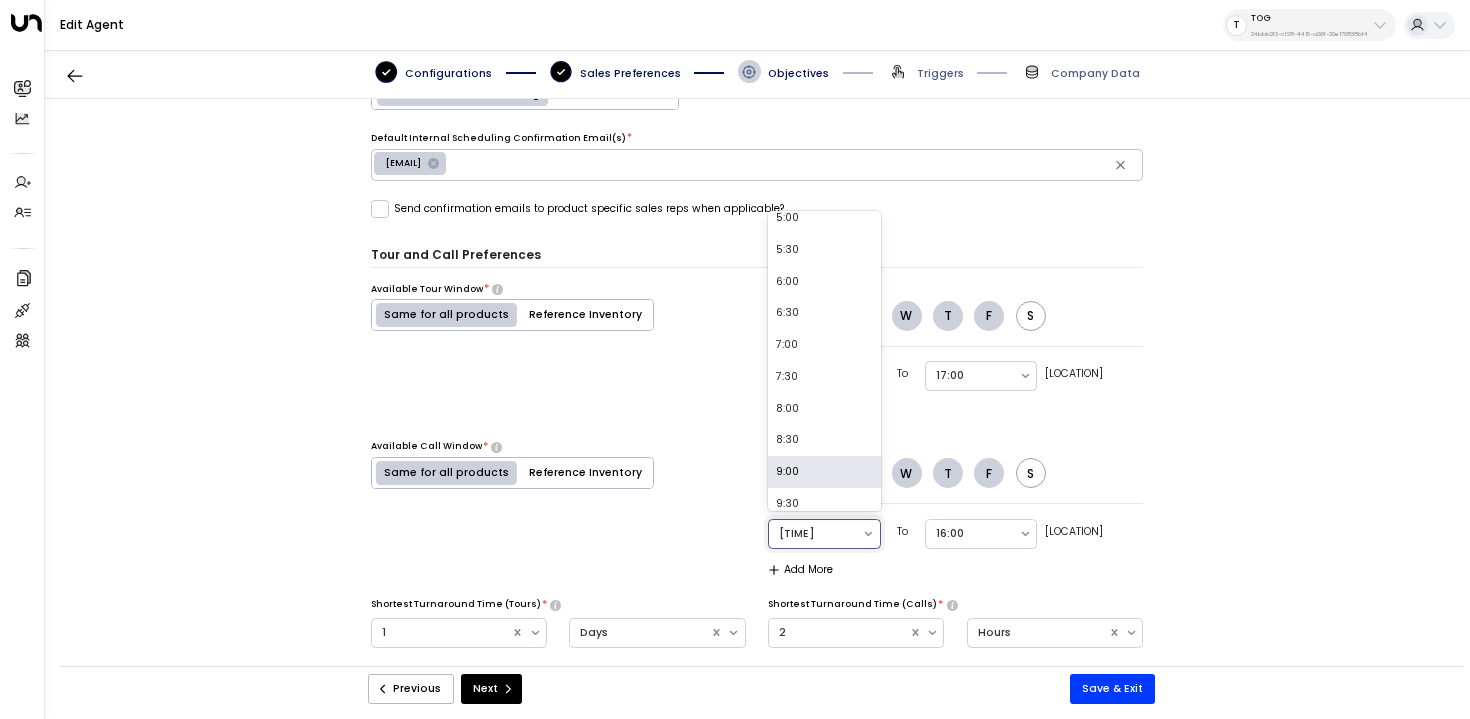 click on "9:00" at bounding box center (824, 472) 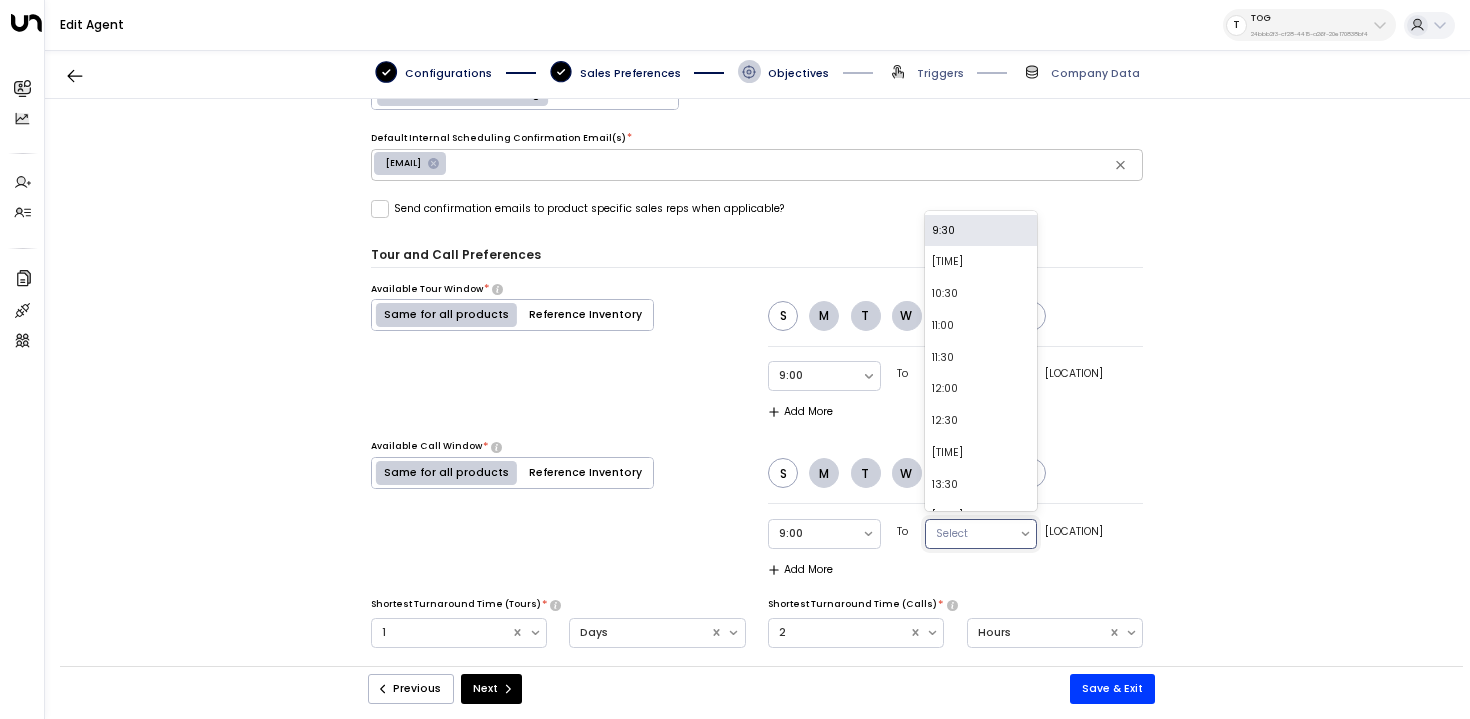 click on "Select" at bounding box center (972, 534) 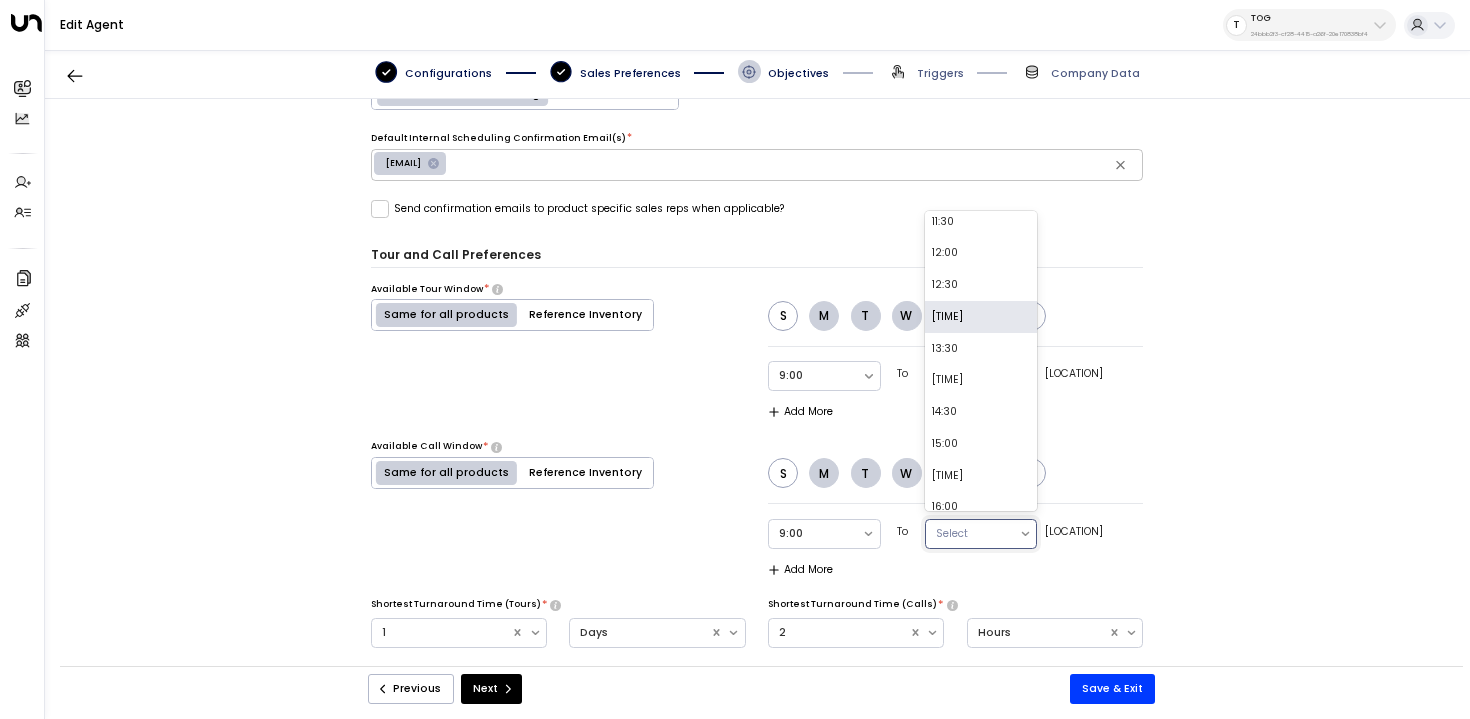 scroll, scrollTop: 268, scrollLeft: 0, axis: vertical 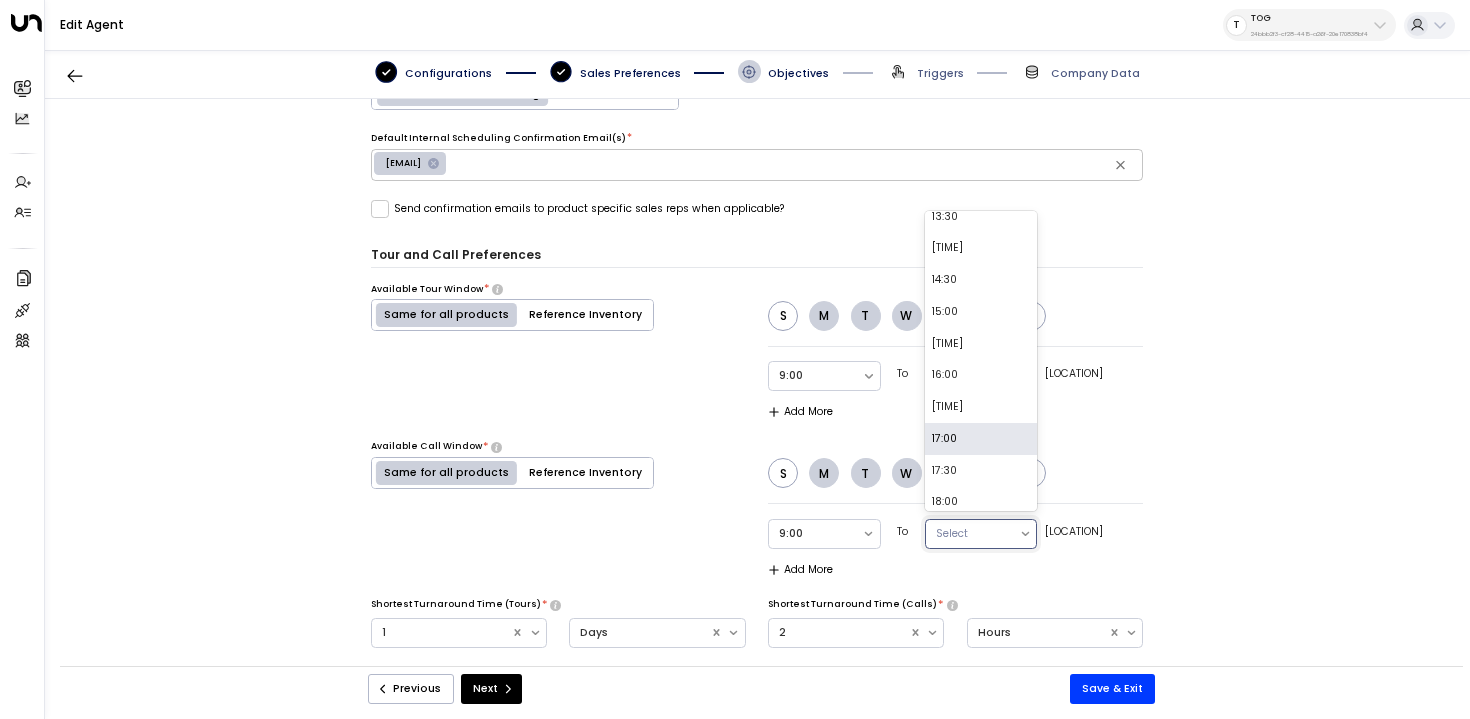 click on "17:00" at bounding box center (981, 439) 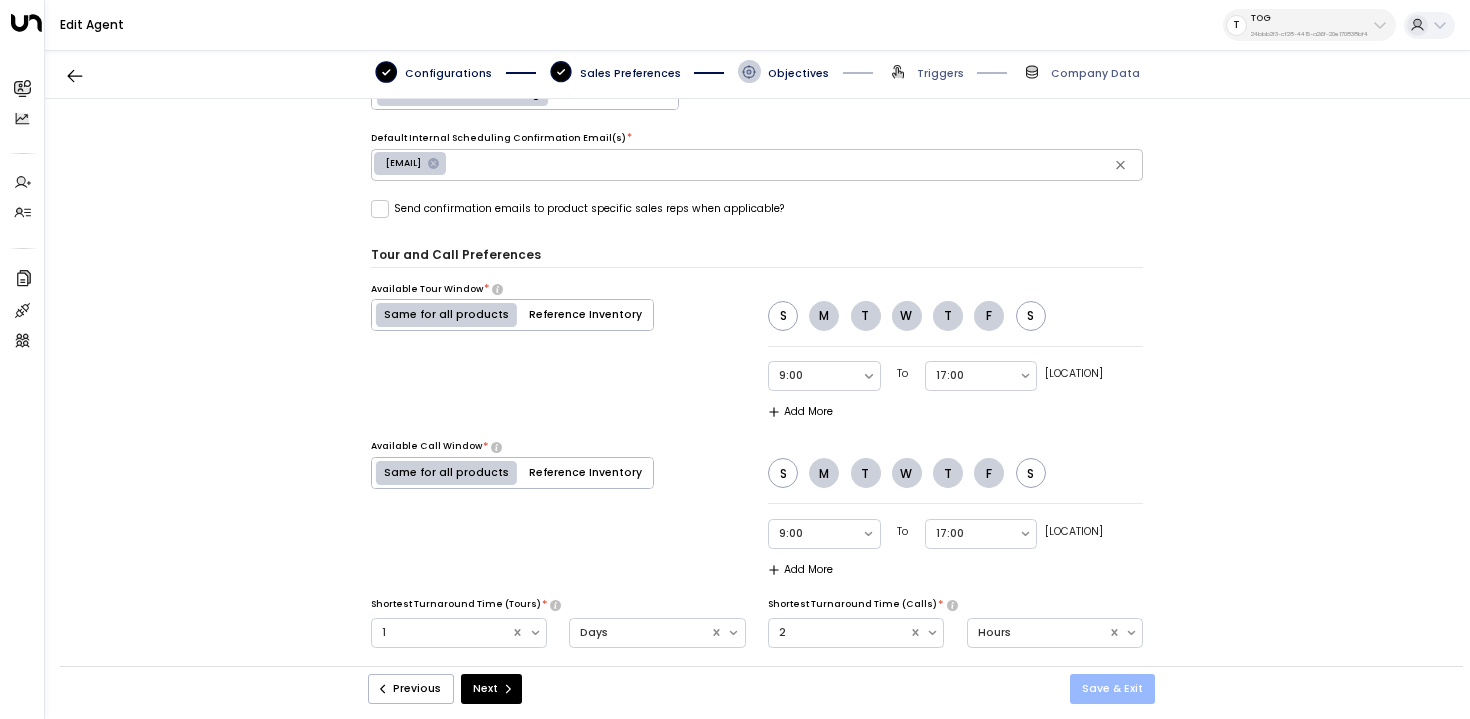 click on "Save & Exit" at bounding box center [1112, 689] 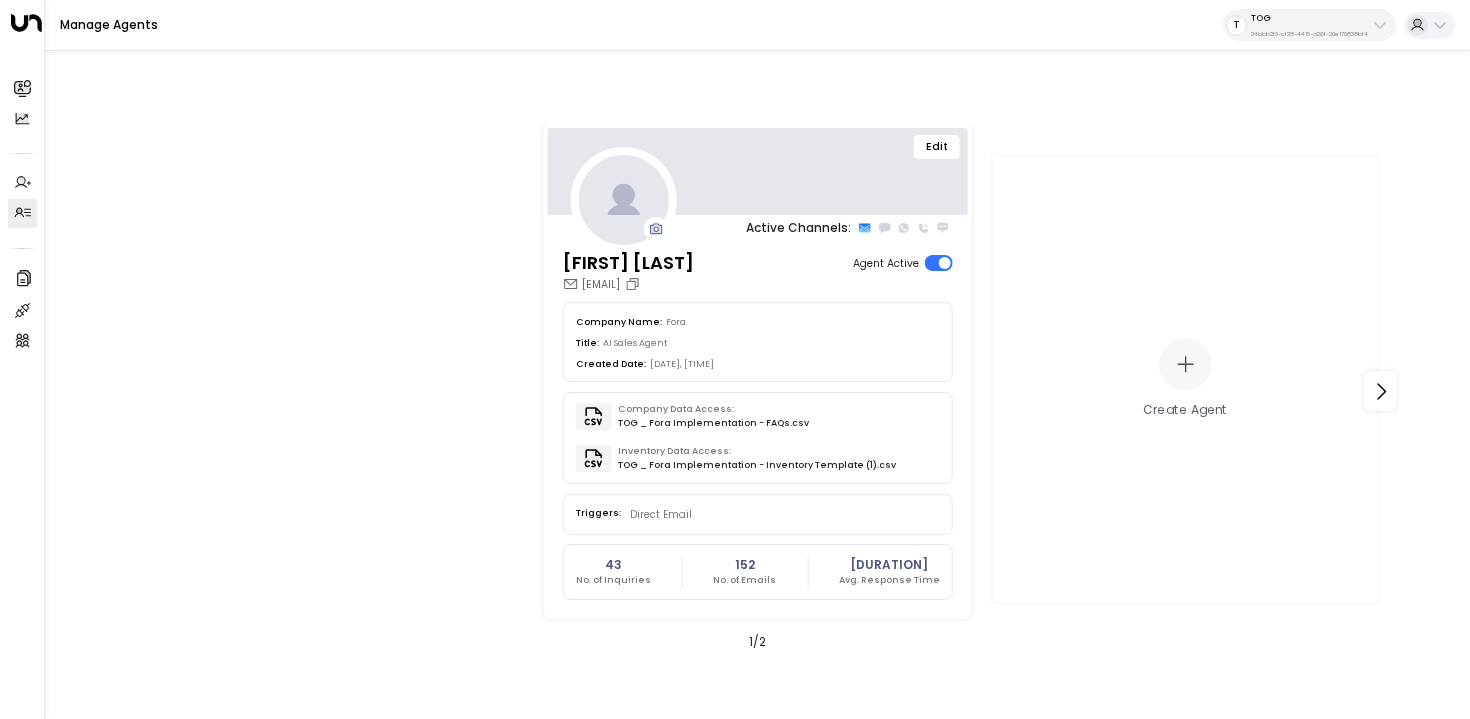 click on "Edit" at bounding box center (937, 147) 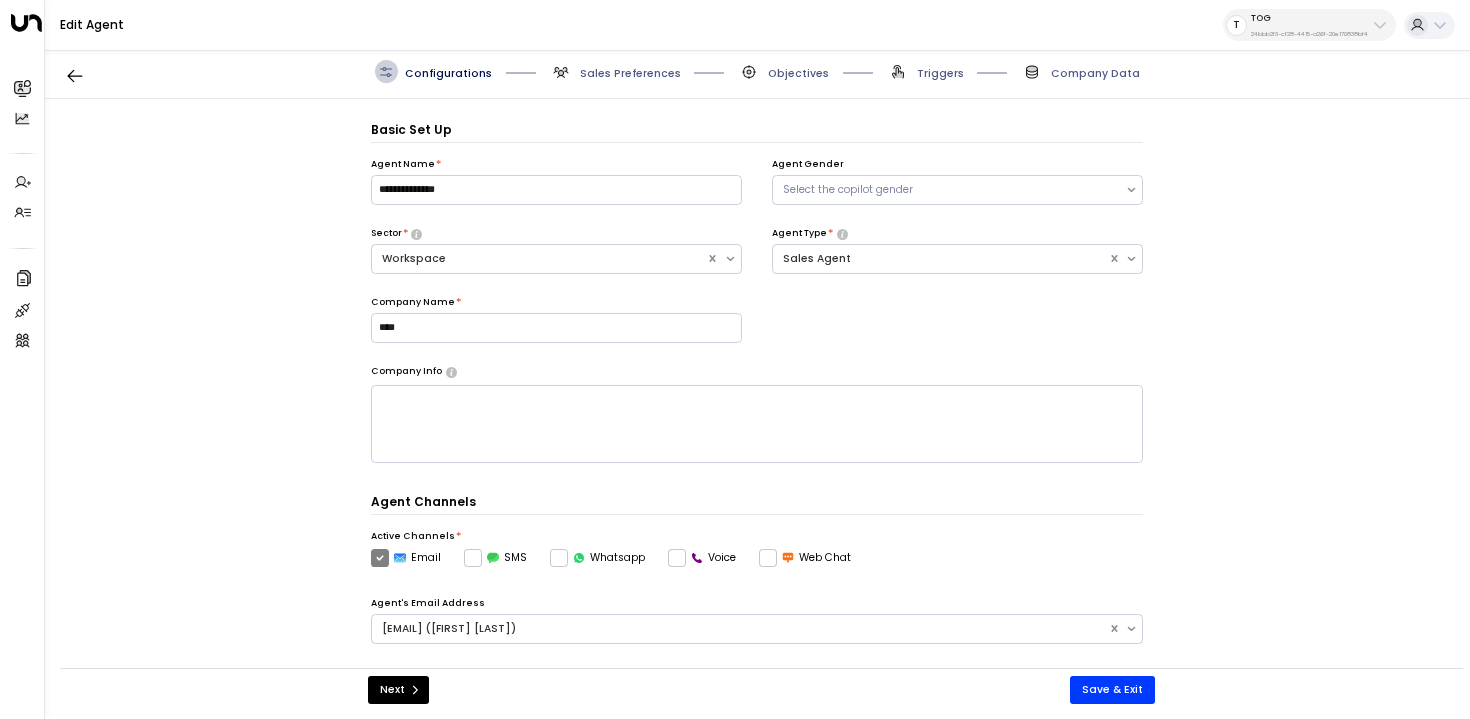 scroll, scrollTop: 22, scrollLeft: 0, axis: vertical 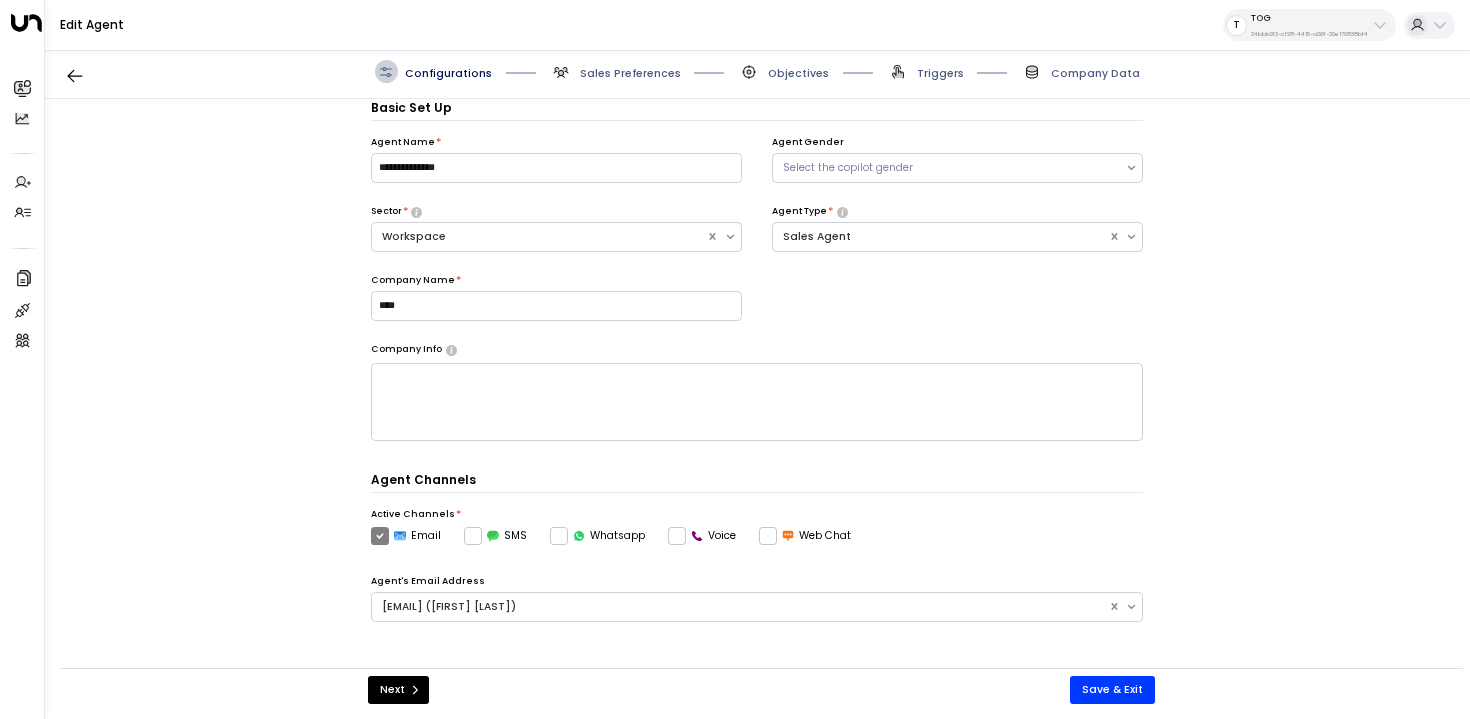 click on "Triggers" at bounding box center [630, 73] 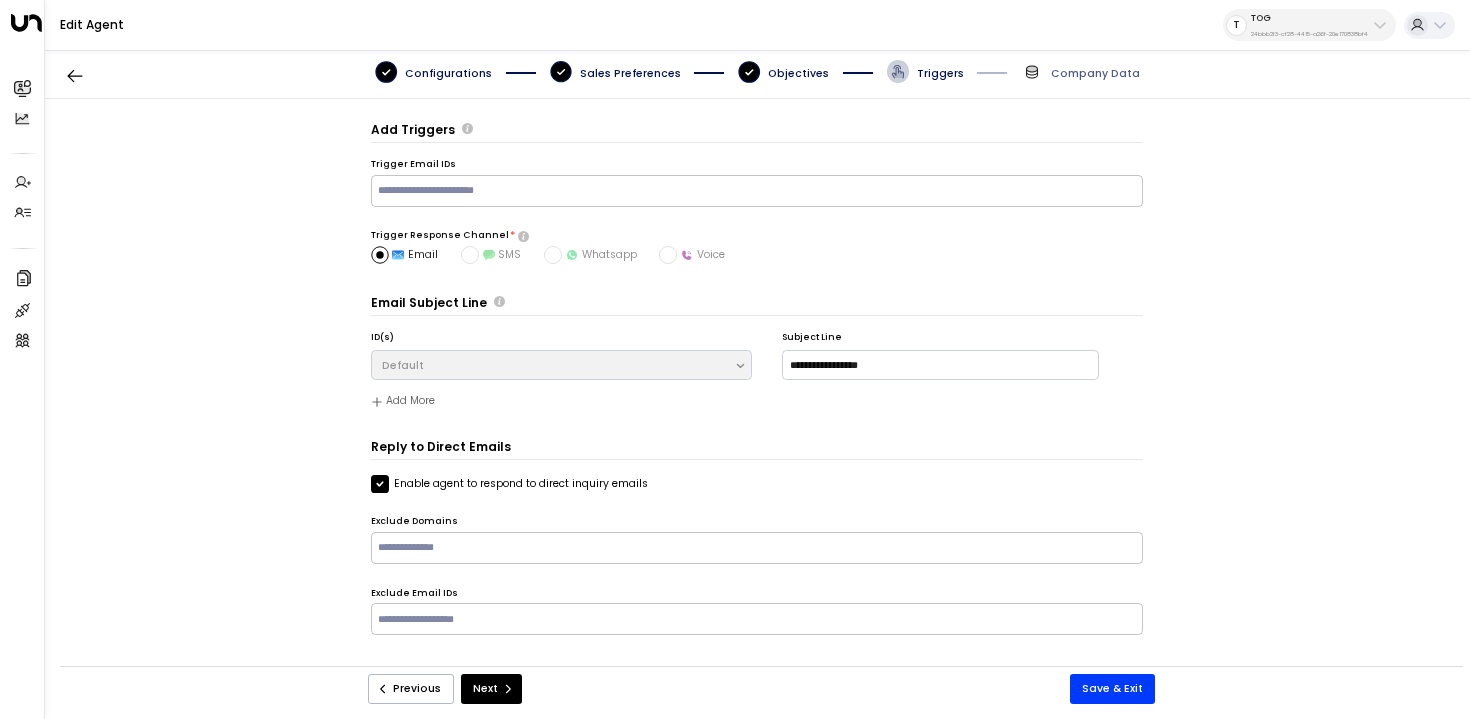 scroll, scrollTop: 0, scrollLeft: 0, axis: both 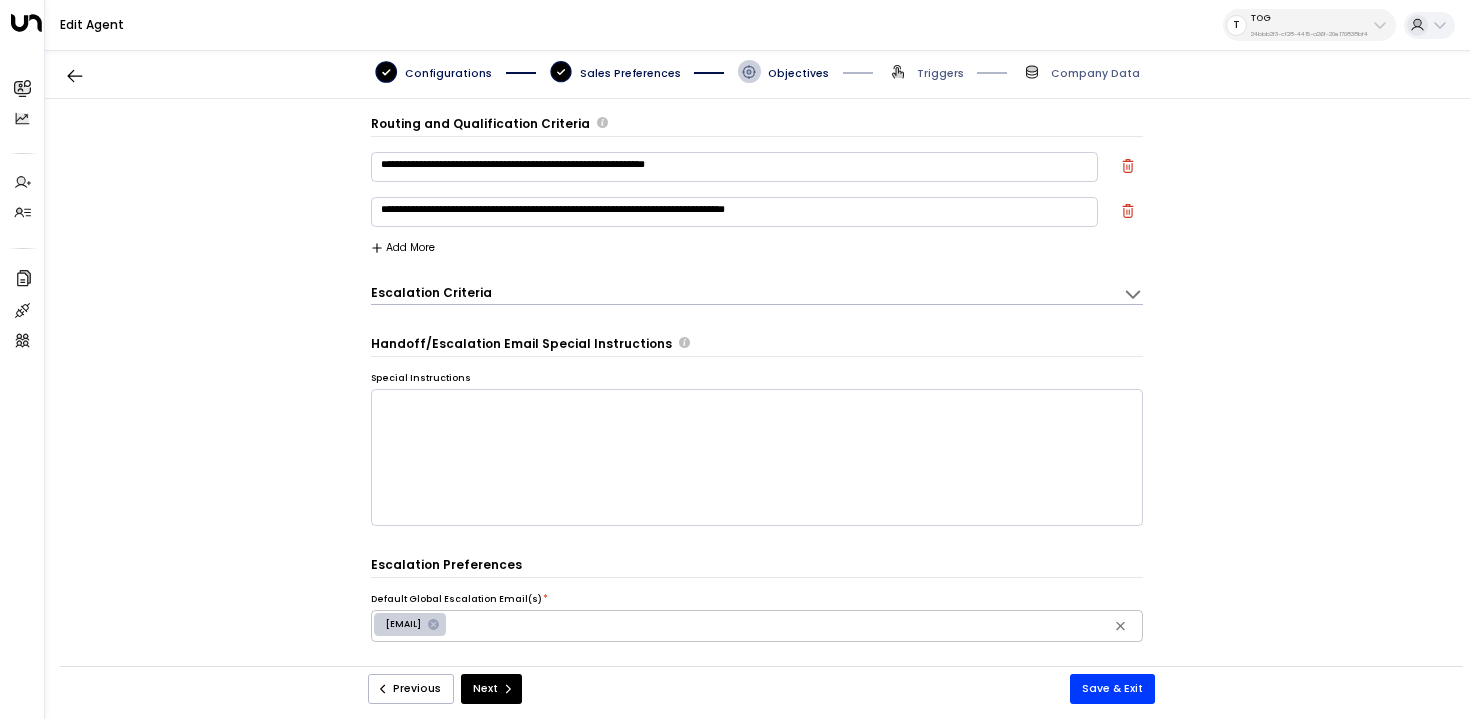 click at bounding box center [1127, 166] 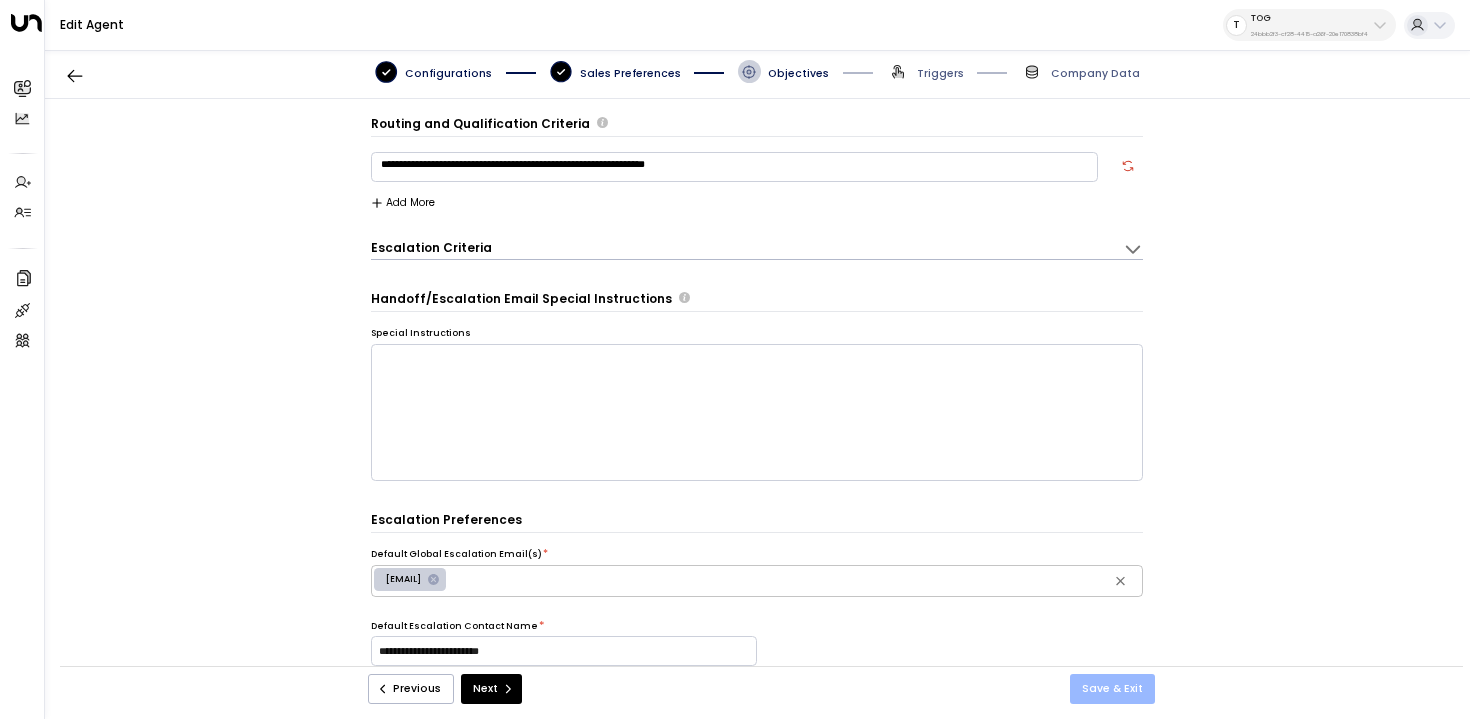 click on "Save & Exit" at bounding box center [1112, 689] 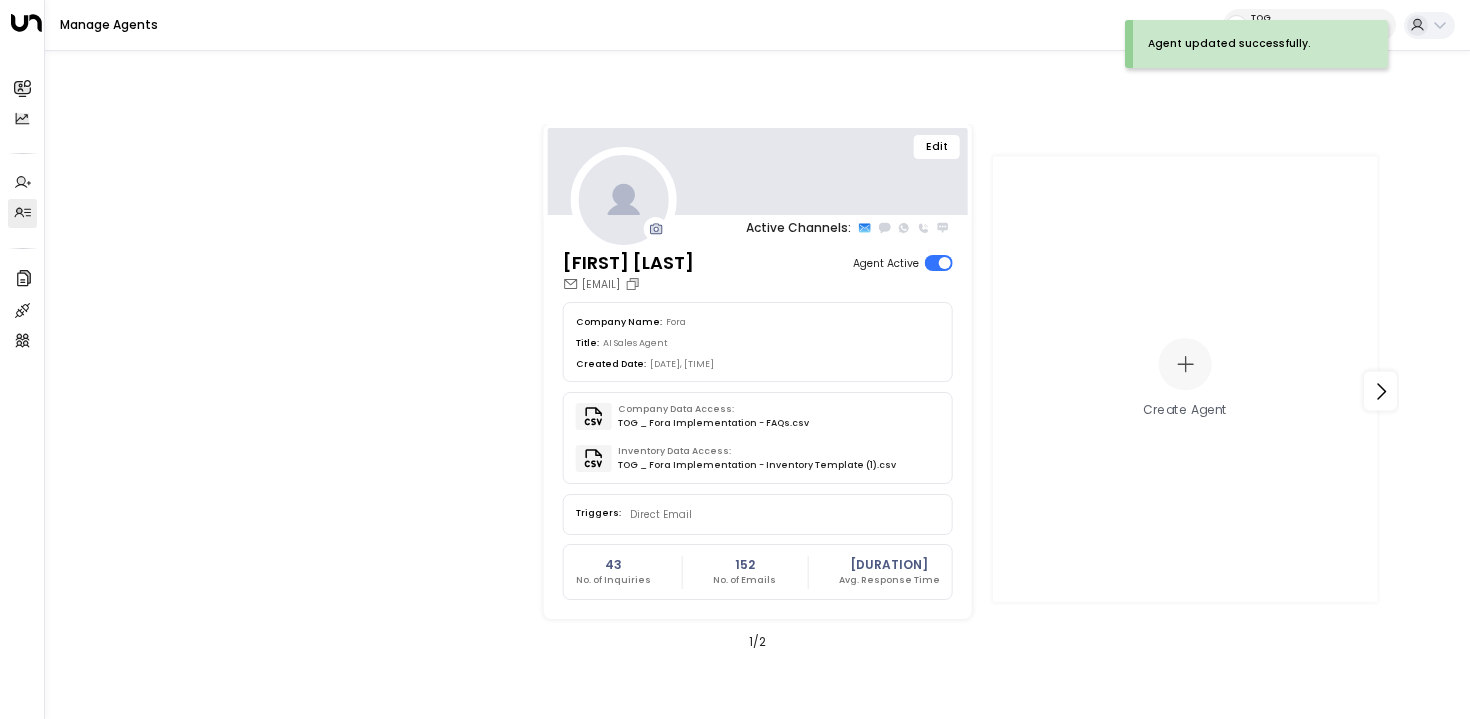 click on "Edit" at bounding box center [937, 147] 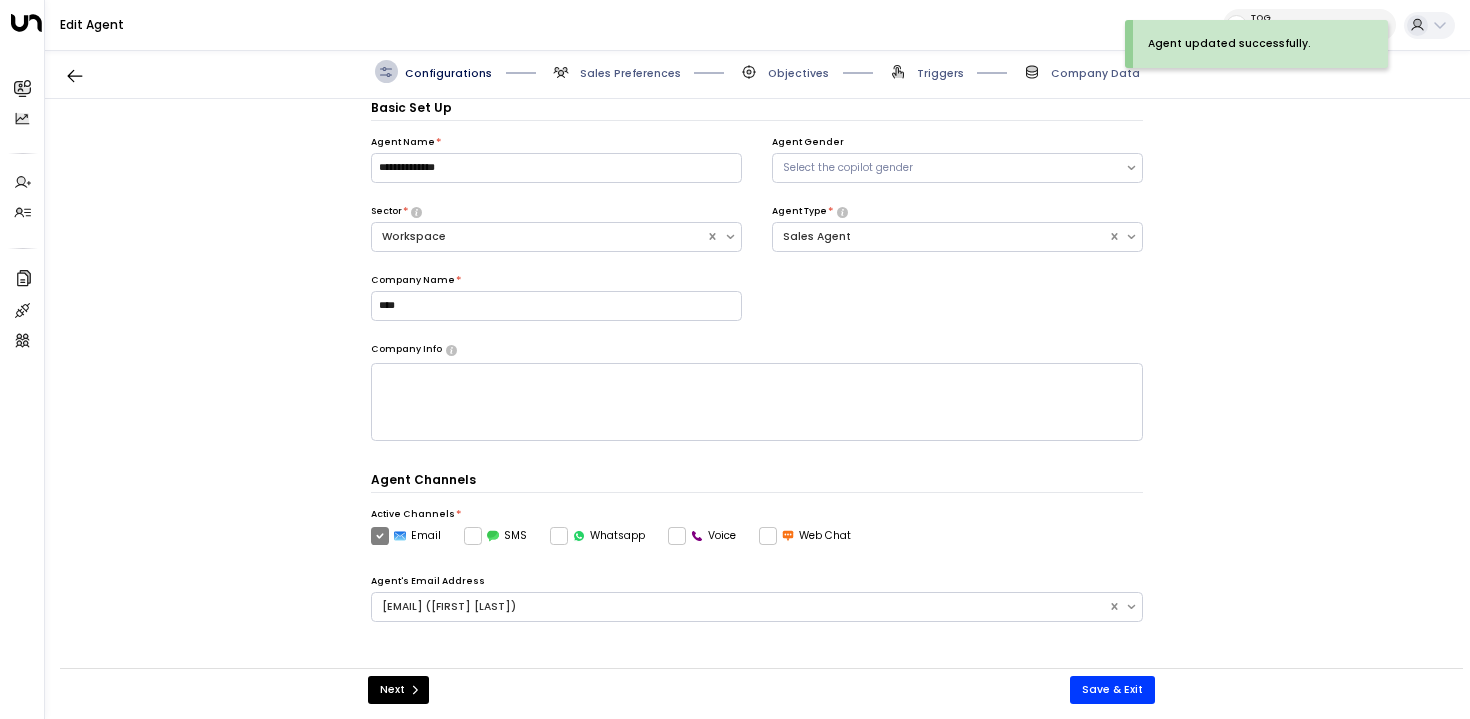 scroll, scrollTop: 22, scrollLeft: 0, axis: vertical 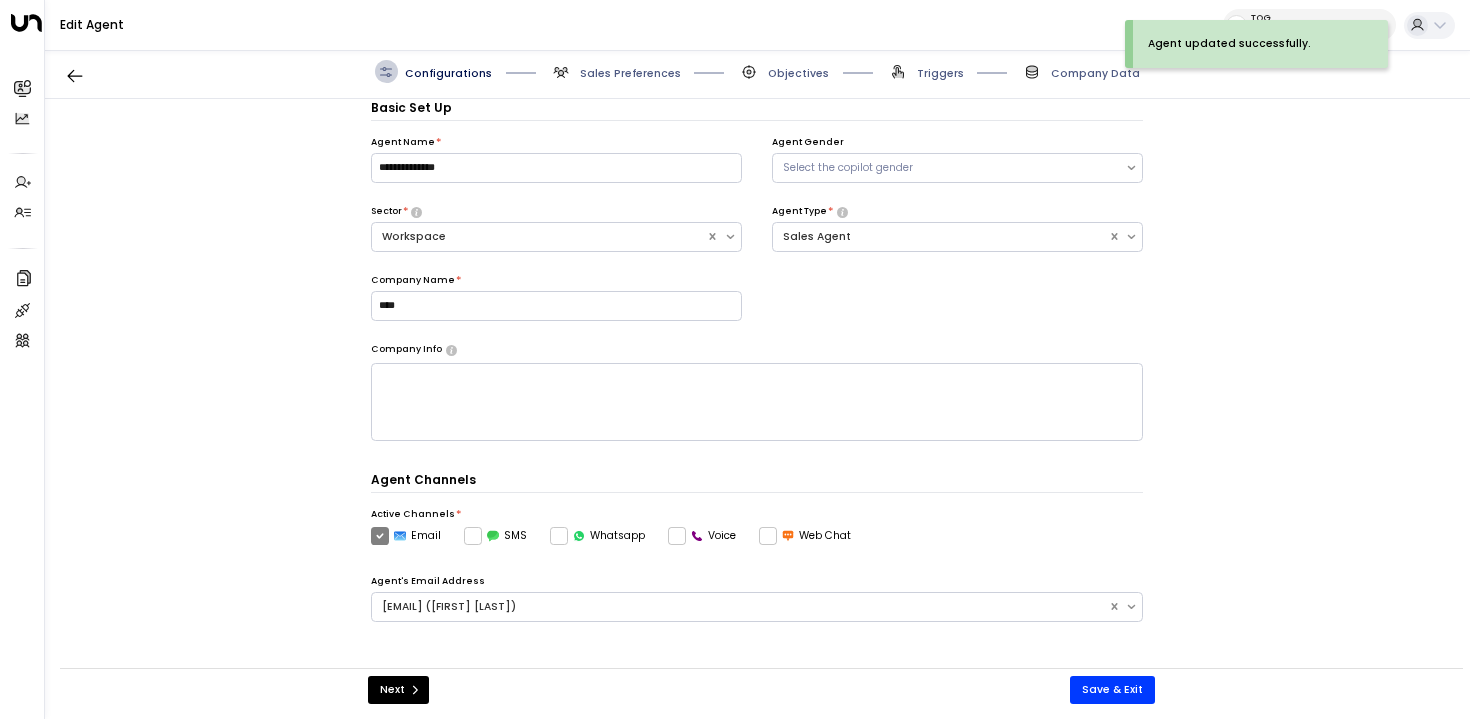 click on "Sales Preferences" at bounding box center [630, 73] 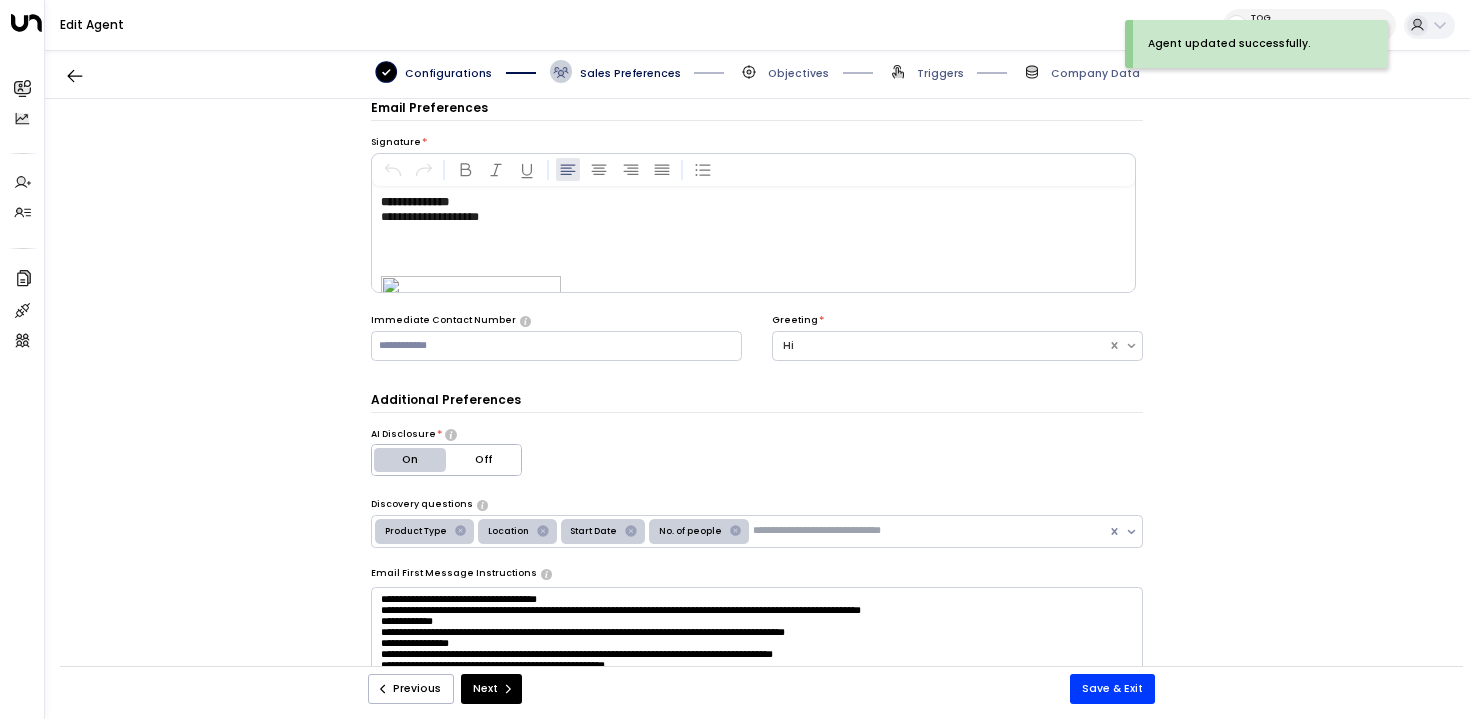 scroll, scrollTop: 554, scrollLeft: 0, axis: vertical 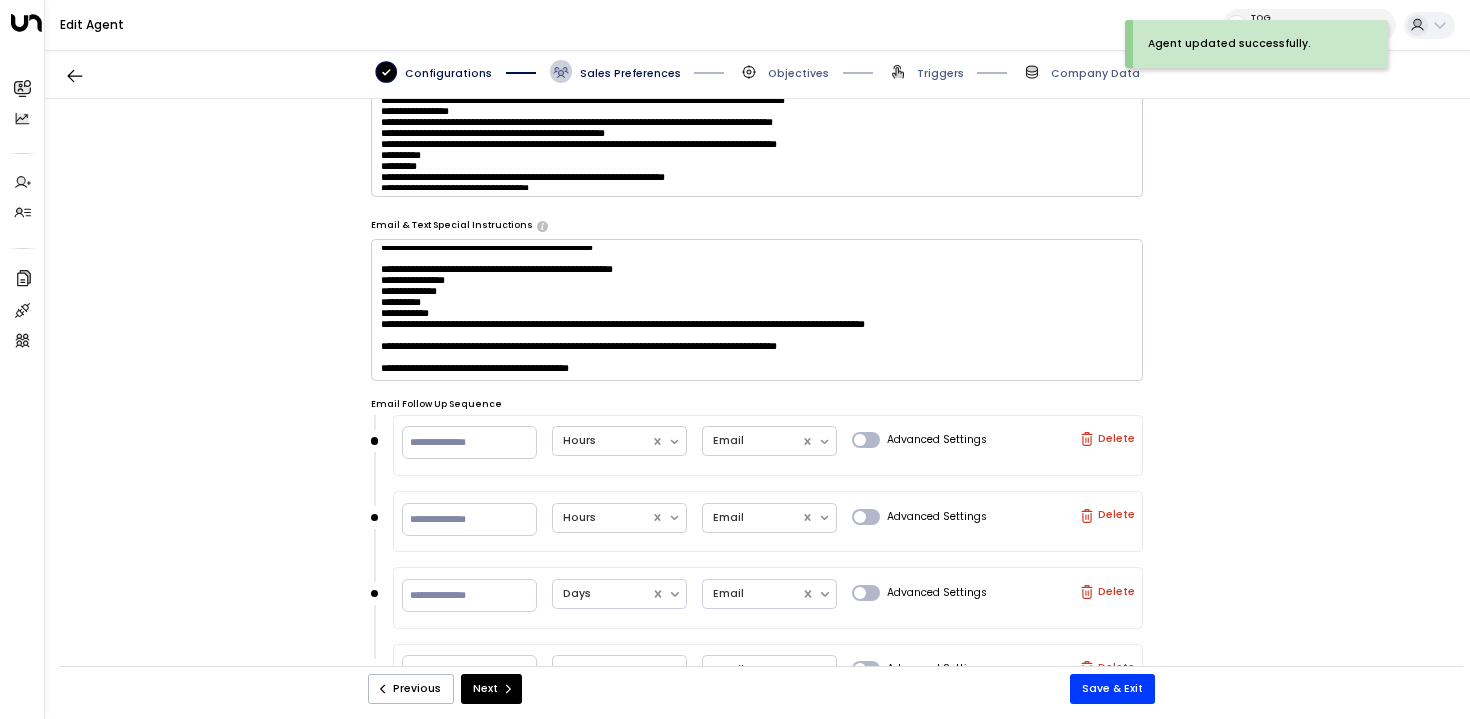 click at bounding box center [757, 310] 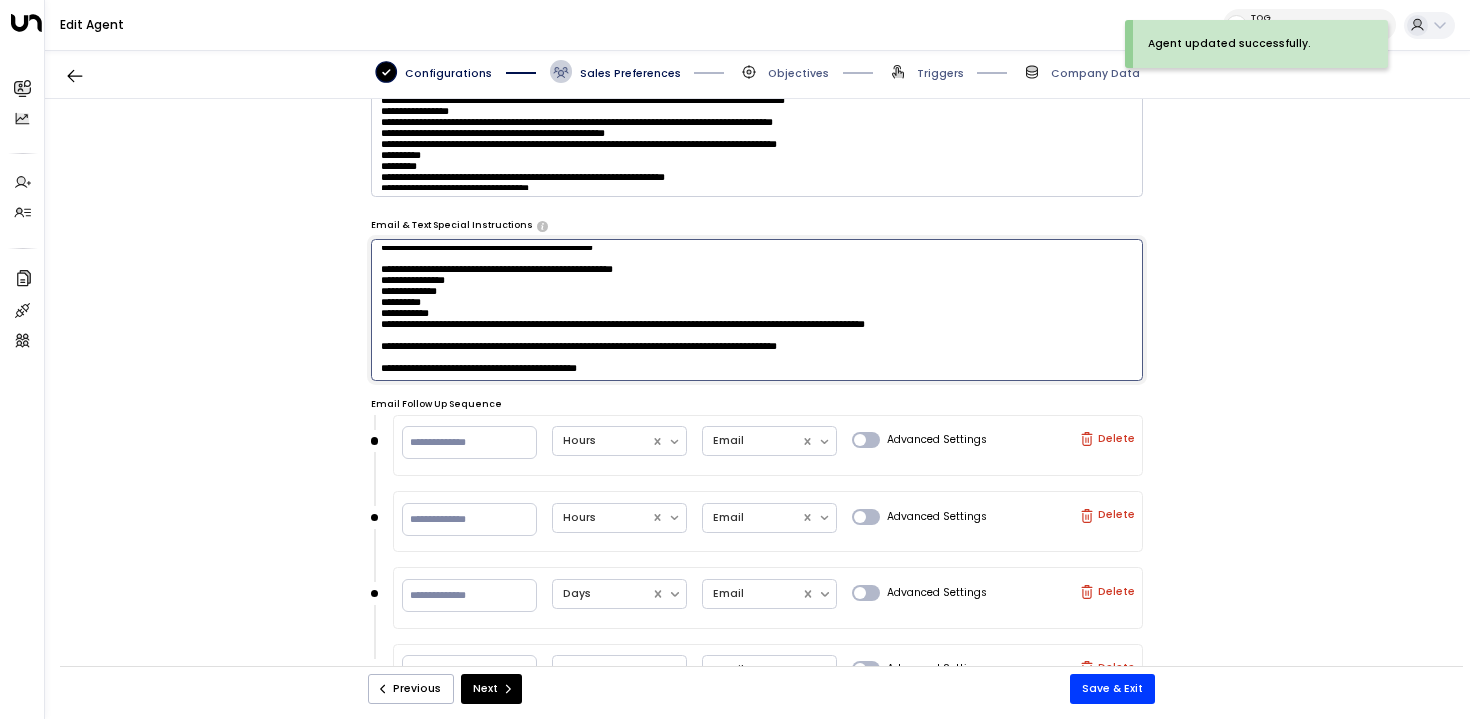 scroll, scrollTop: 290, scrollLeft: 0, axis: vertical 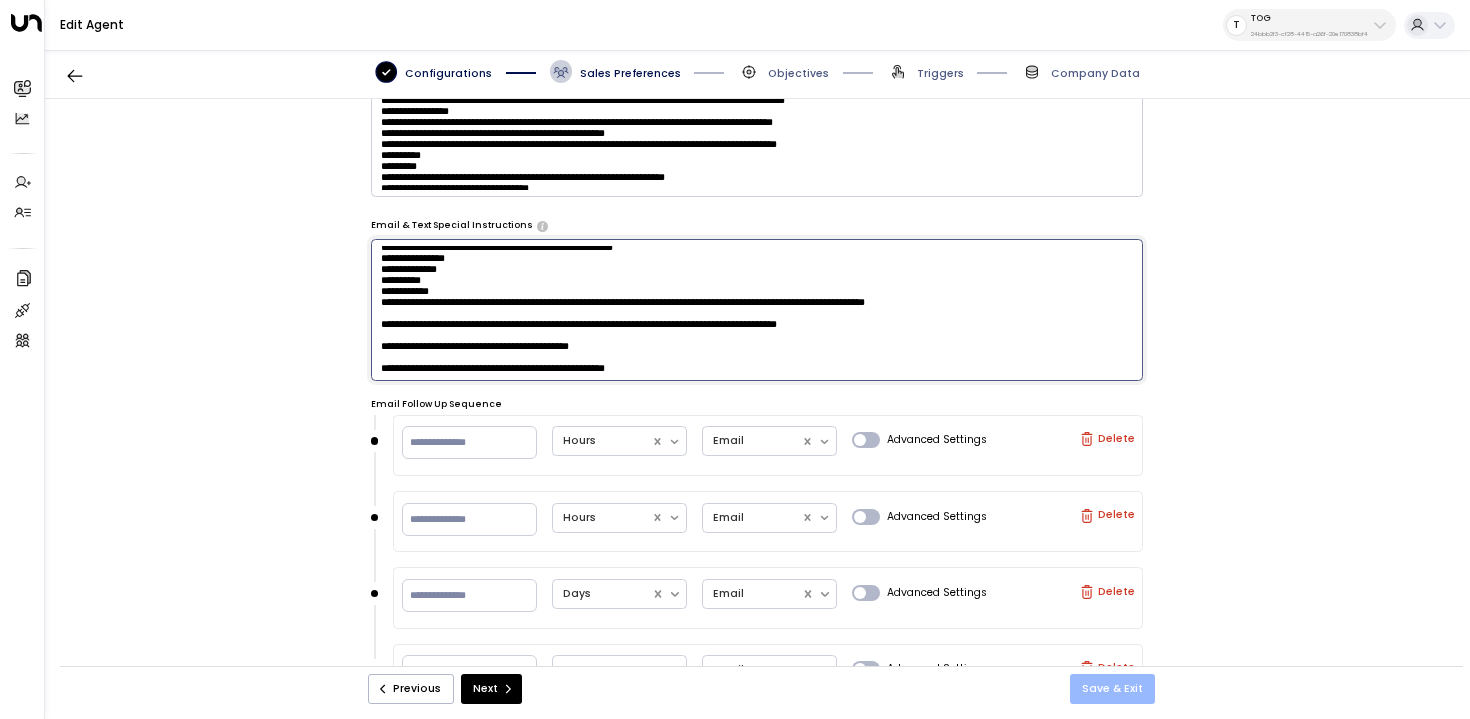 type on "**********" 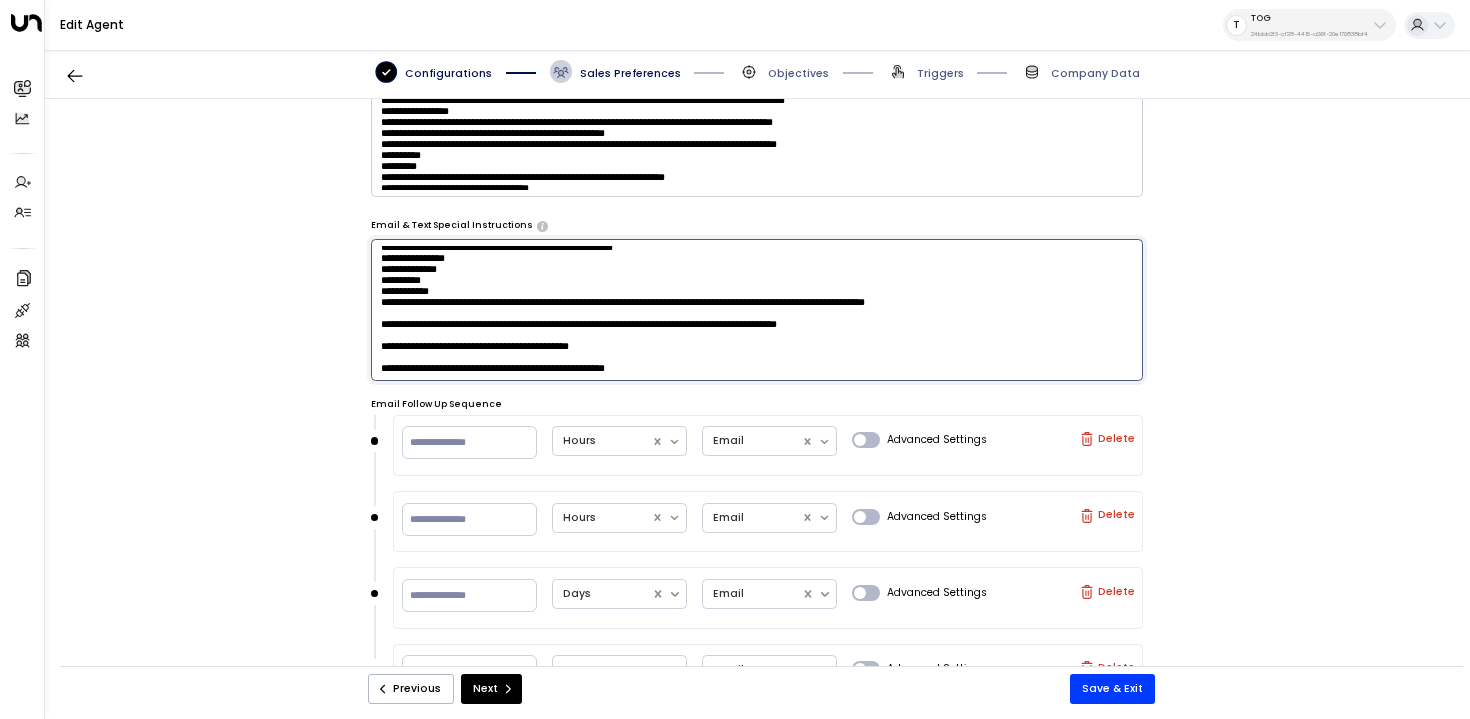 click on "Save & Exit" at bounding box center [1112, 689] 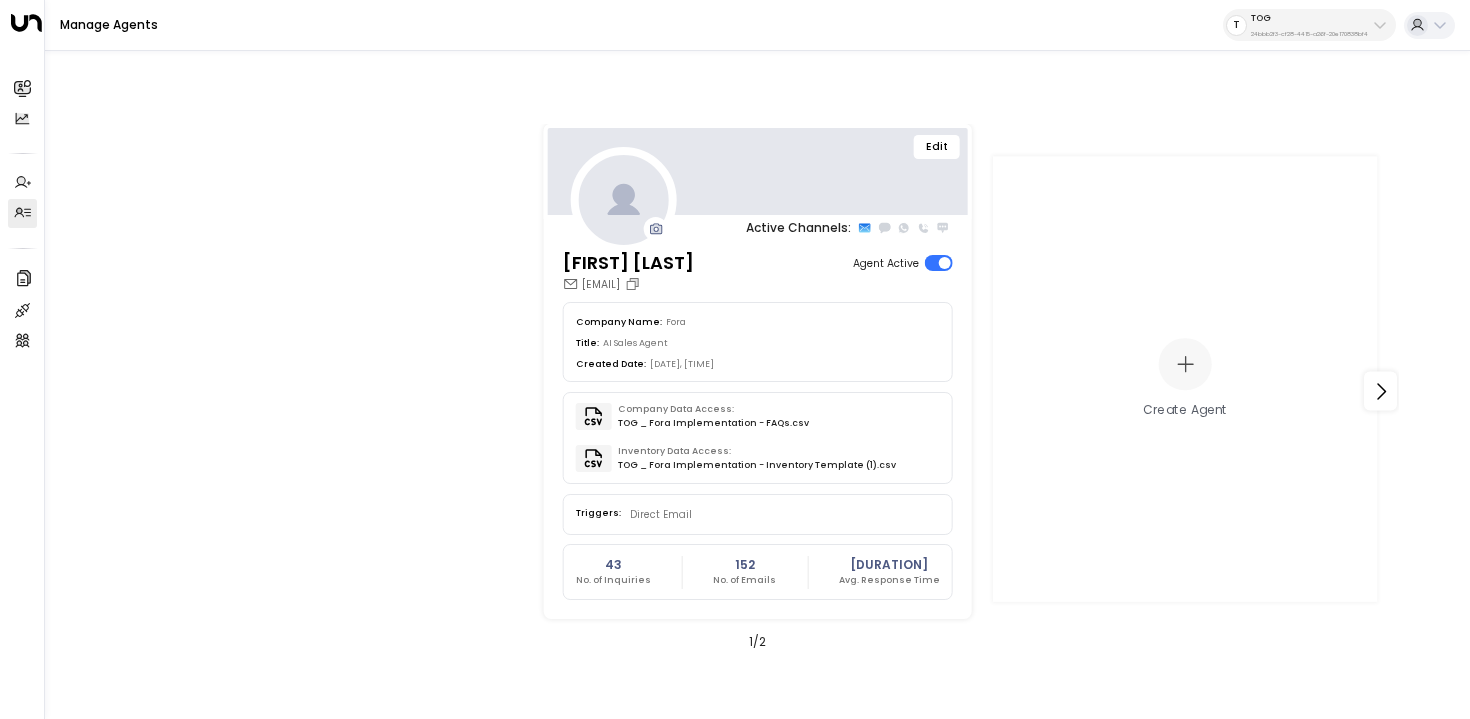 click on "Edit" at bounding box center (937, 147) 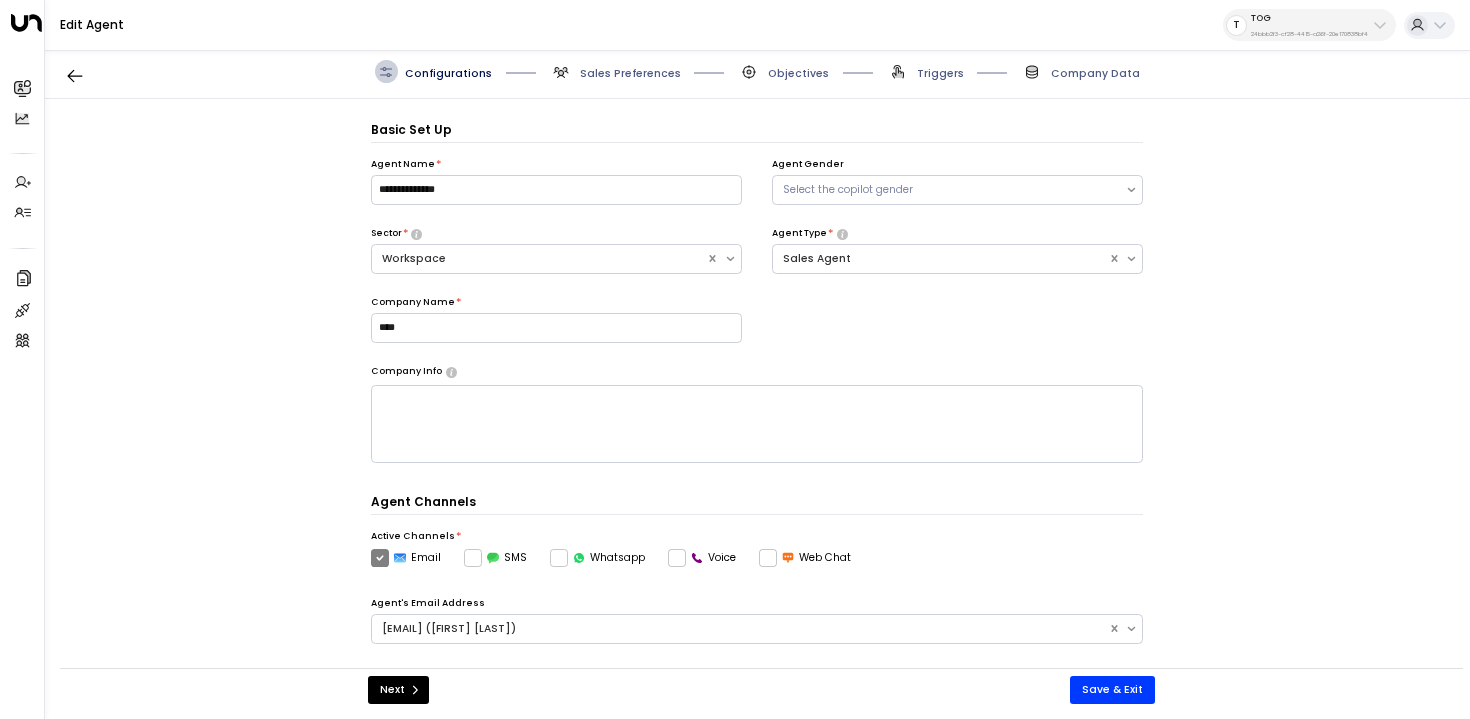 scroll, scrollTop: 22, scrollLeft: 0, axis: vertical 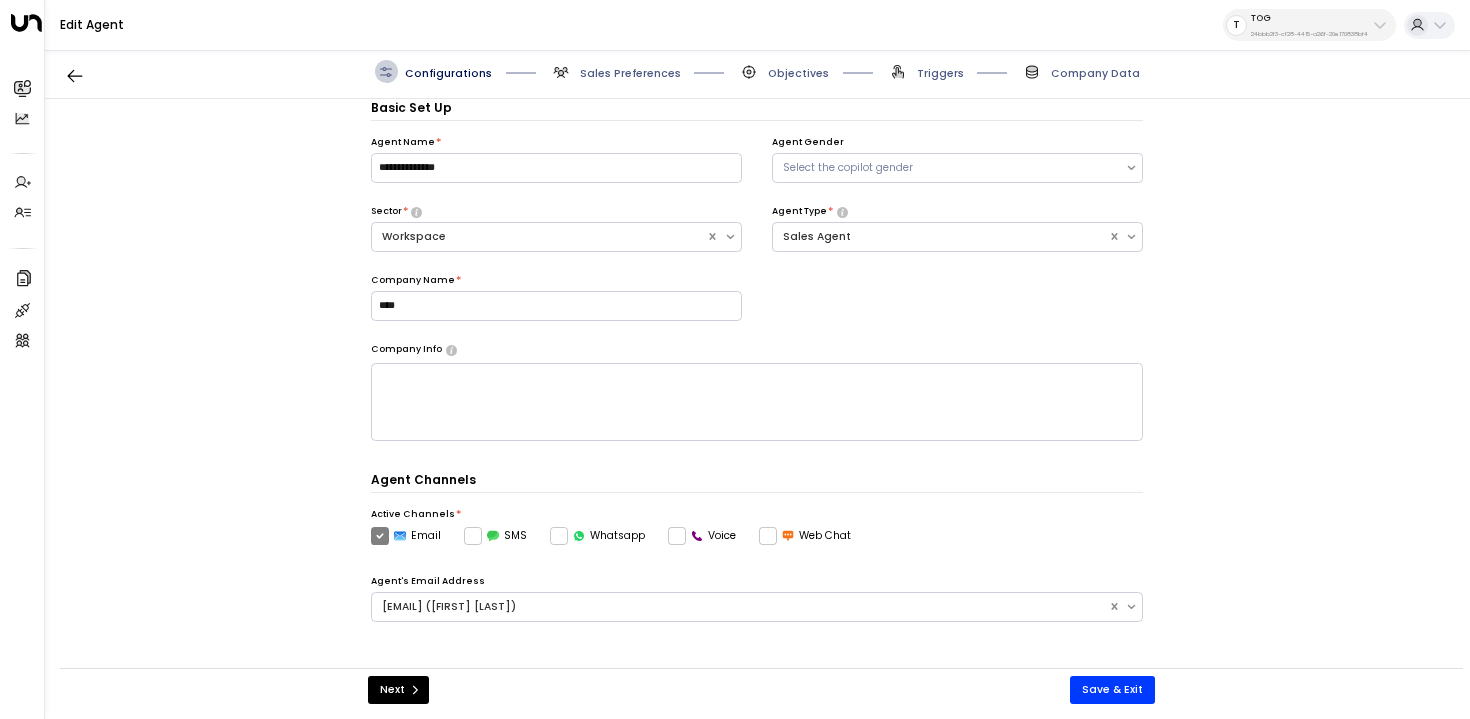 click on "Sales Preferences" at bounding box center [630, 73] 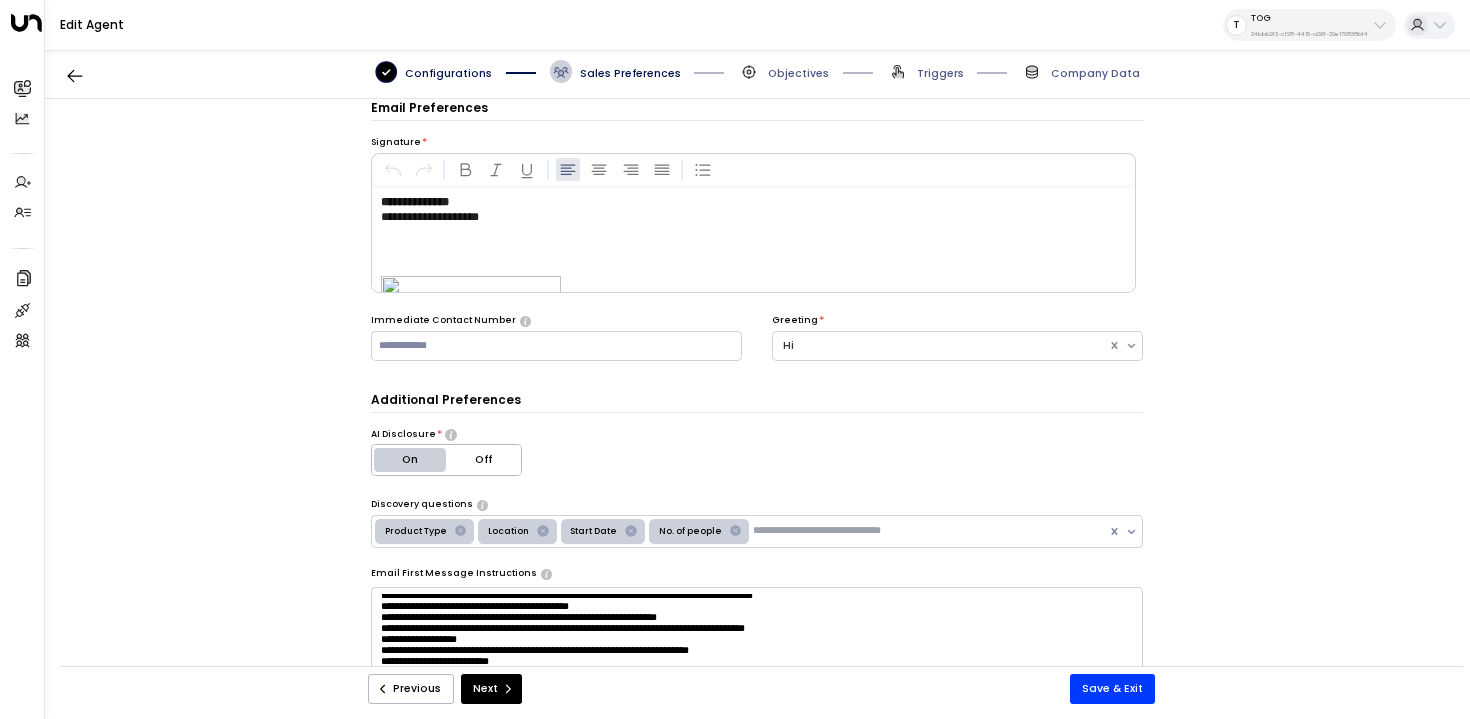 scroll, scrollTop: 724, scrollLeft: 0, axis: vertical 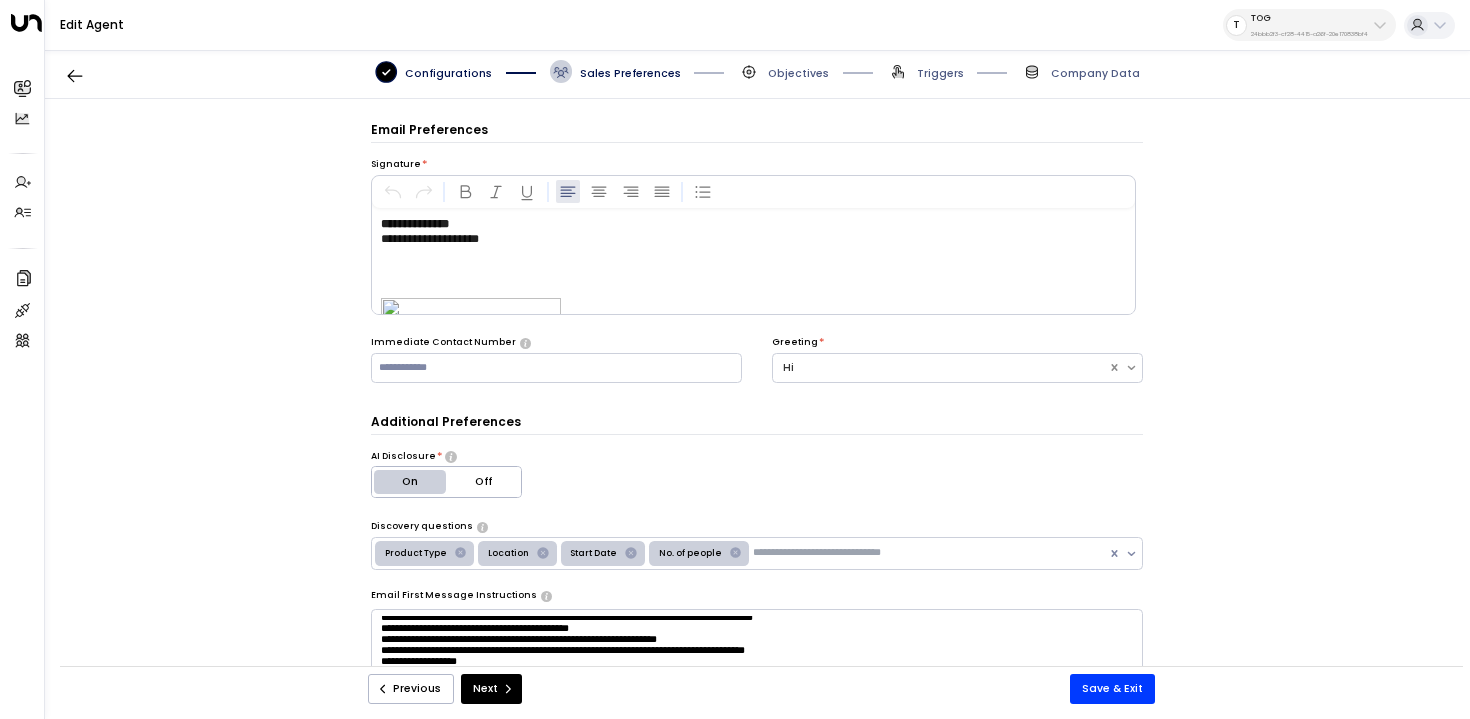 click on "Configurations Sales Preferences Objectives Triggers Company Data" at bounding box center [757, 72] 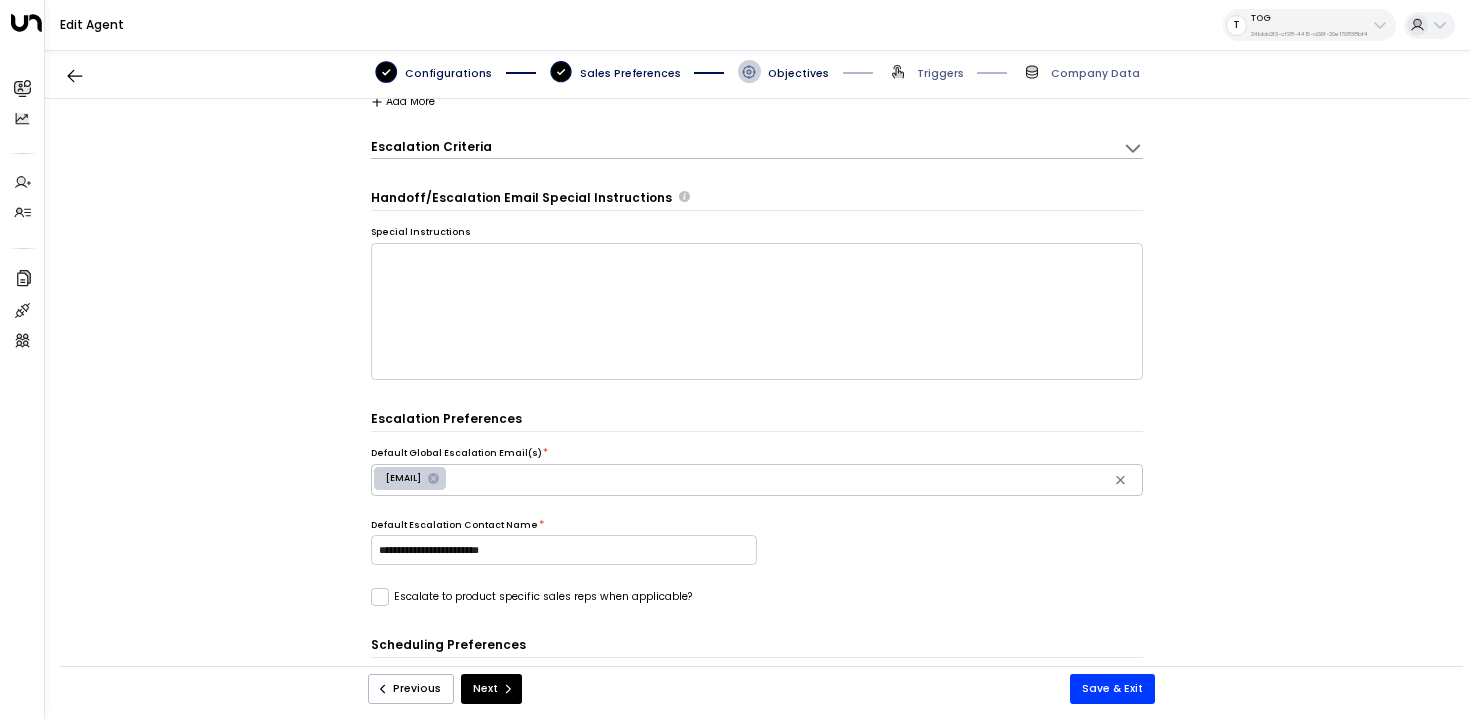 scroll, scrollTop: 140, scrollLeft: 0, axis: vertical 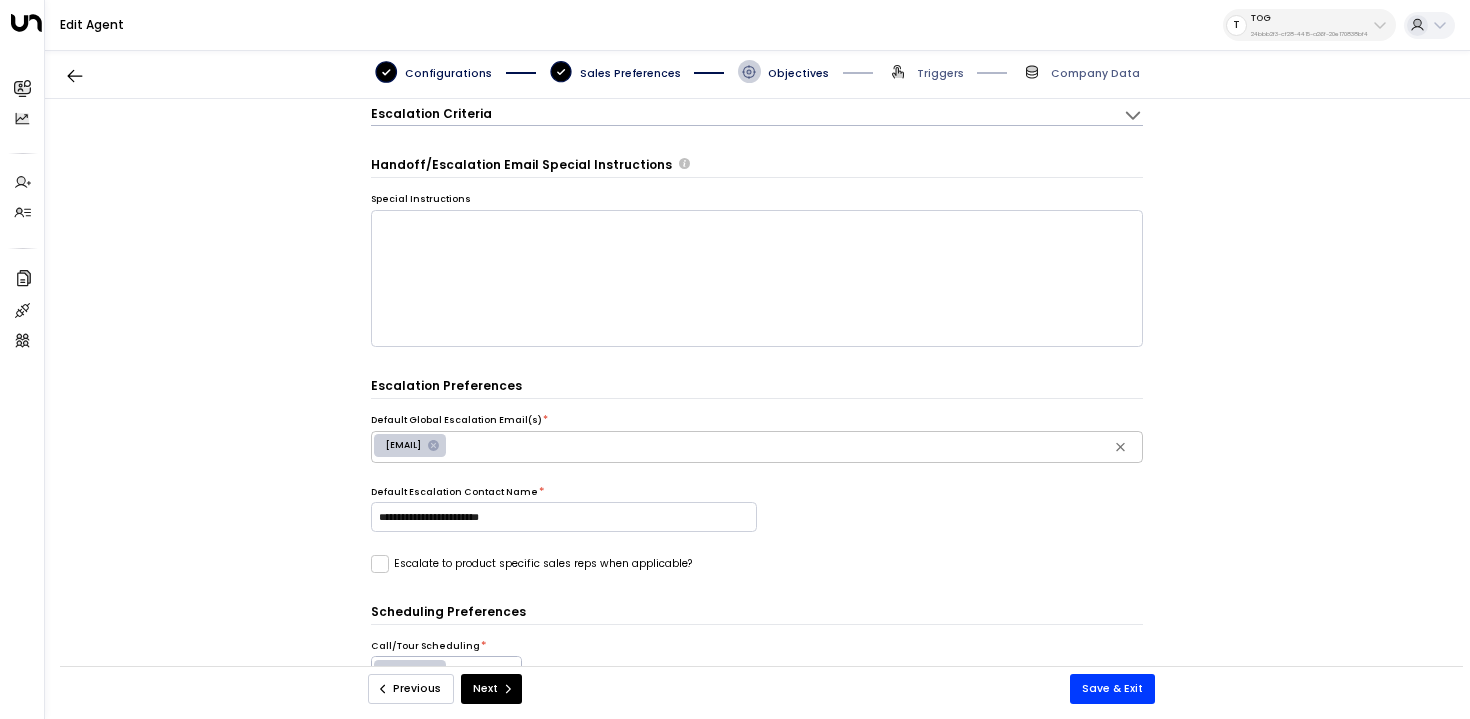 click on "Previous" at bounding box center [411, 689] 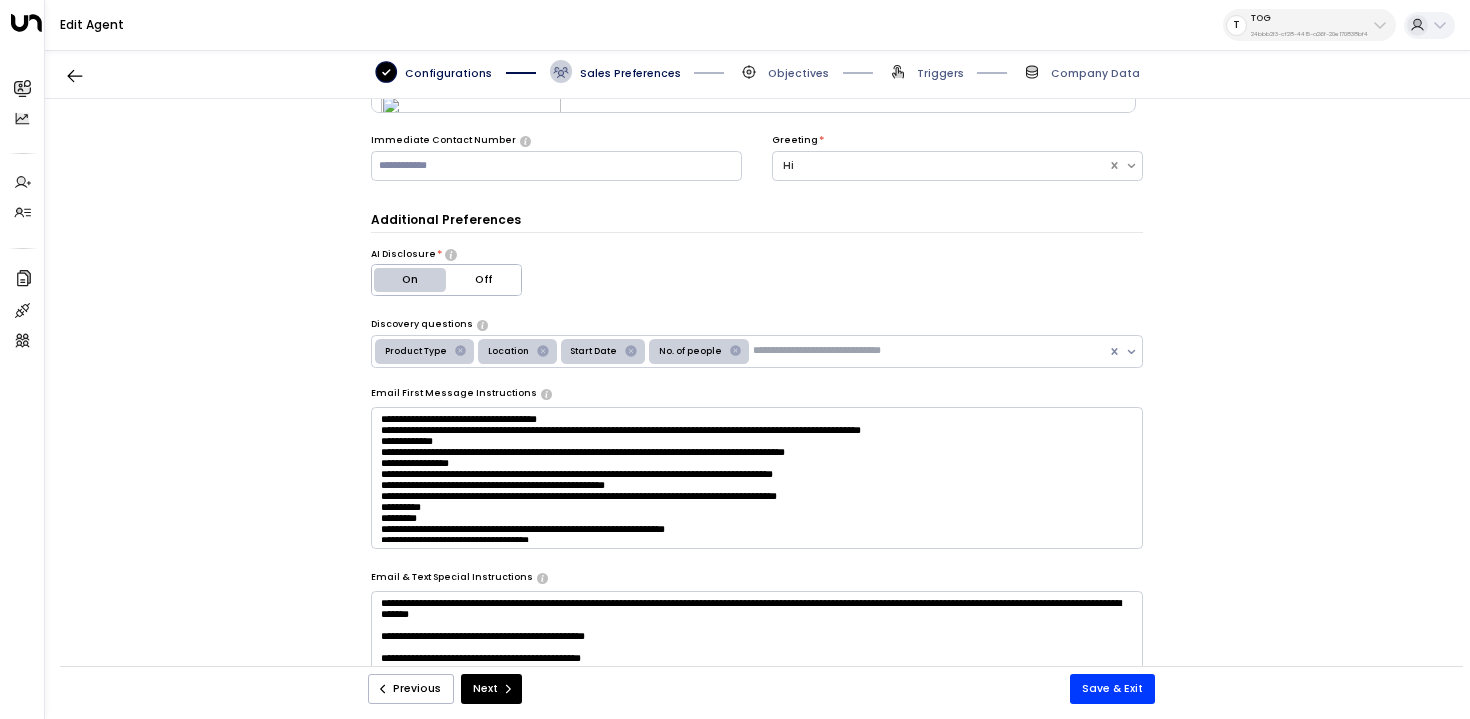 scroll, scrollTop: 608, scrollLeft: 0, axis: vertical 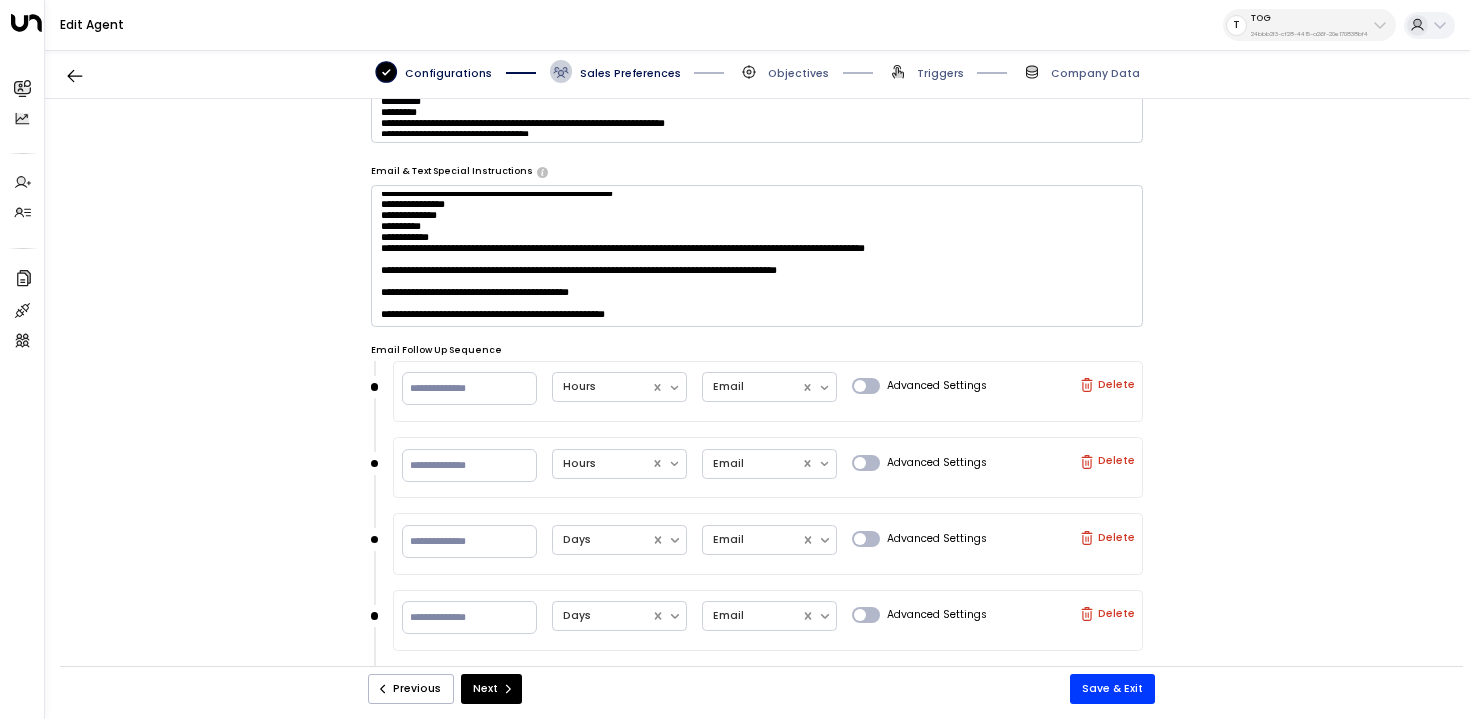 click at bounding box center [757, 256] 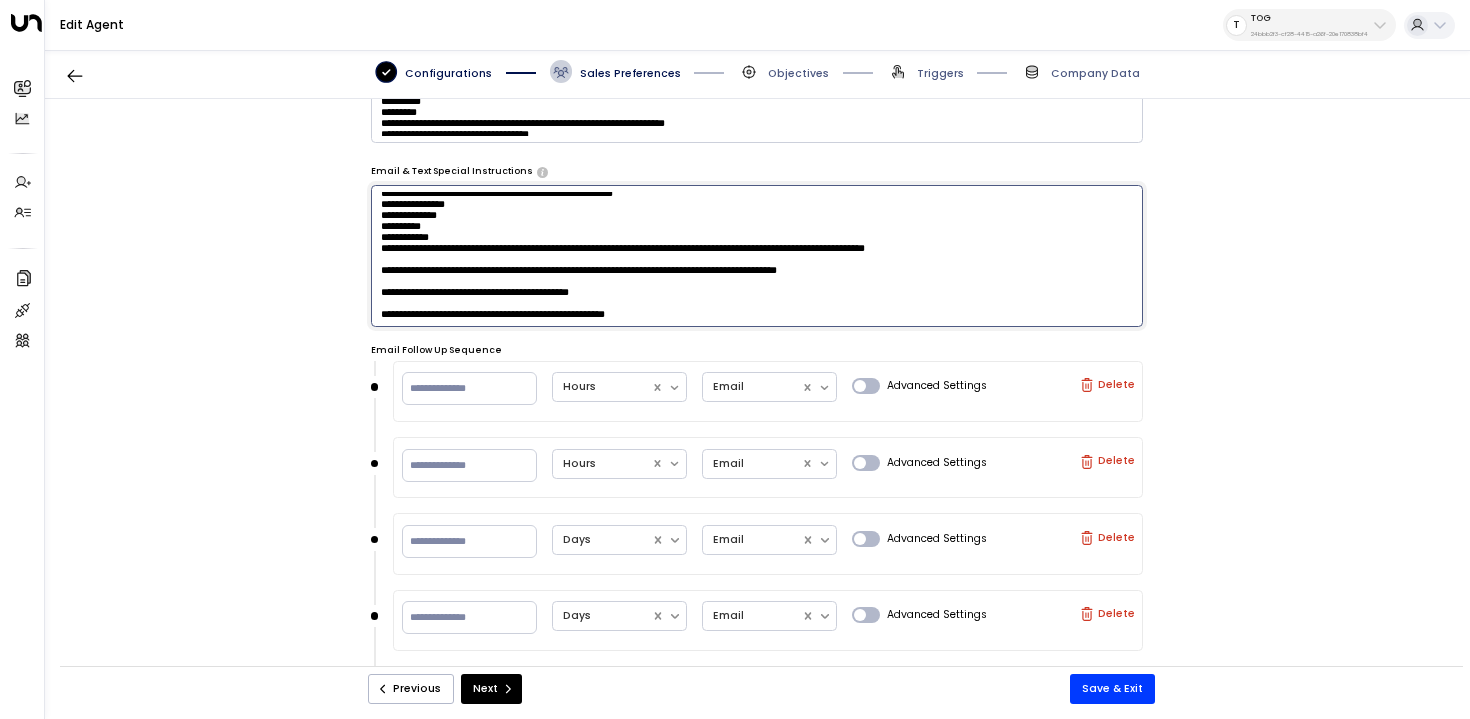 click at bounding box center [757, 256] 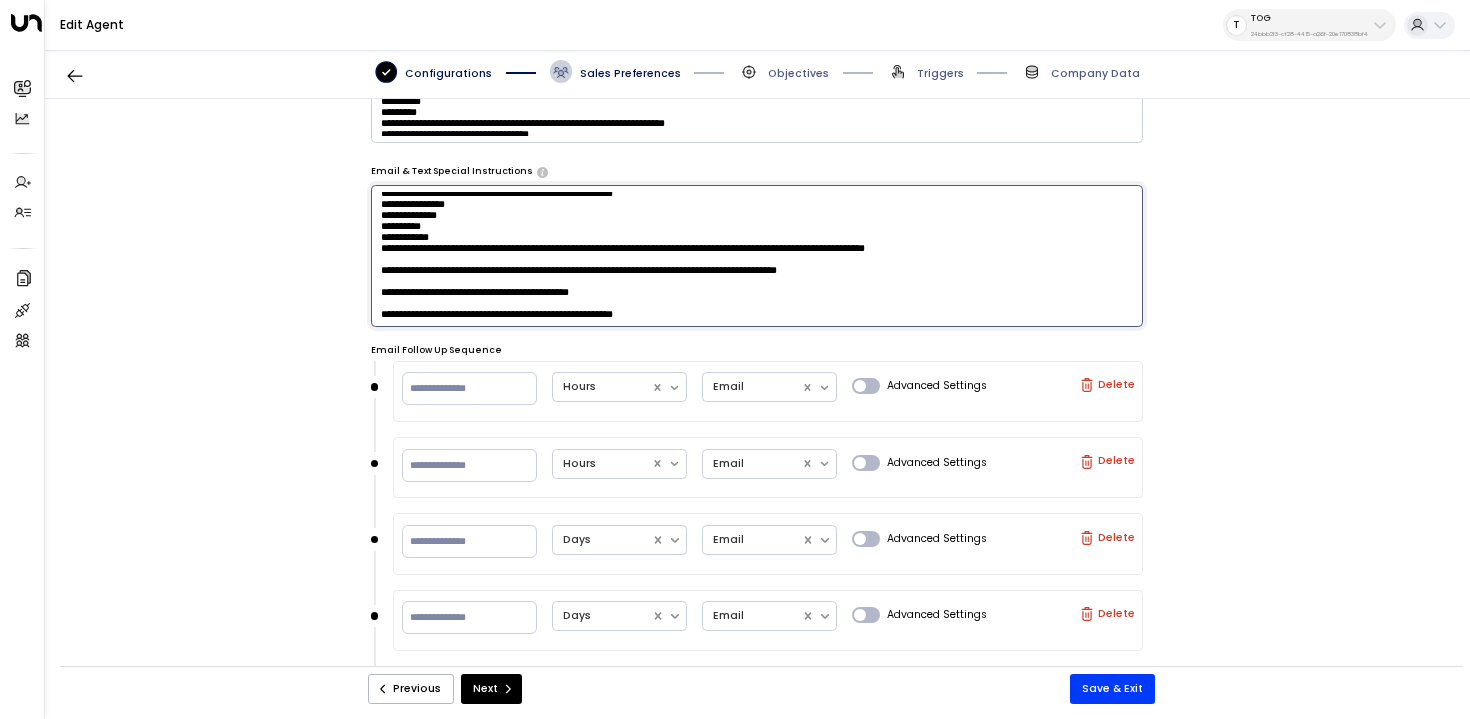 scroll, scrollTop: 321, scrollLeft: 0, axis: vertical 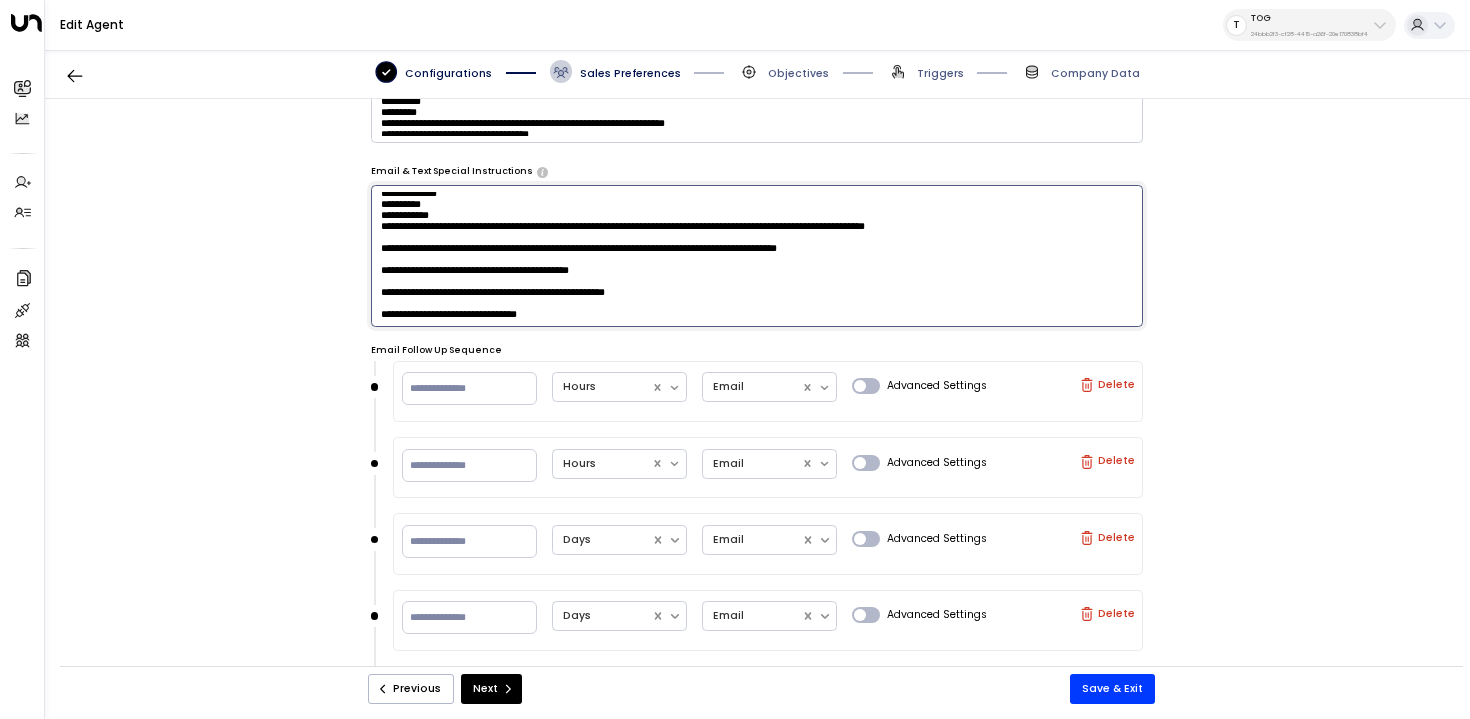 click at bounding box center (757, 256) 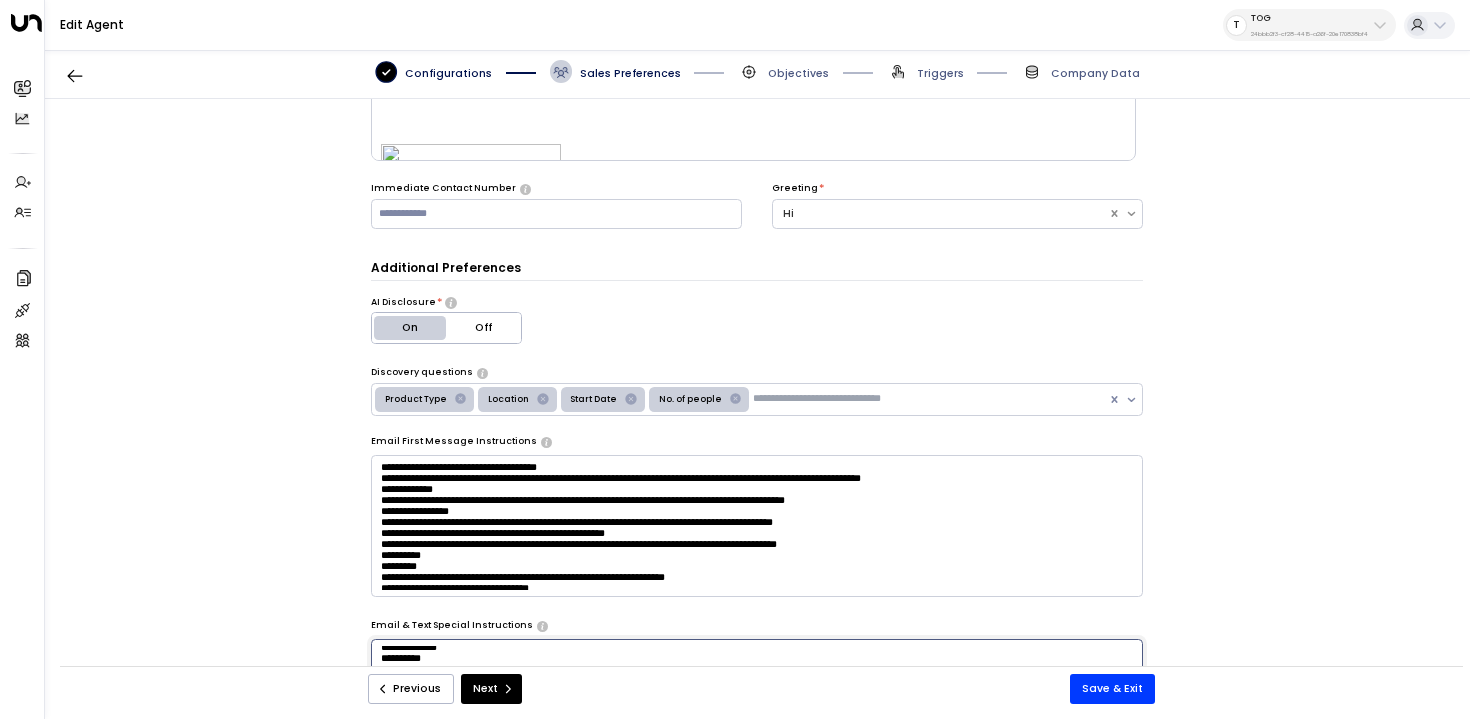 scroll, scrollTop: 24, scrollLeft: 0, axis: vertical 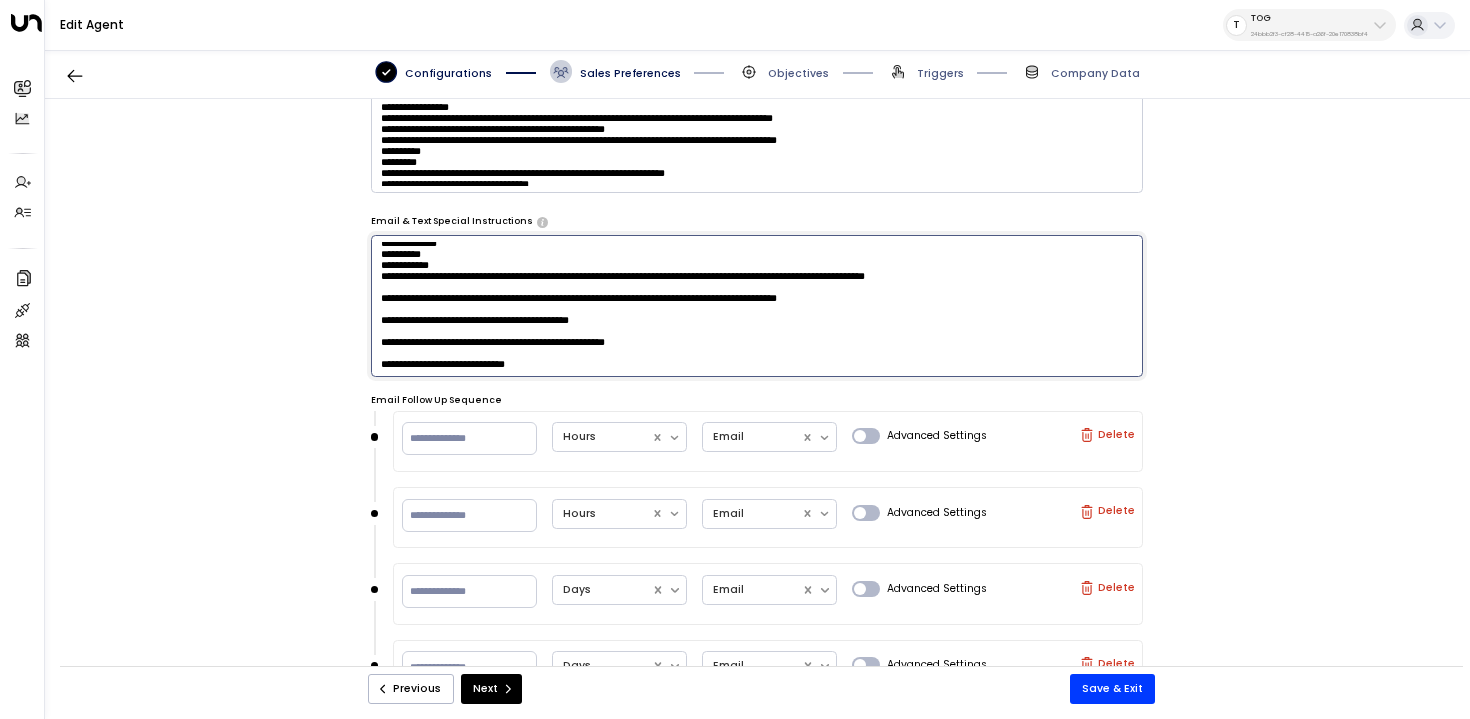click at bounding box center (757, 306) 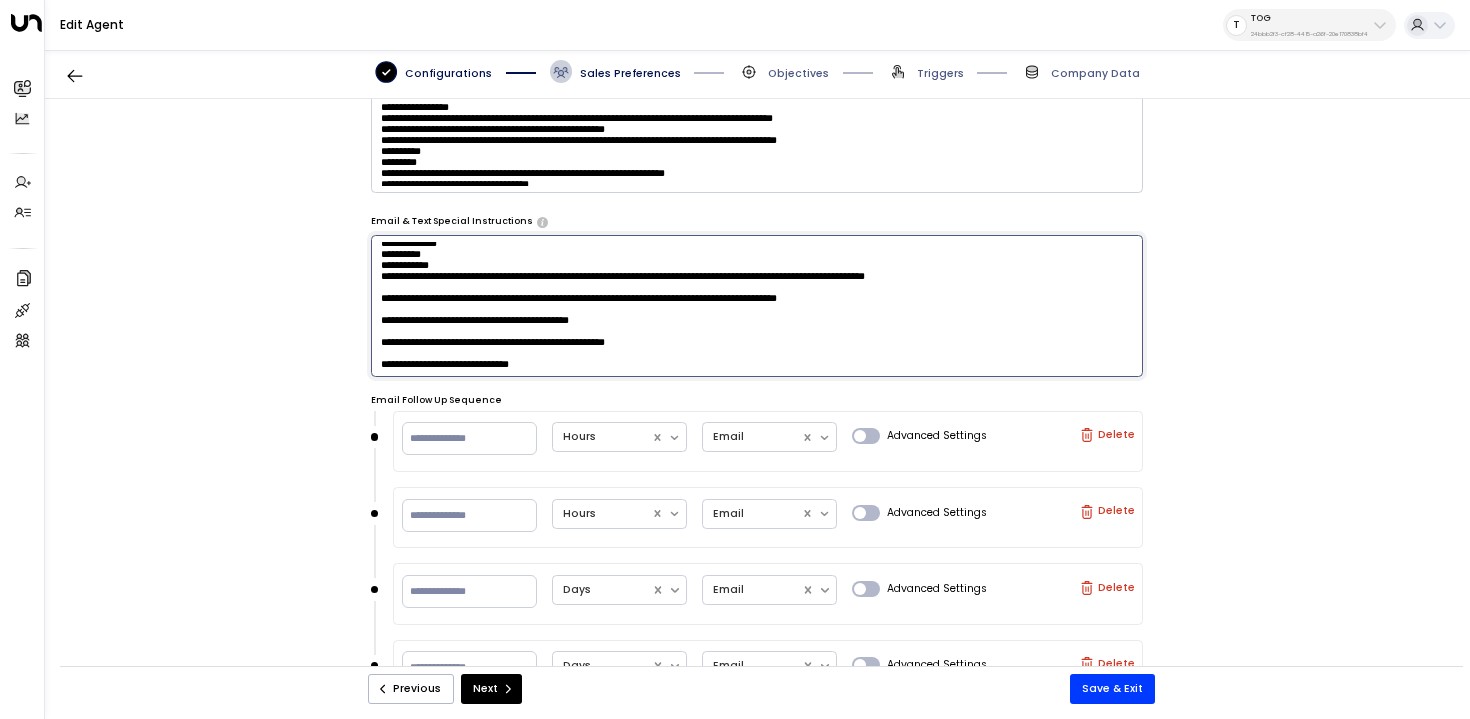 scroll, scrollTop: 352, scrollLeft: 0, axis: vertical 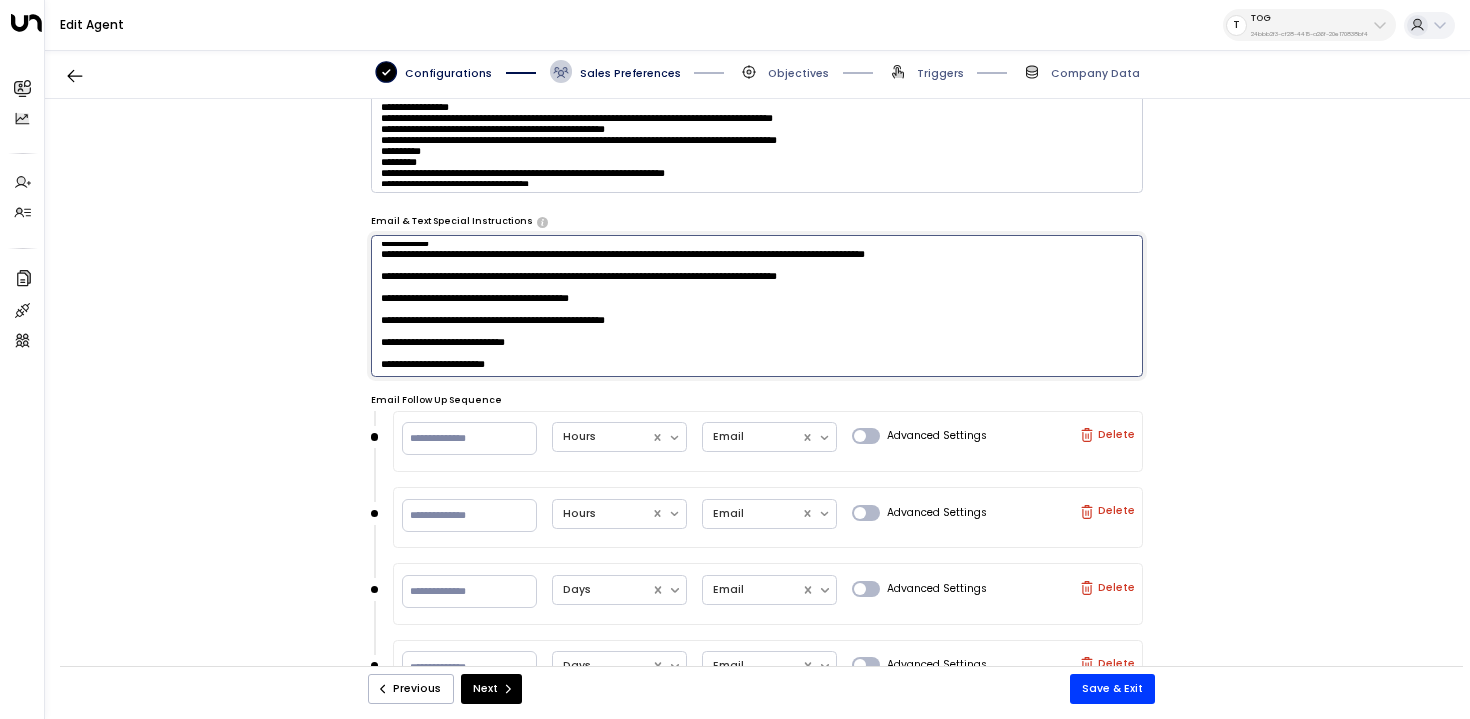 click at bounding box center [757, 306] 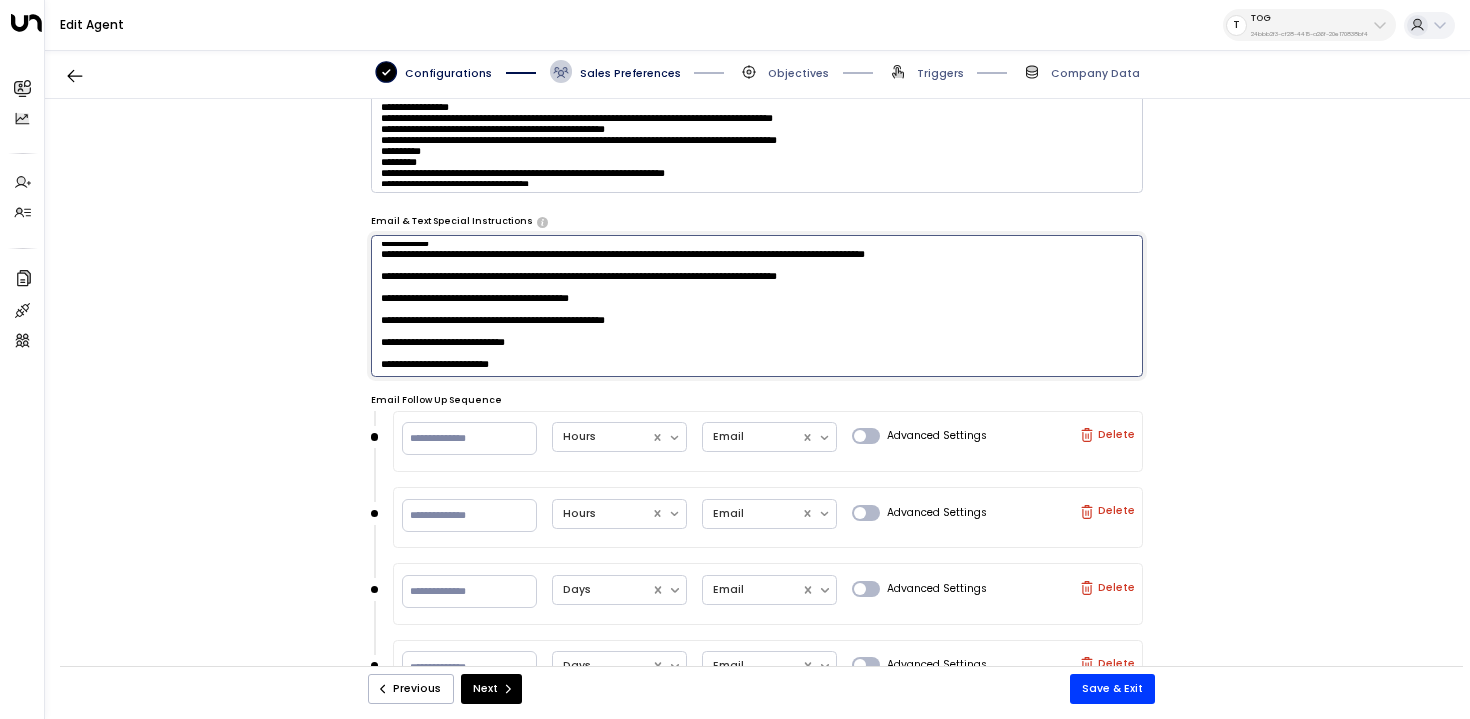 type on "**********" 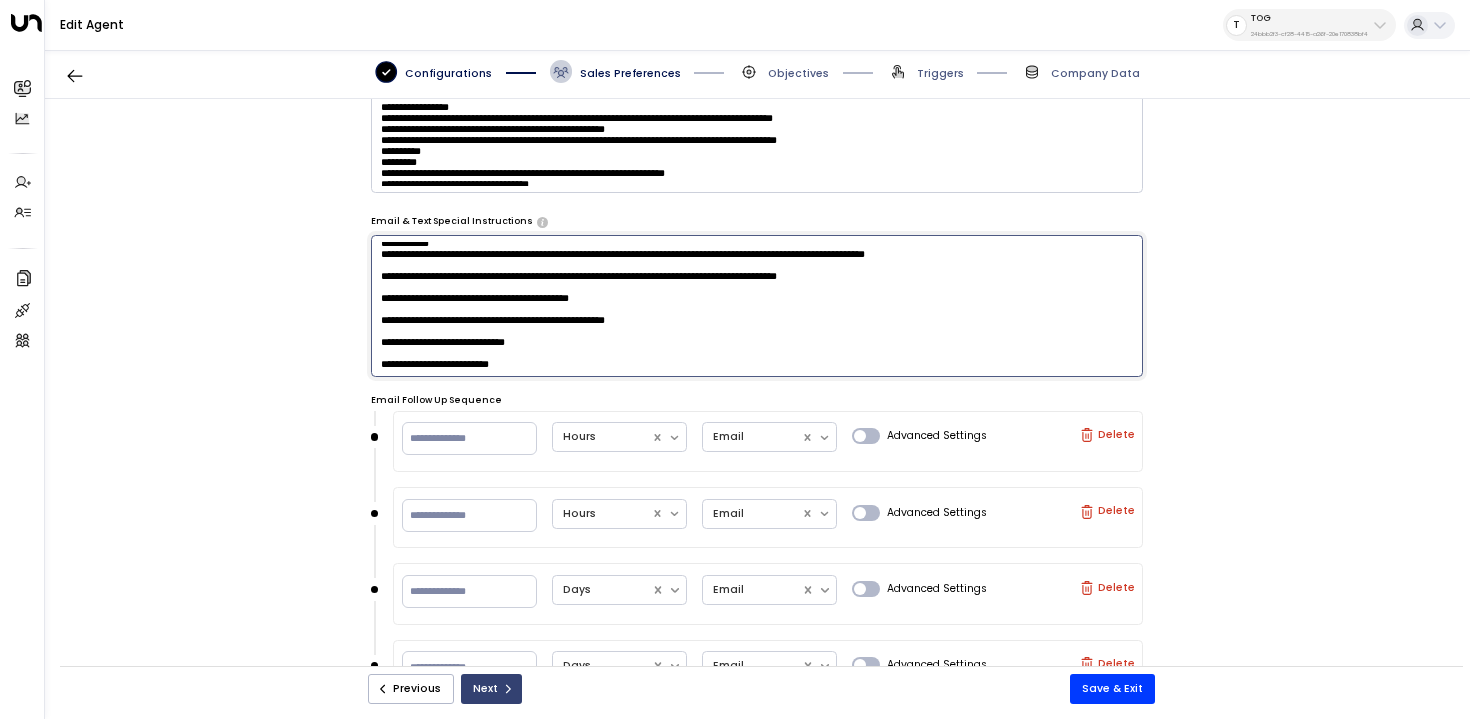 click on "Next" at bounding box center [491, 689] 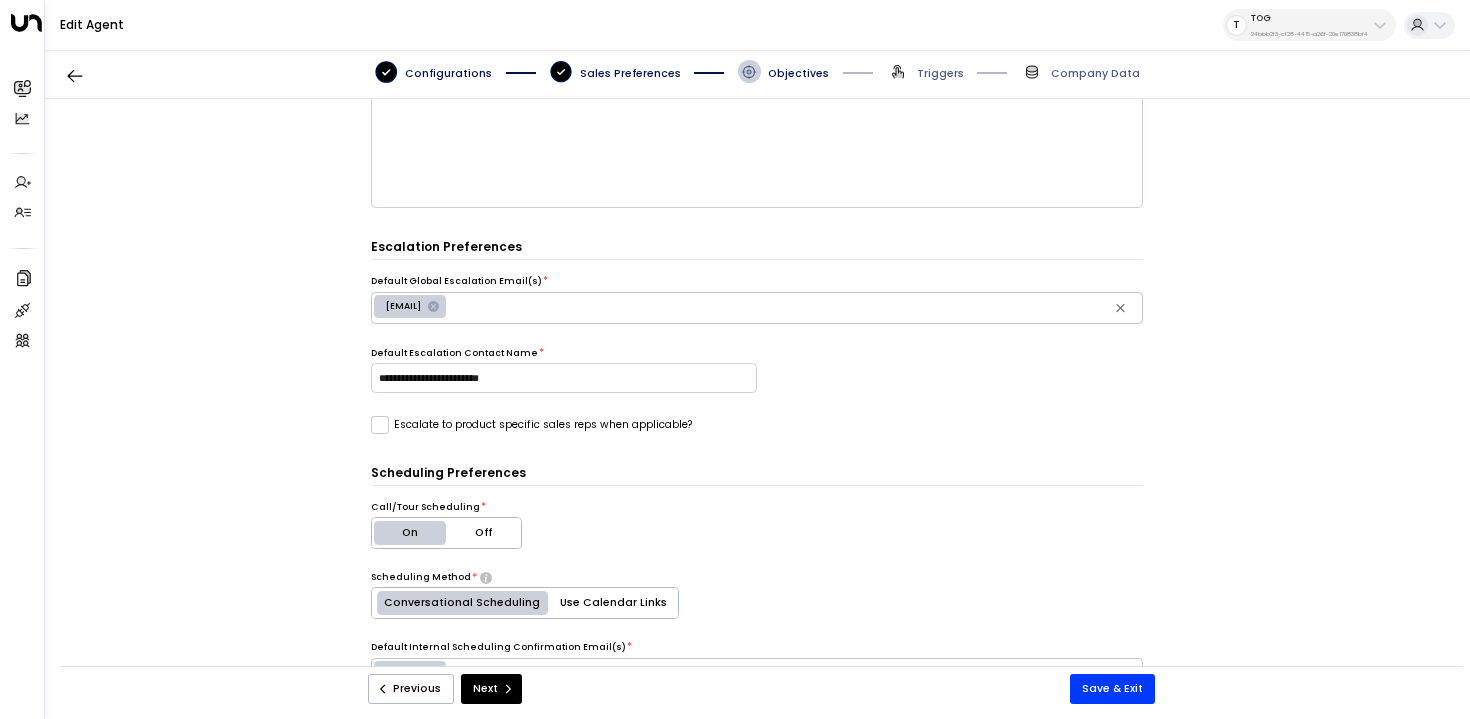 scroll, scrollTop: 353, scrollLeft: 0, axis: vertical 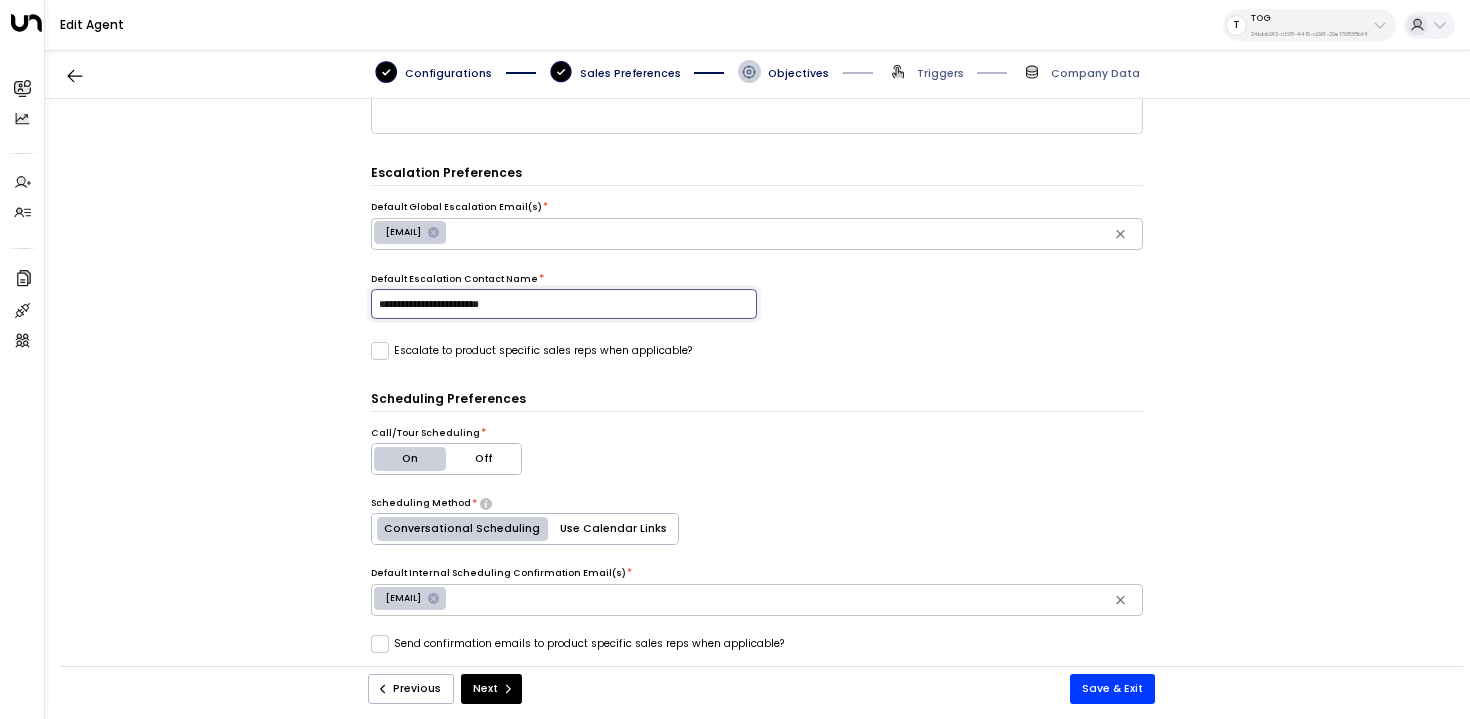 drag, startPoint x: 582, startPoint y: 300, endPoint x: 210, endPoint y: 300, distance: 372 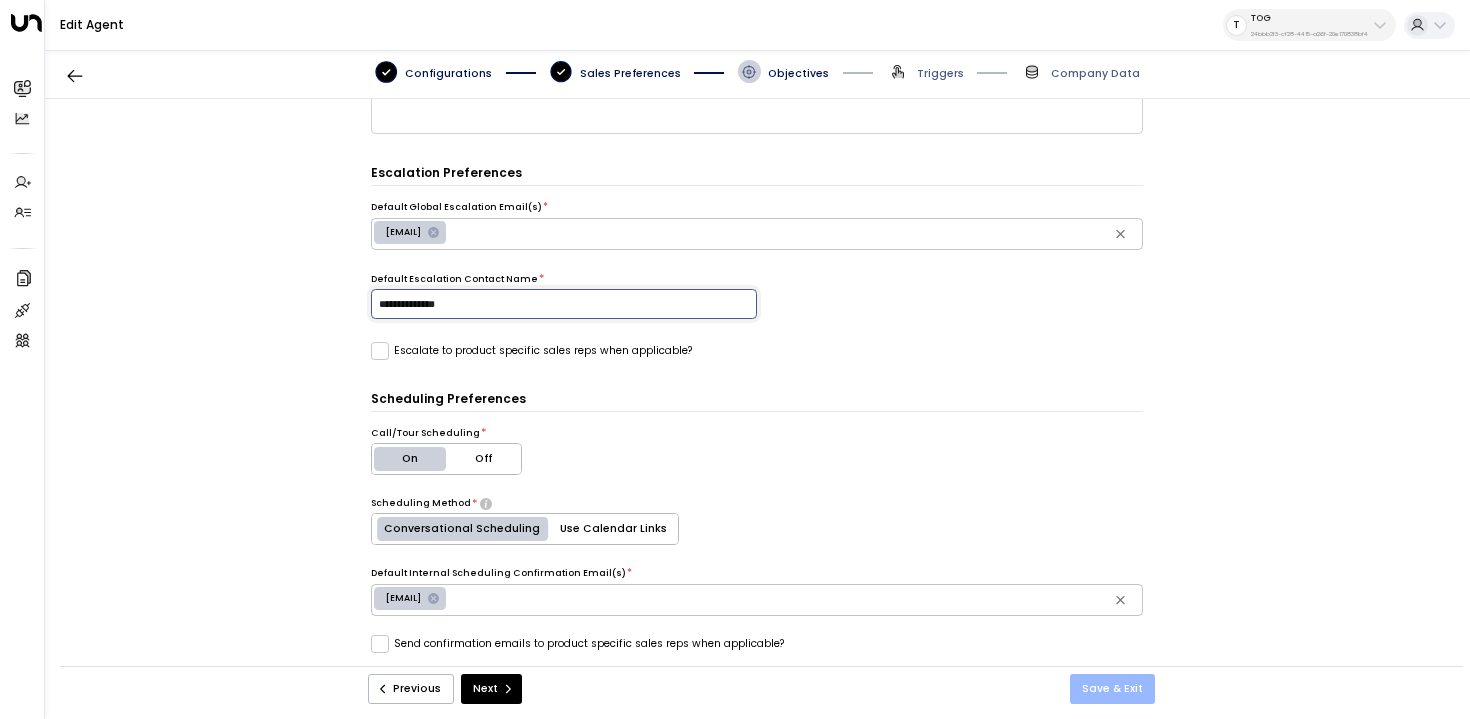 type on "**********" 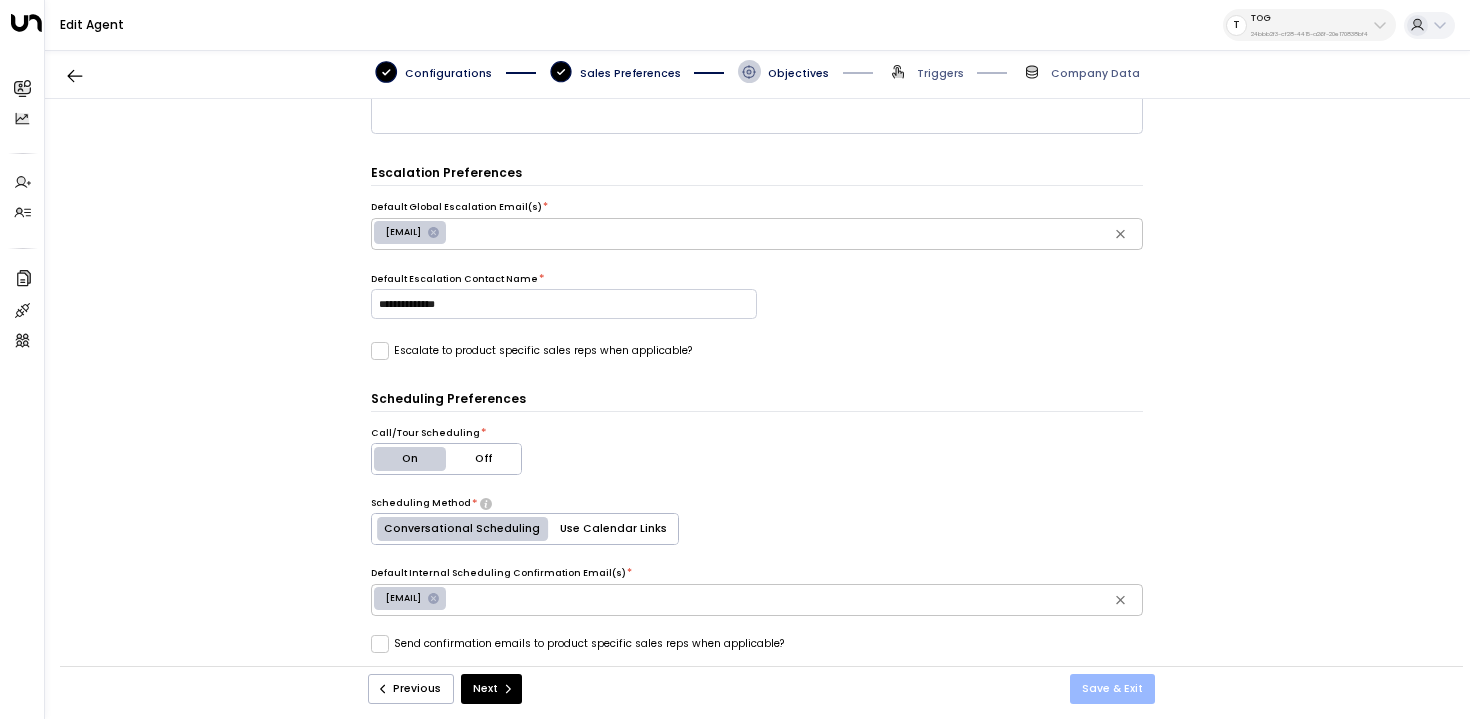 click on "Save & Exit" at bounding box center (1112, 689) 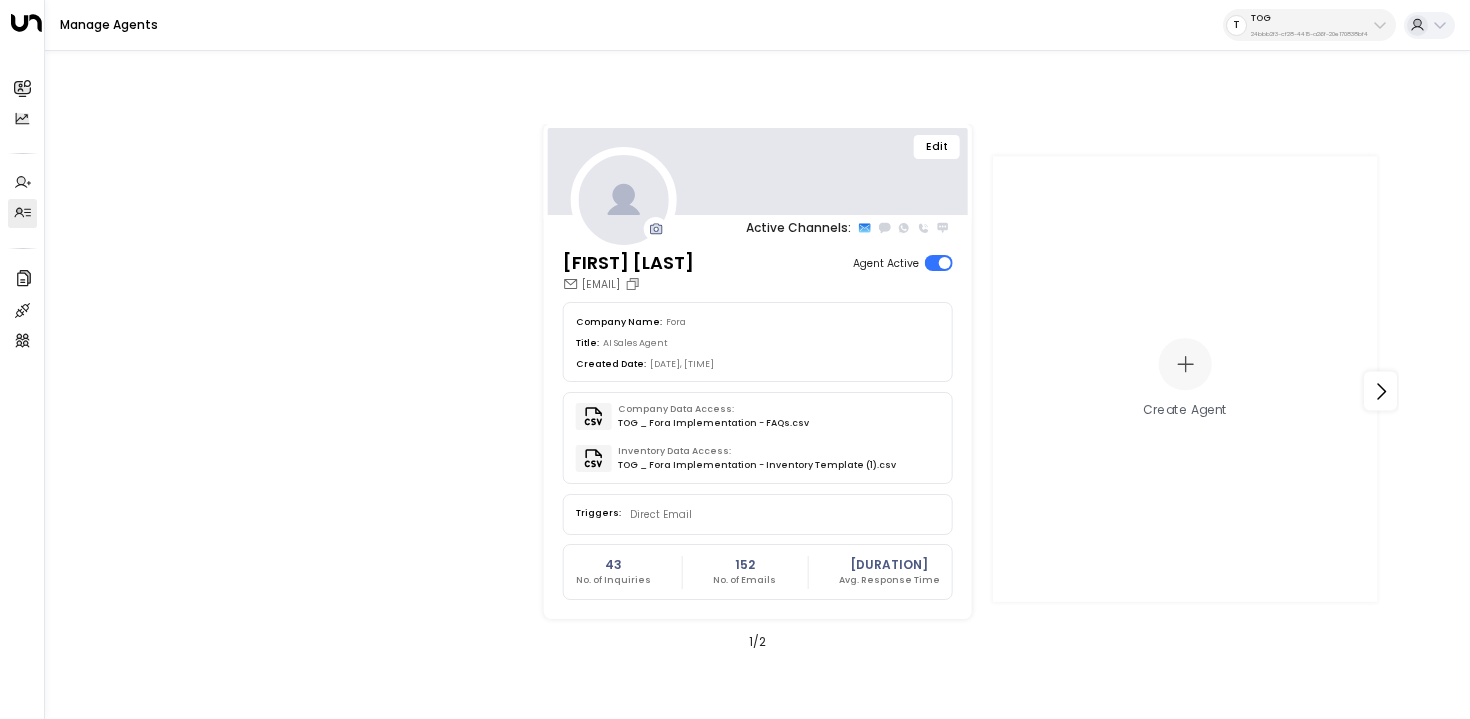 click on "Edit" at bounding box center [757, 172] 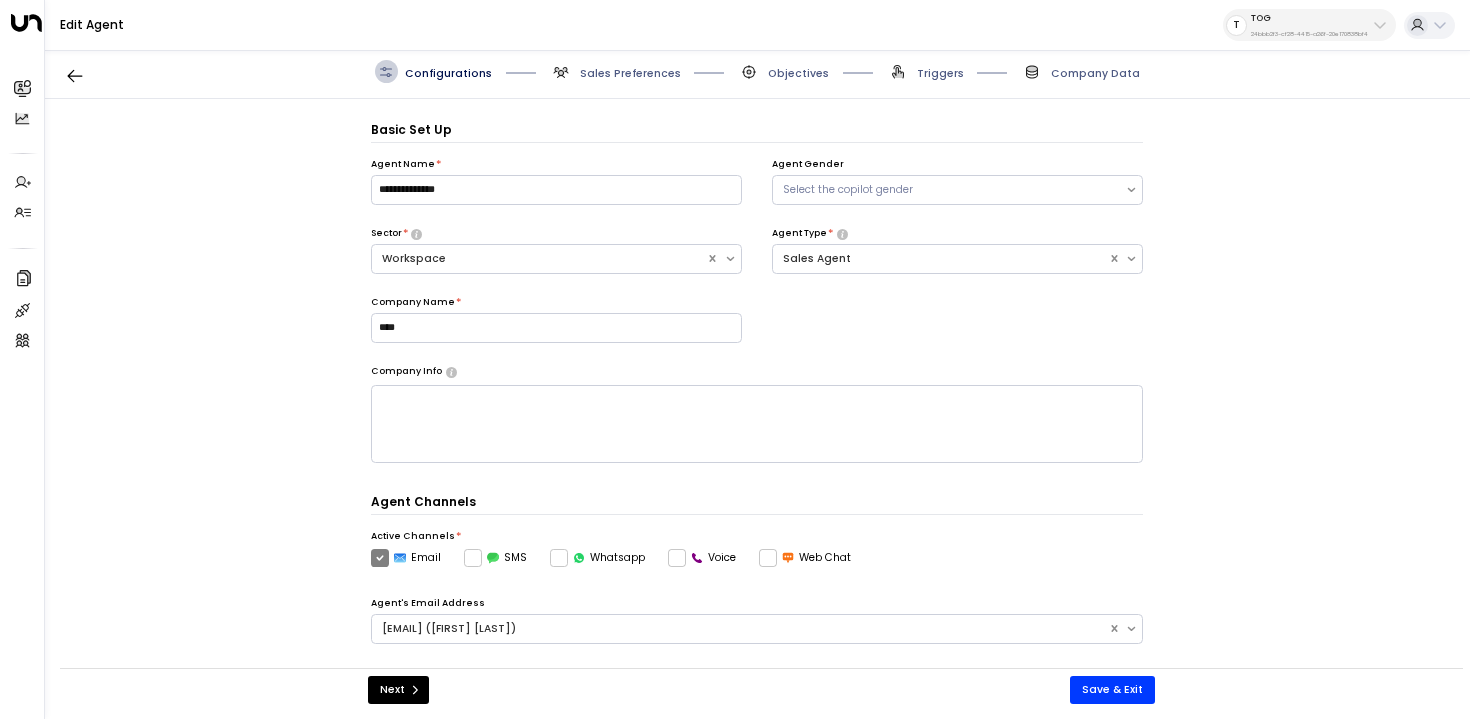 scroll, scrollTop: 22, scrollLeft: 0, axis: vertical 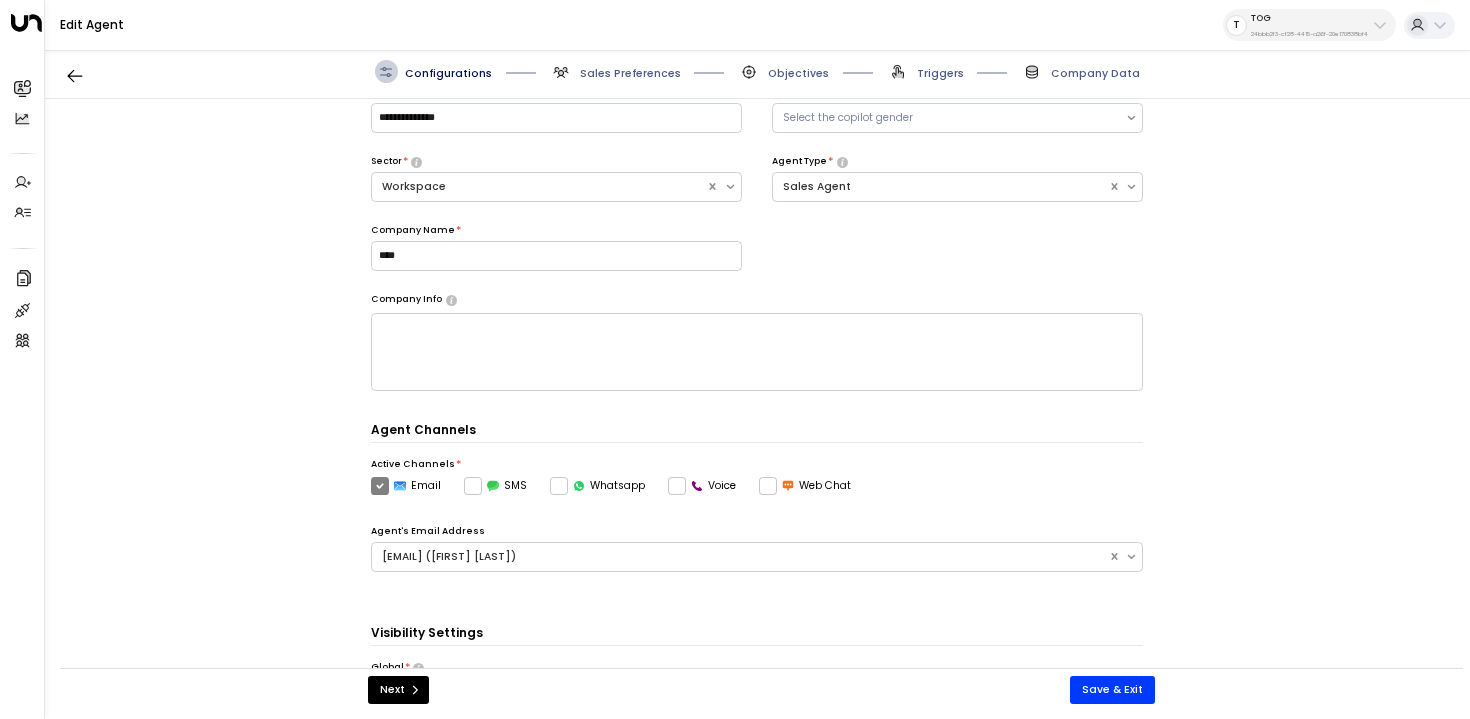 click on "Sales Preferences" at bounding box center (630, 73) 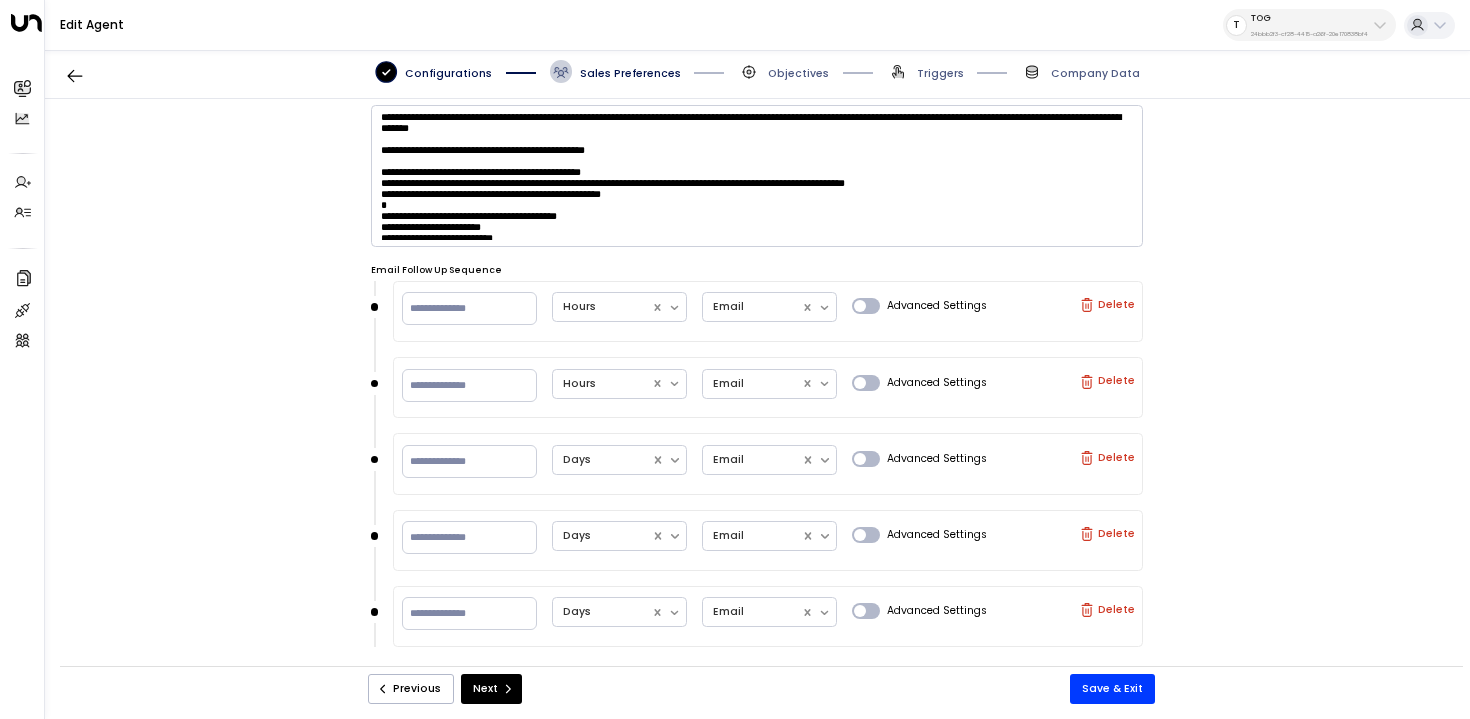 scroll, scrollTop: 704, scrollLeft: 0, axis: vertical 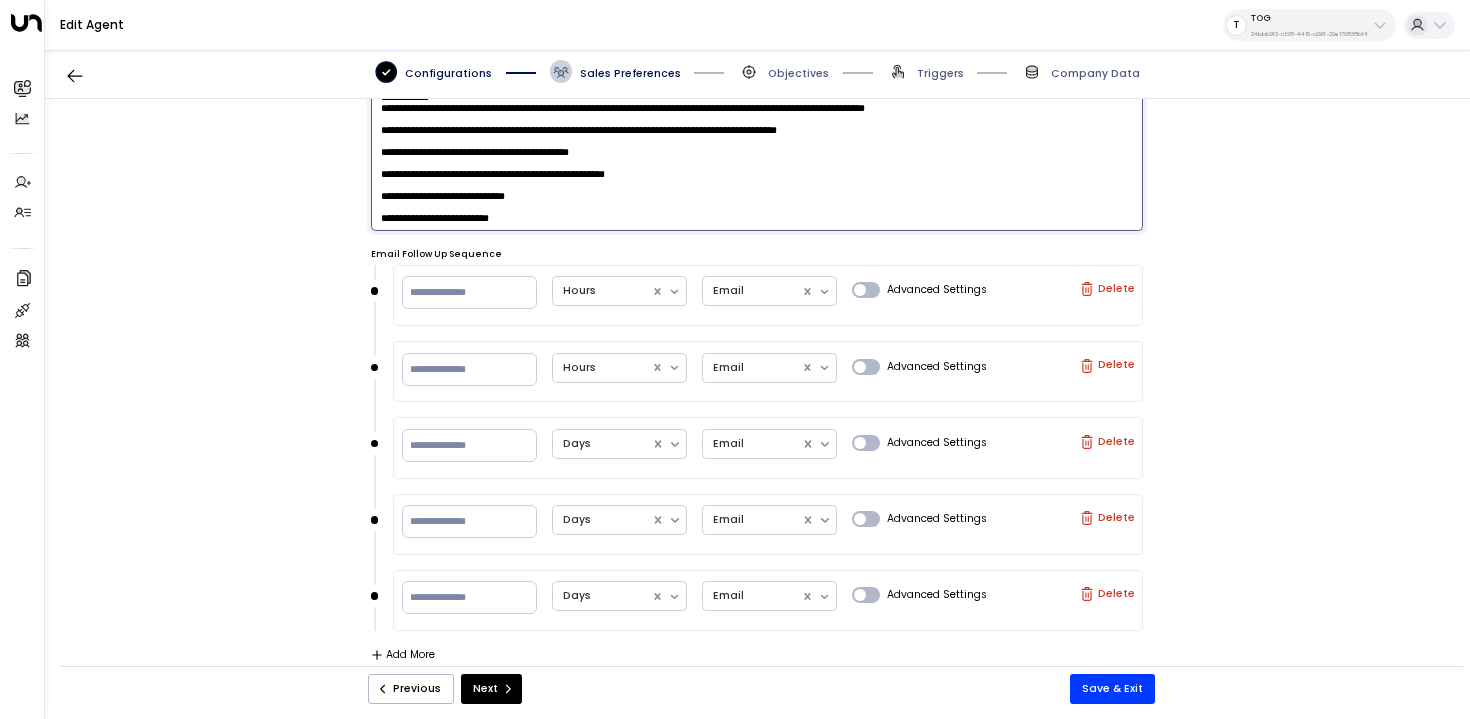 click at bounding box center (757, 160) 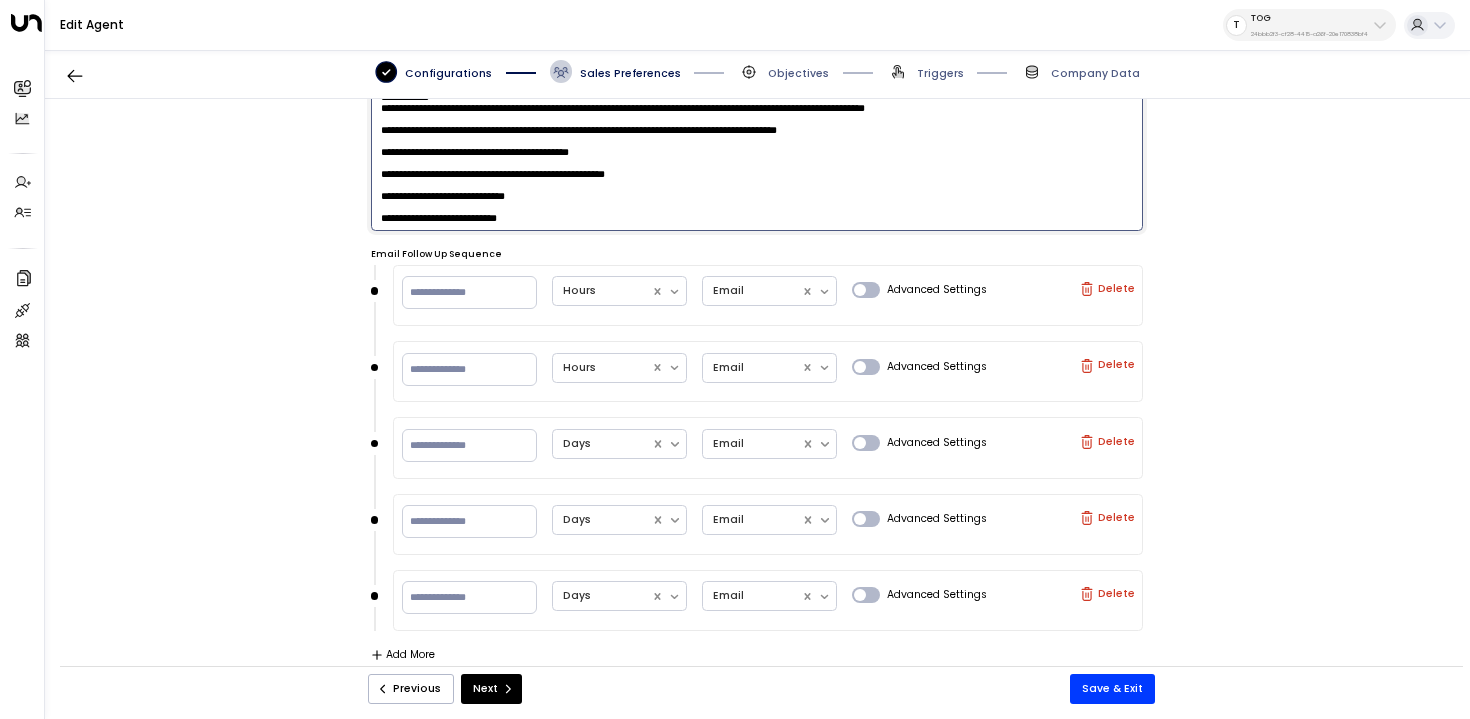 scroll, scrollTop: 383, scrollLeft: 0, axis: vertical 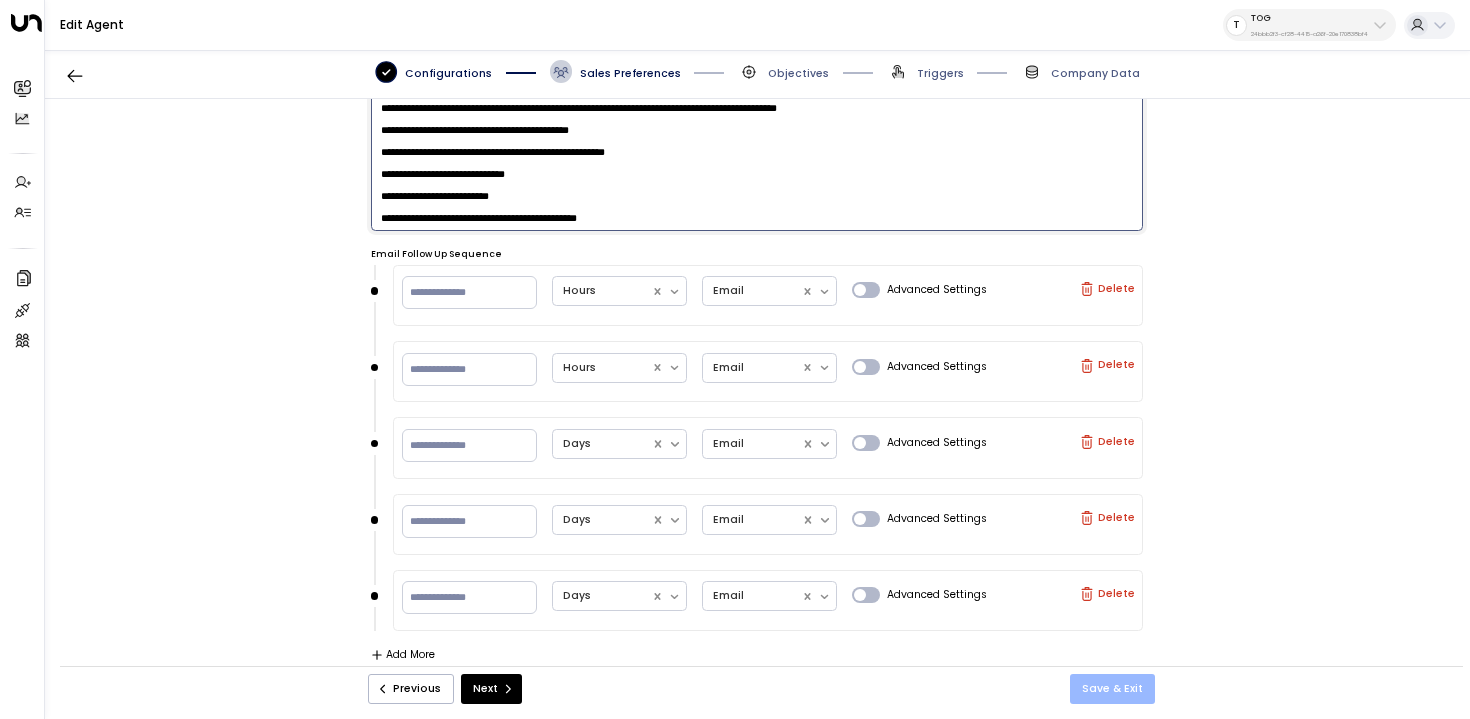 type on "**********" 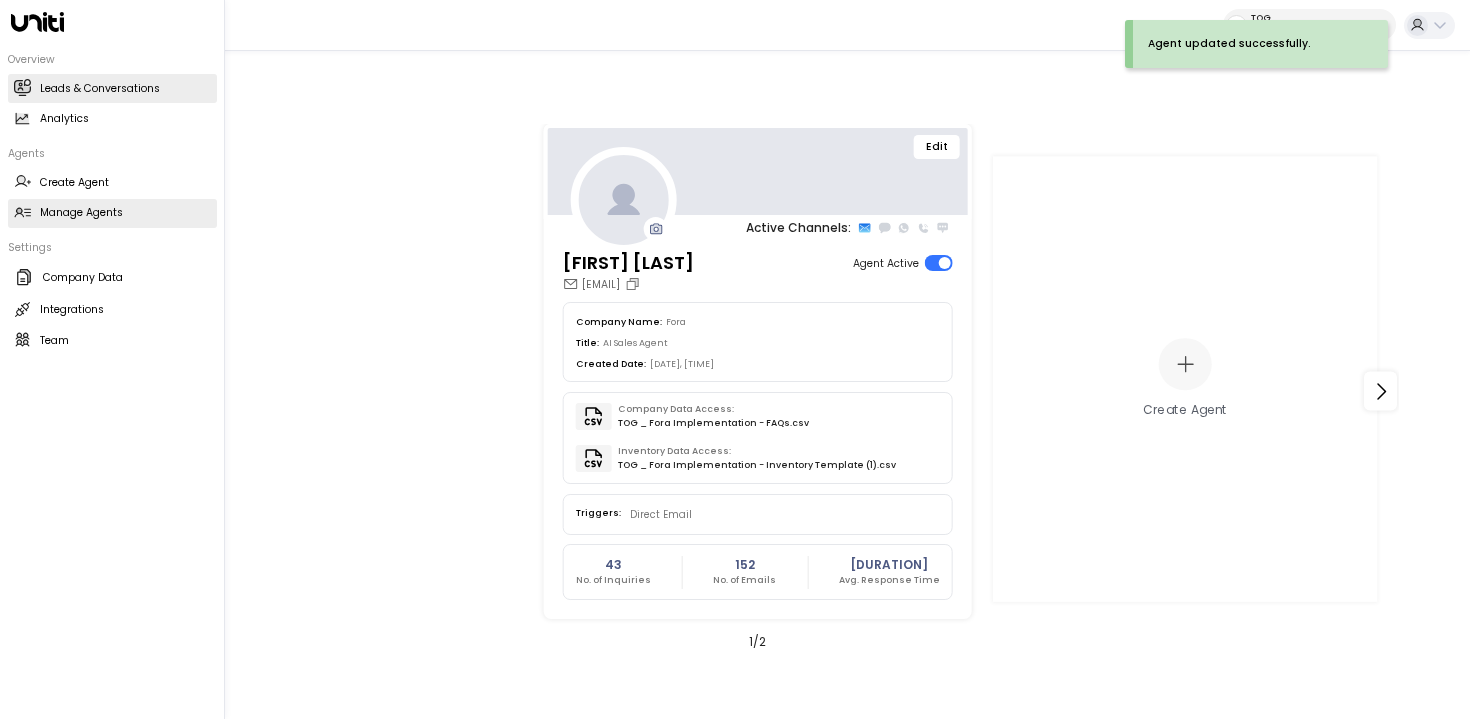 click on "Leads & Conversations Leads & Conversations" at bounding box center (112, 88) 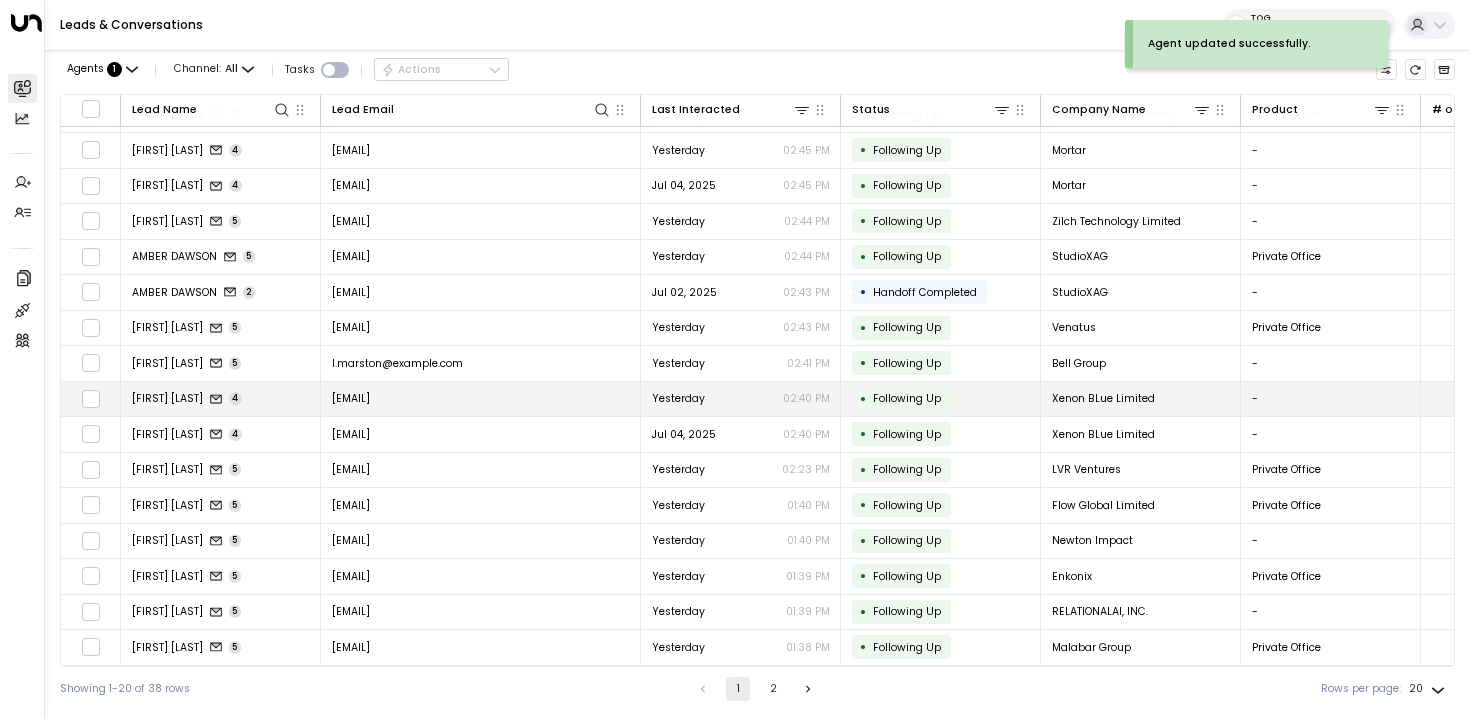 scroll, scrollTop: 0, scrollLeft: 0, axis: both 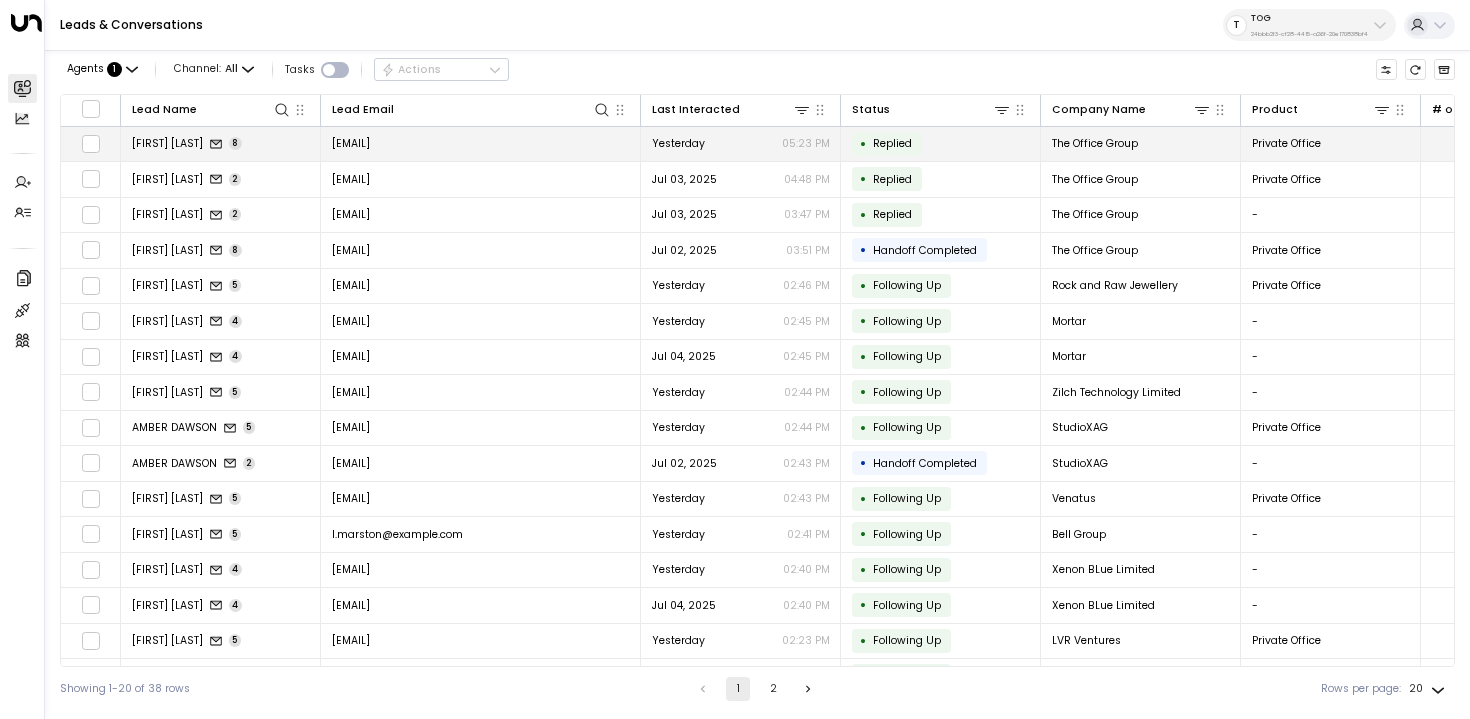 click on "[EMAIL]" at bounding box center [481, 144] 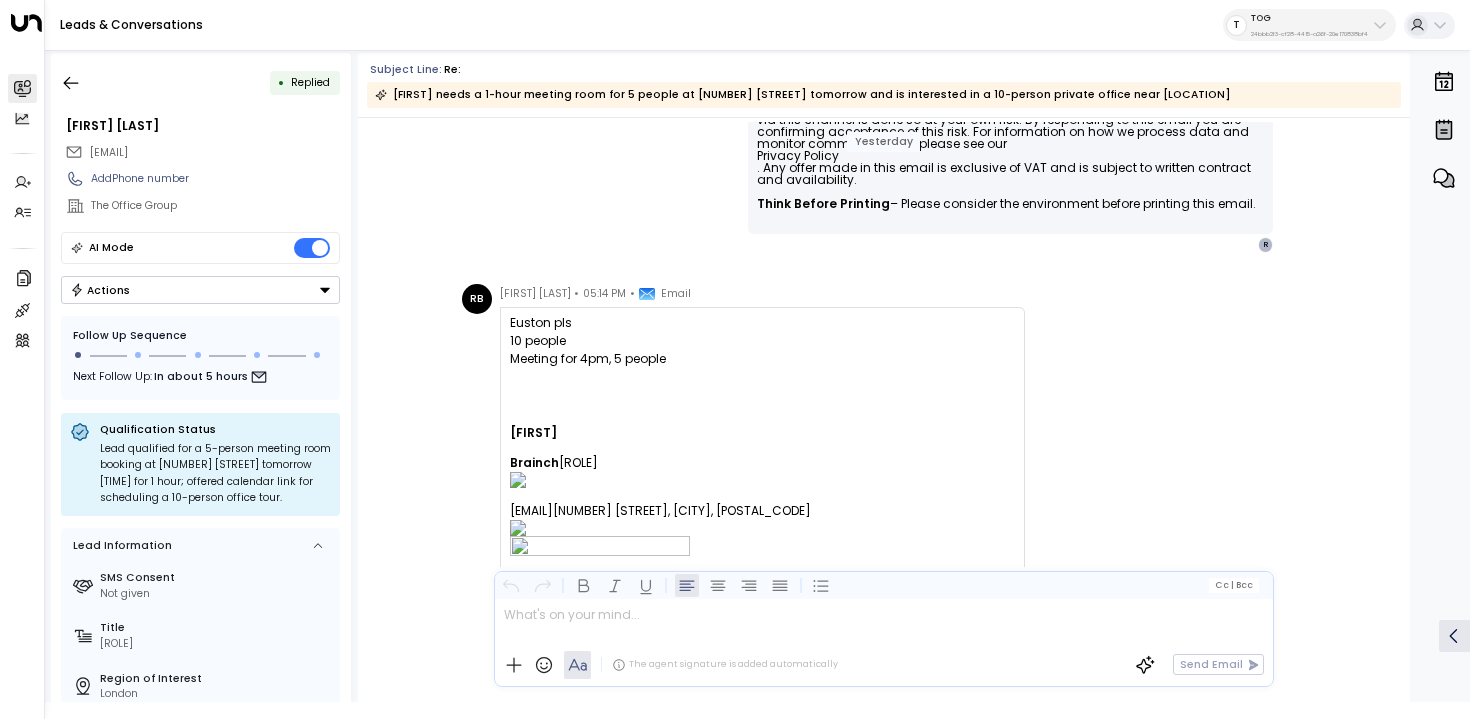 scroll, scrollTop: 938, scrollLeft: 0, axis: vertical 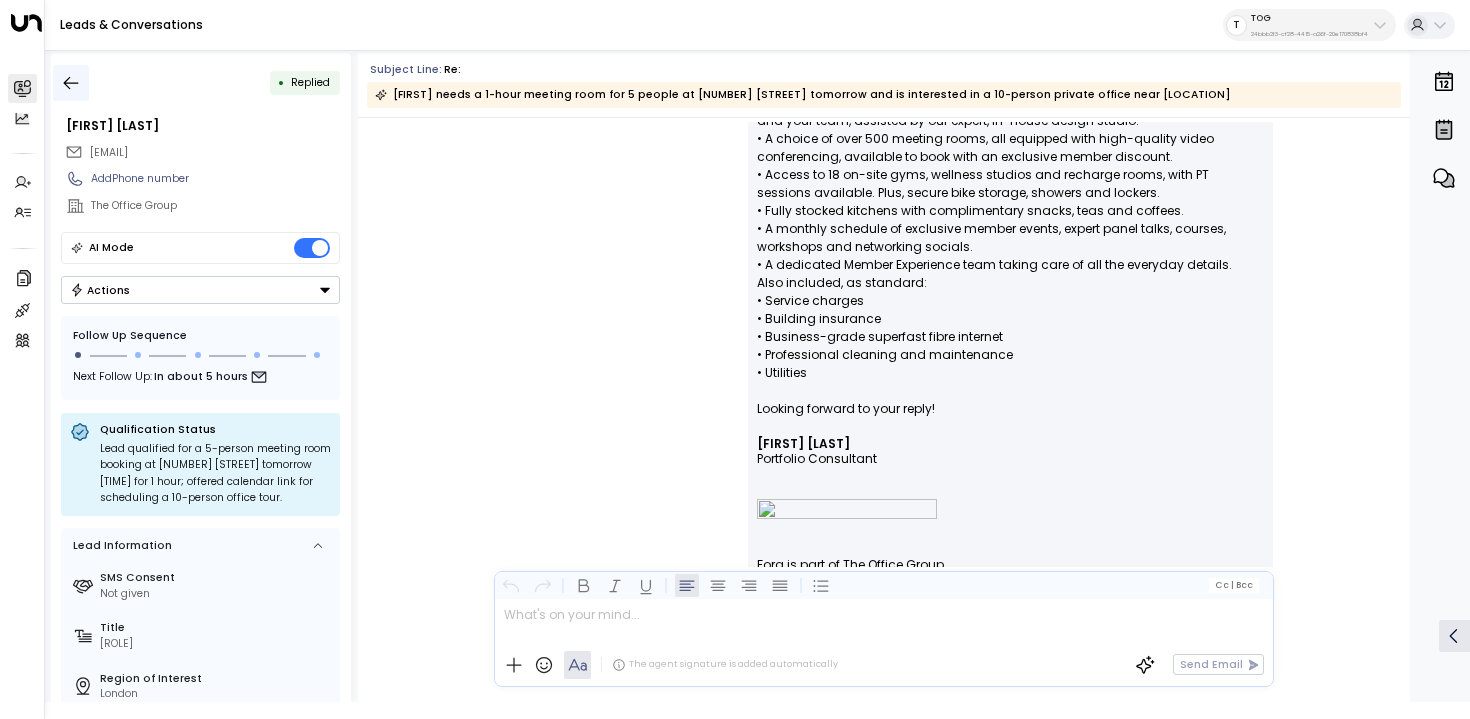 click at bounding box center [71, 83] 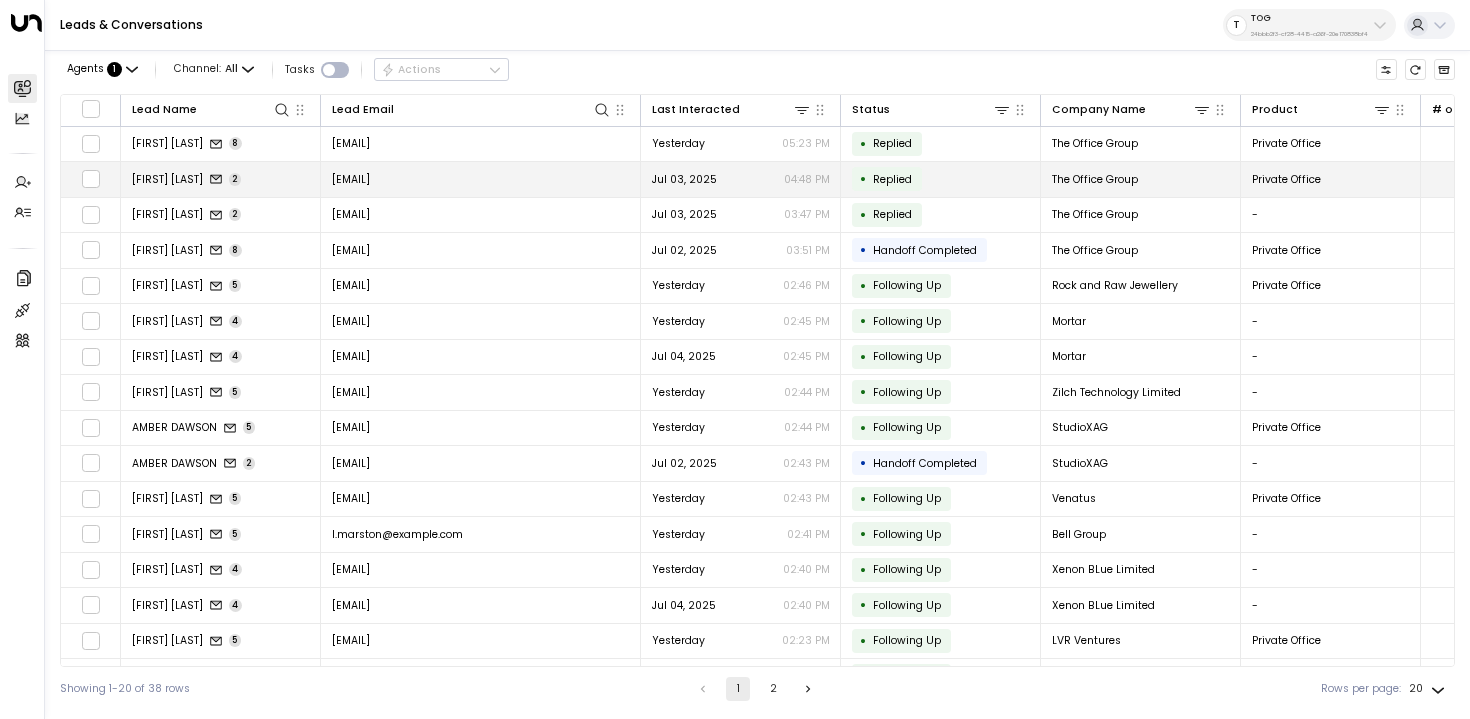 click on "[FIRST] [LAST]" at bounding box center (221, 179) 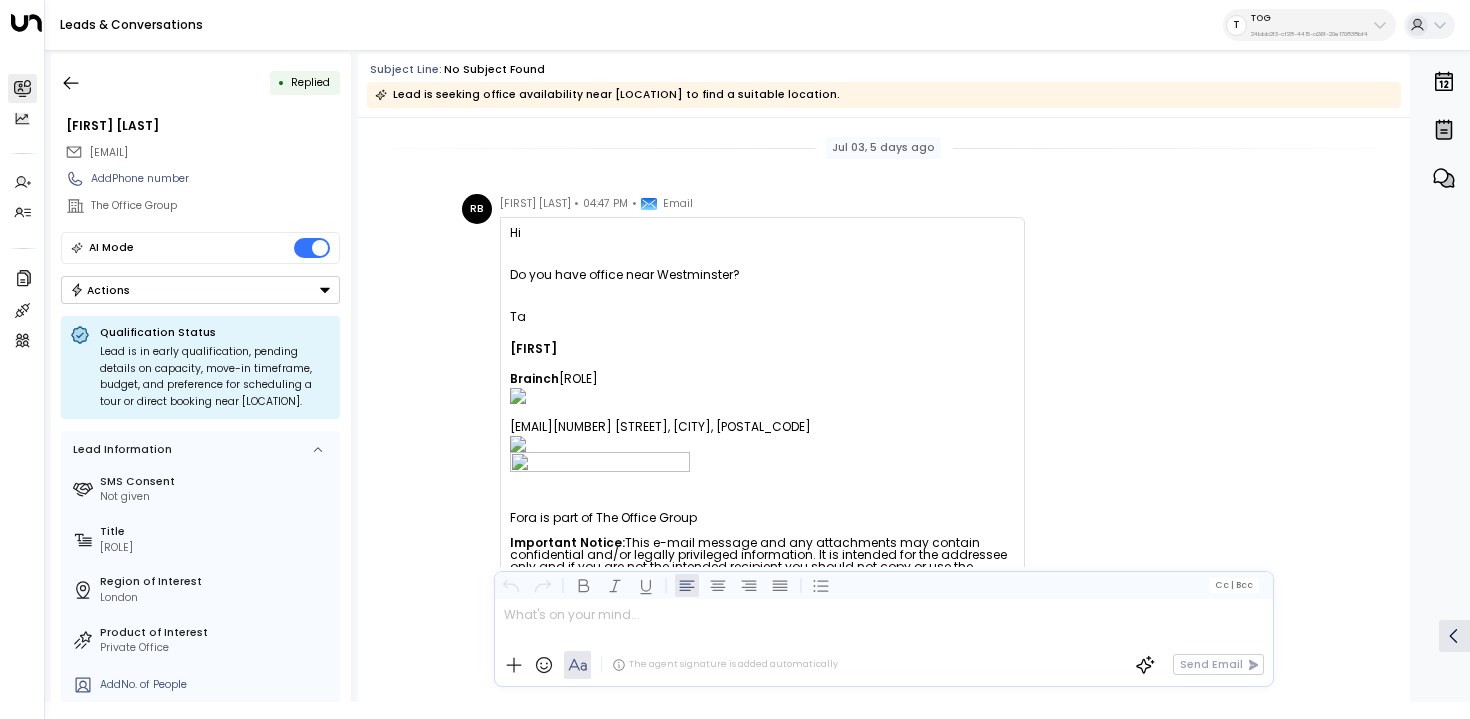 scroll, scrollTop: 877, scrollLeft: 0, axis: vertical 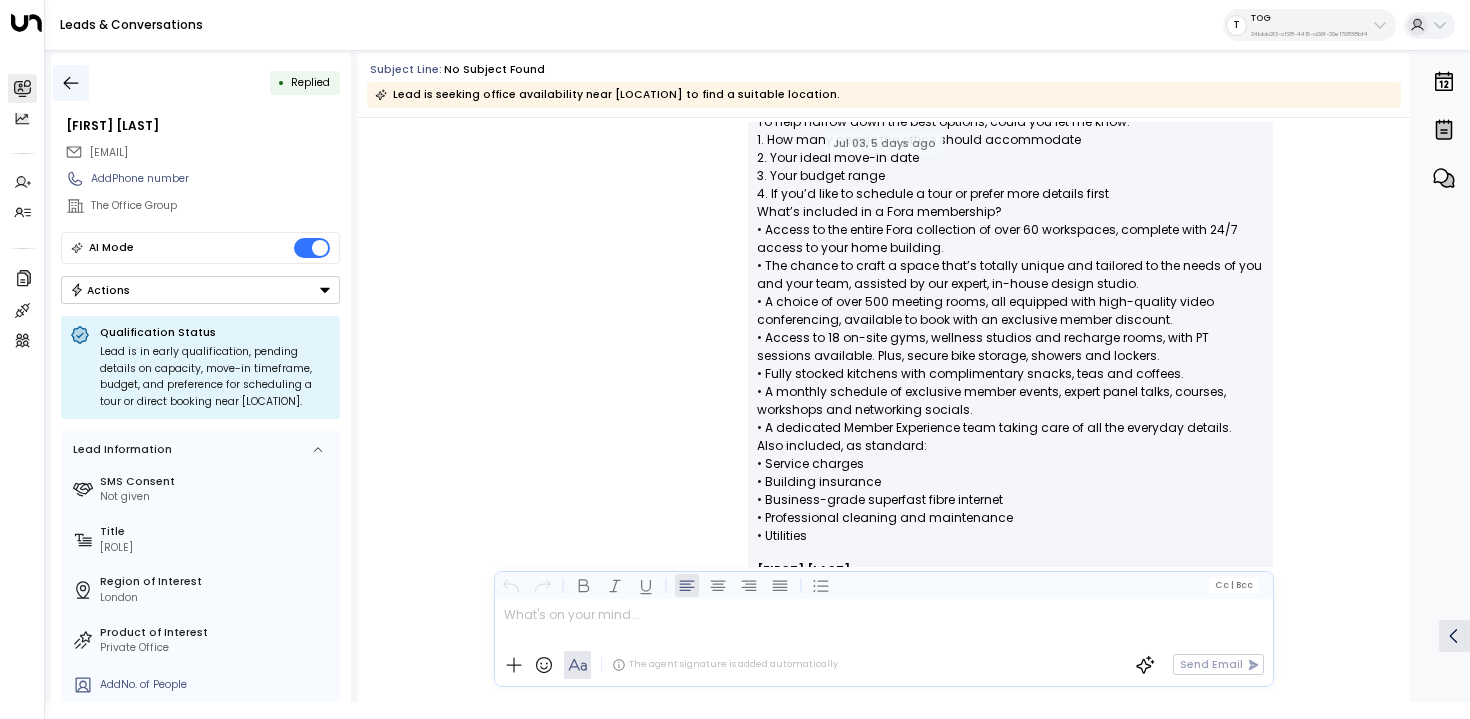 click at bounding box center (71, 83) 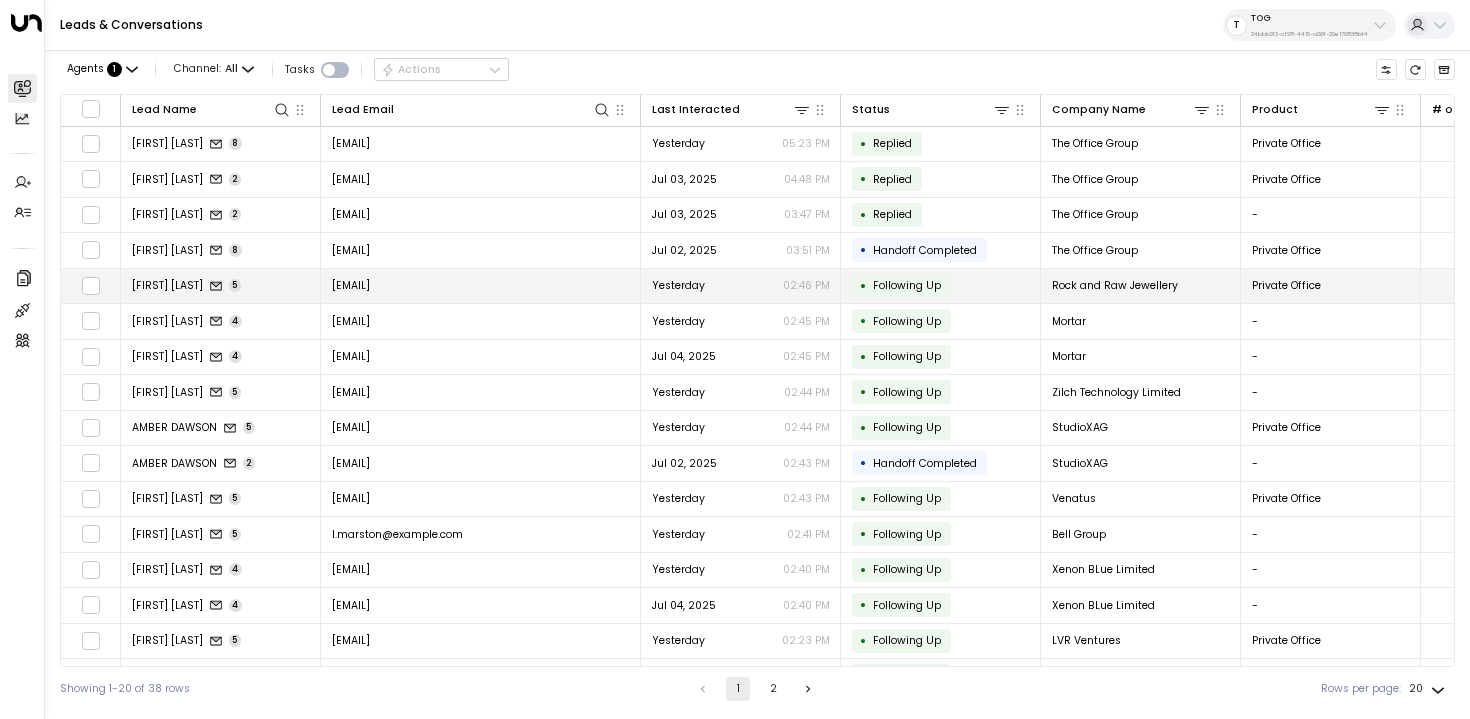 click on "[FIRST] [LAST] 5" at bounding box center (221, 286) 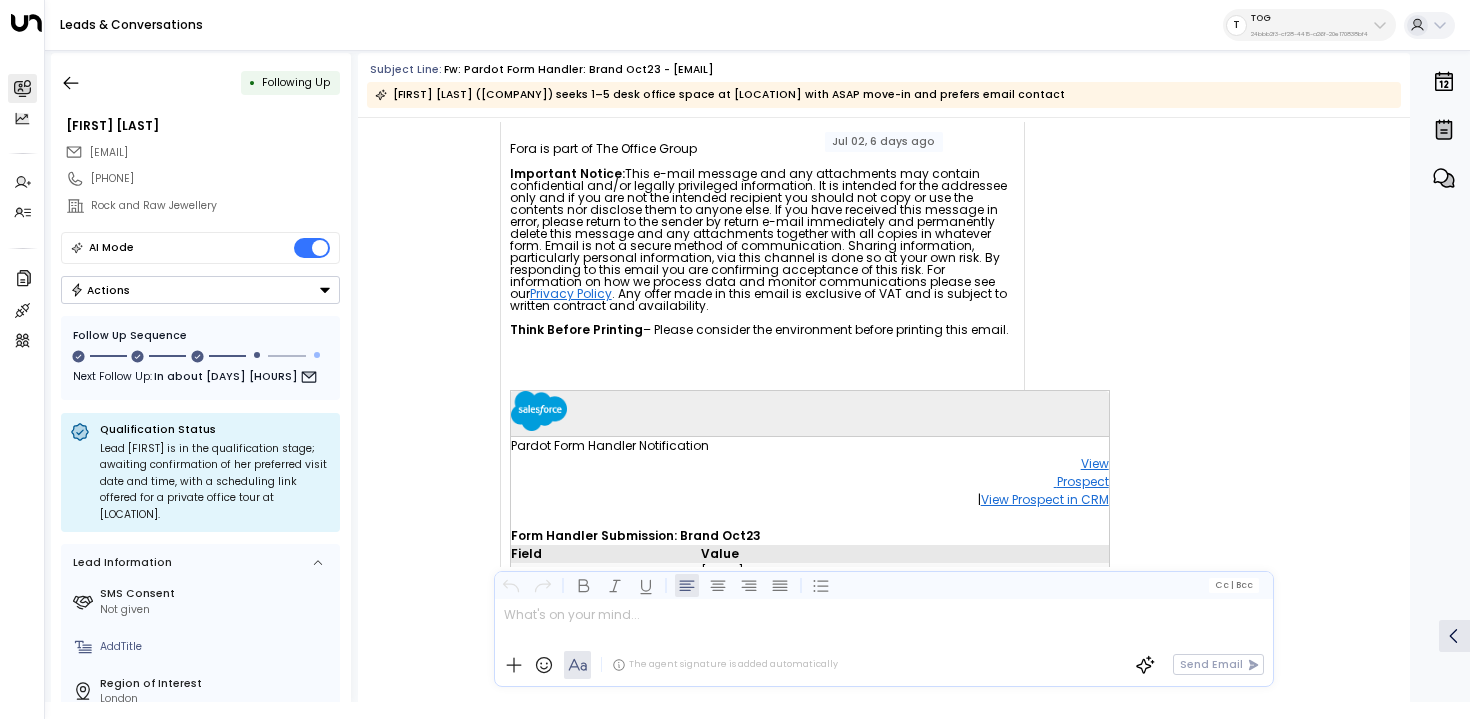 scroll, scrollTop: 0, scrollLeft: 0, axis: both 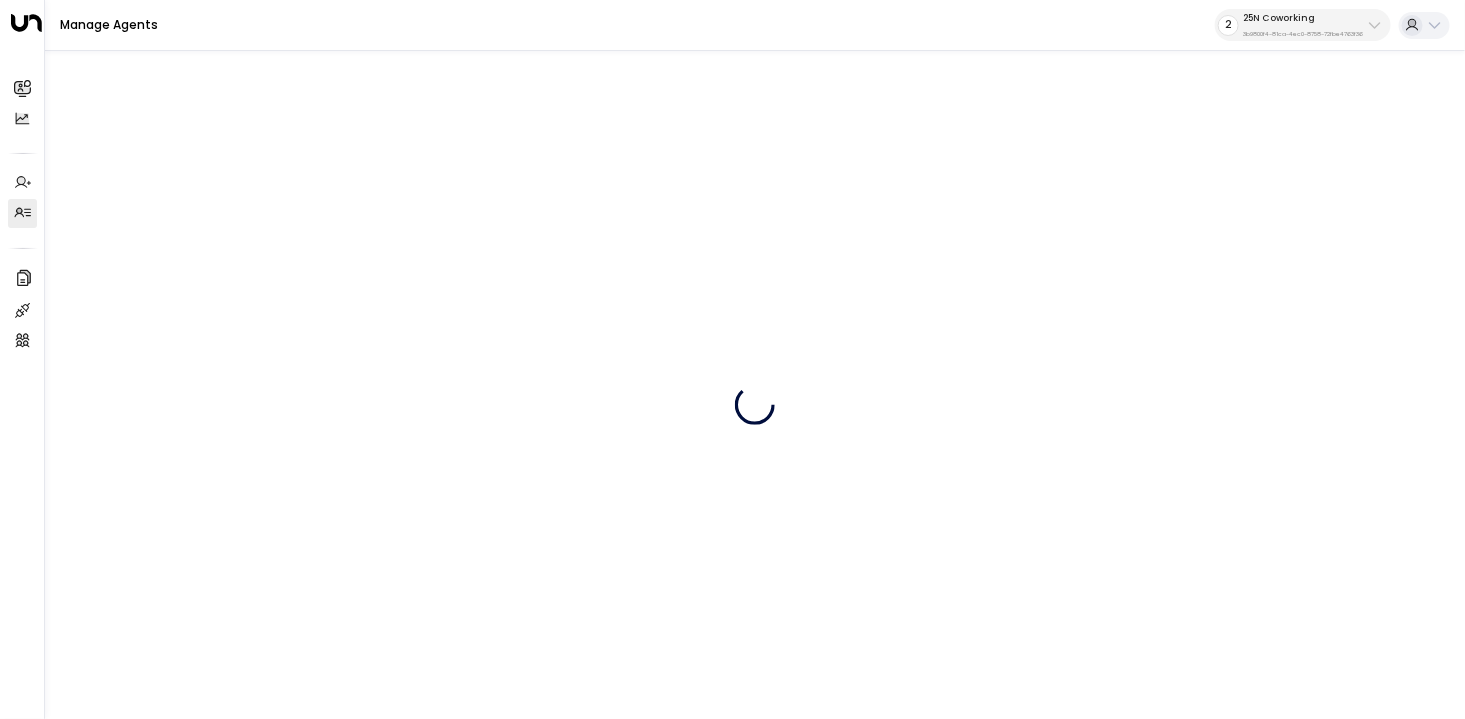 click on "25N Coworking 3b9800f4-81ca-4ec0-8758-72fbe4763f36" at bounding box center (1303, 25) 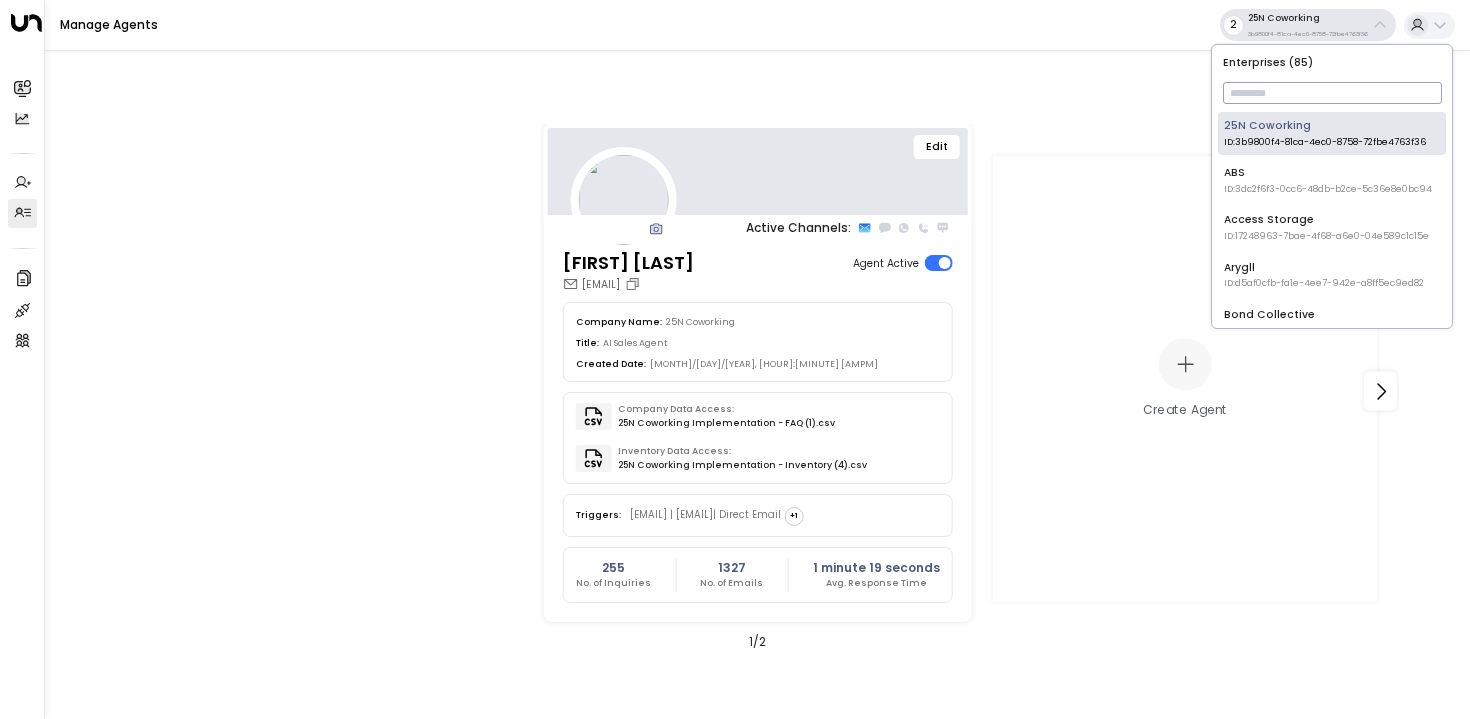 click at bounding box center [1332, 93] 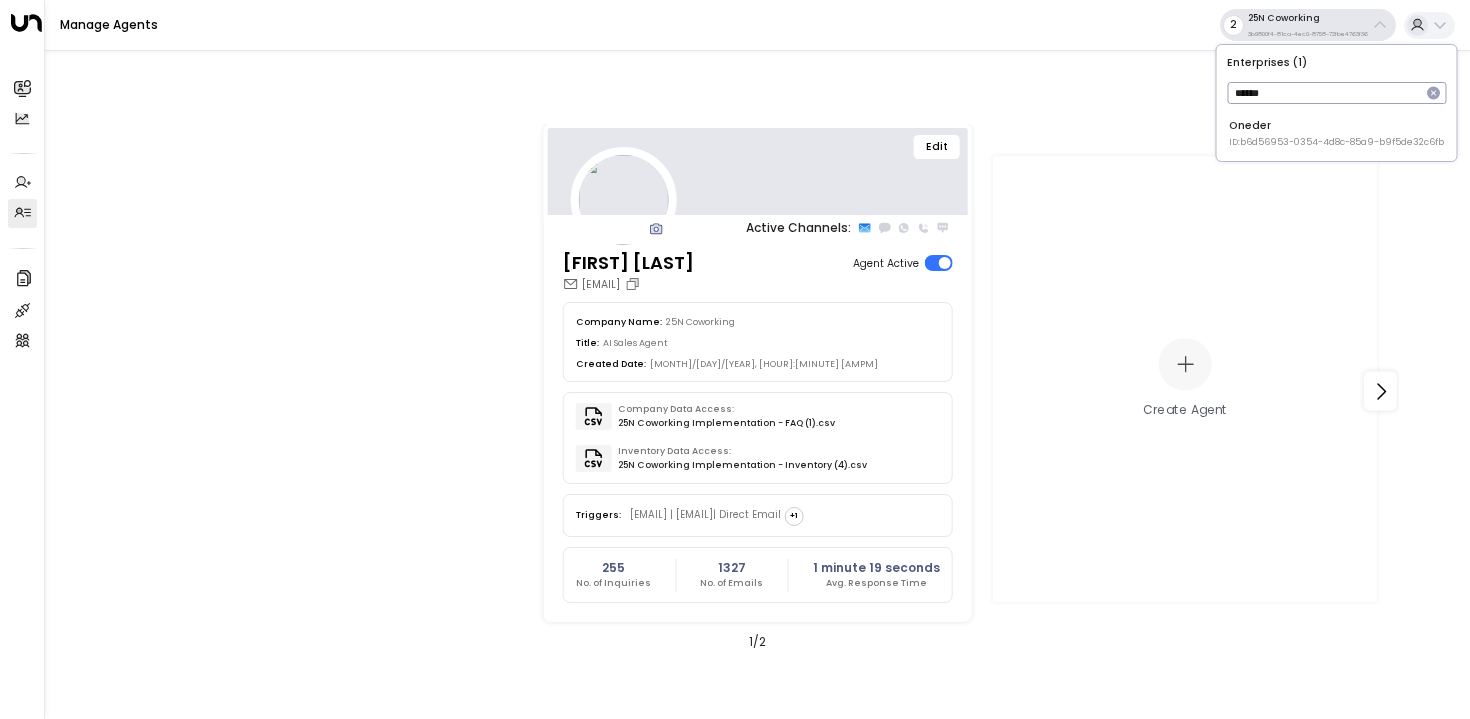 type on "******" 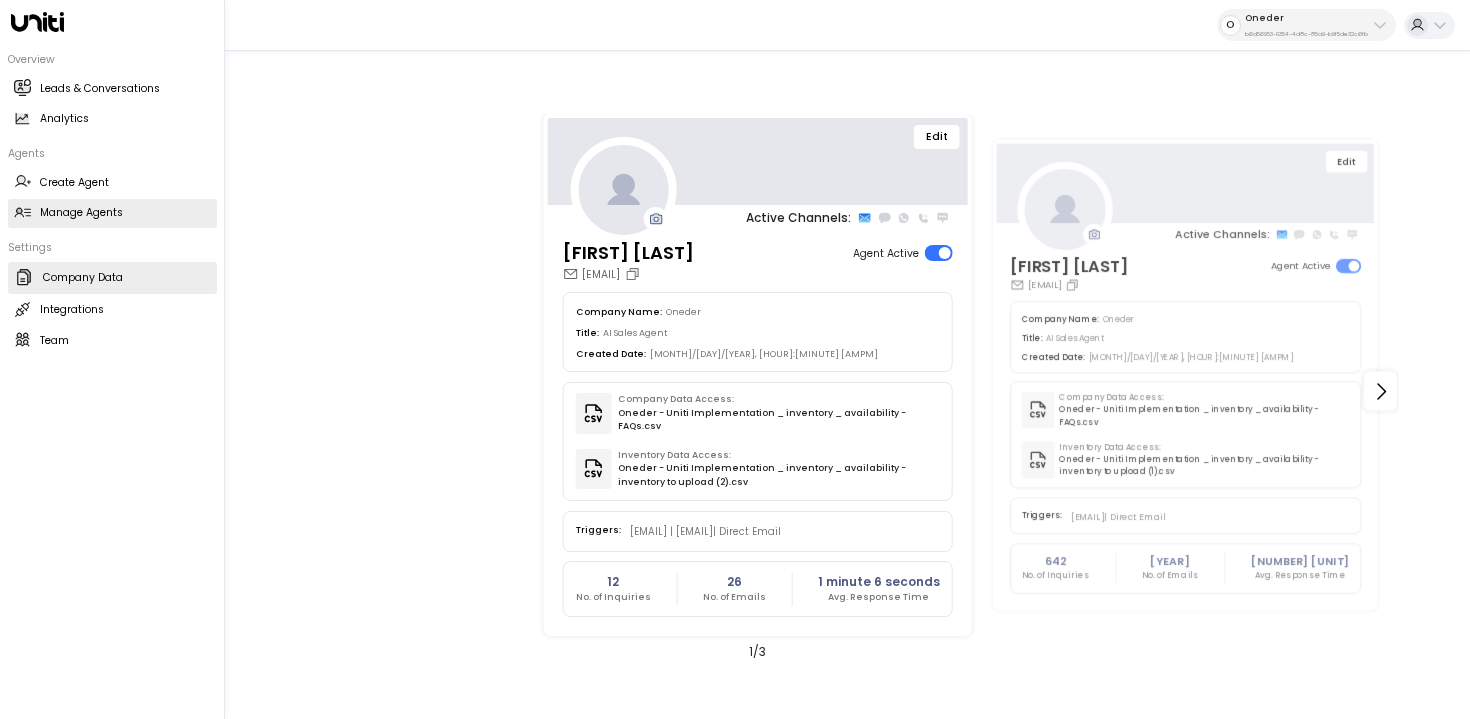 click on "Company Data Company Data" at bounding box center (112, 278) 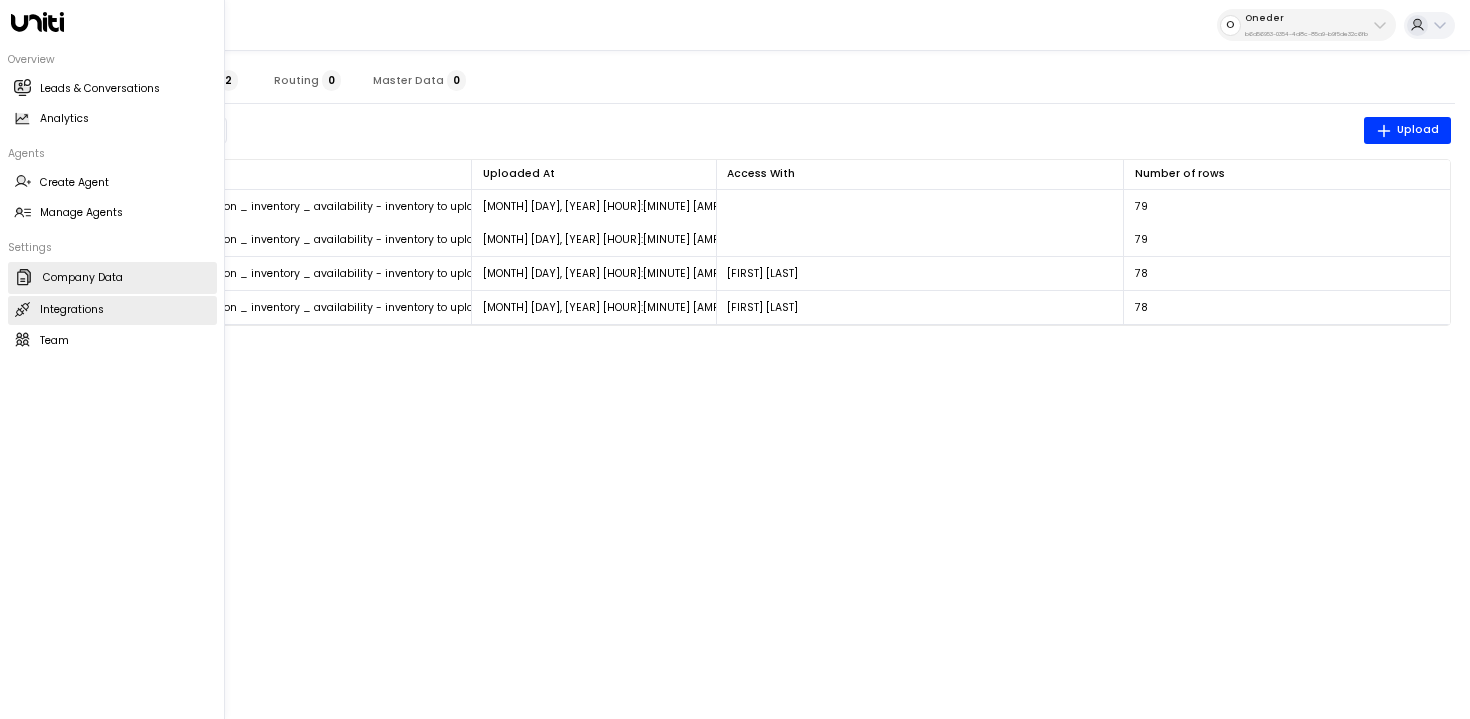 click on "Integrations Integrations" at bounding box center (112, 310) 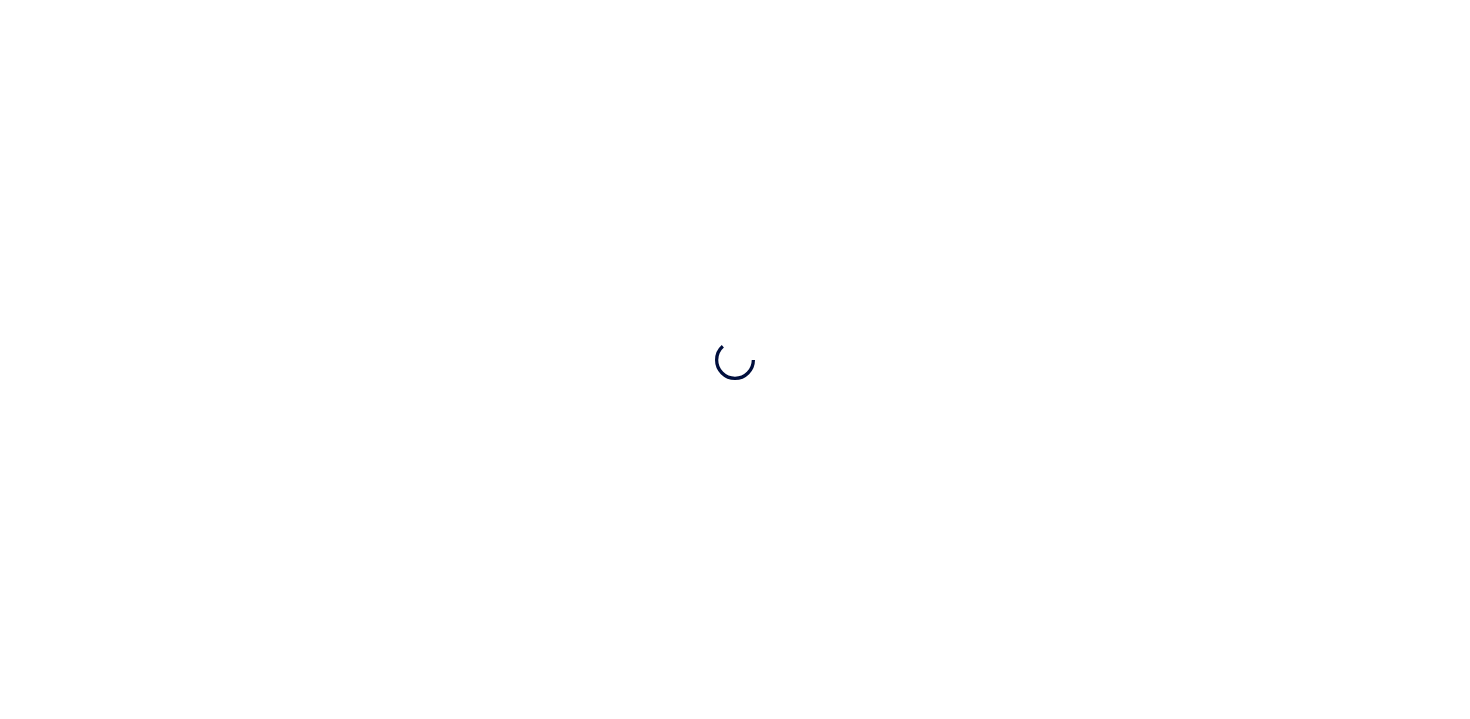 scroll, scrollTop: 0, scrollLeft: 0, axis: both 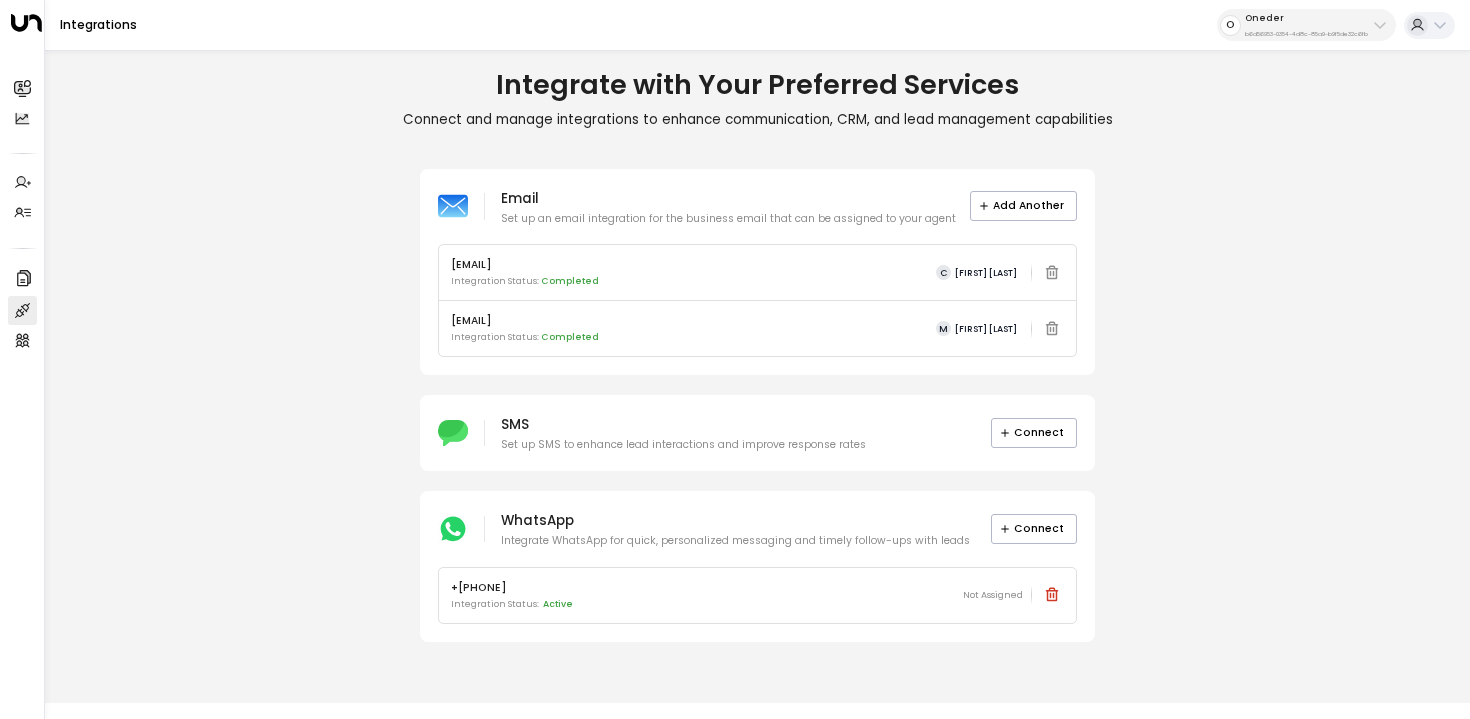 click on "b6d56953-0354-4d8c-85a9-b9f5de32c6fb" at bounding box center [1306, 34] 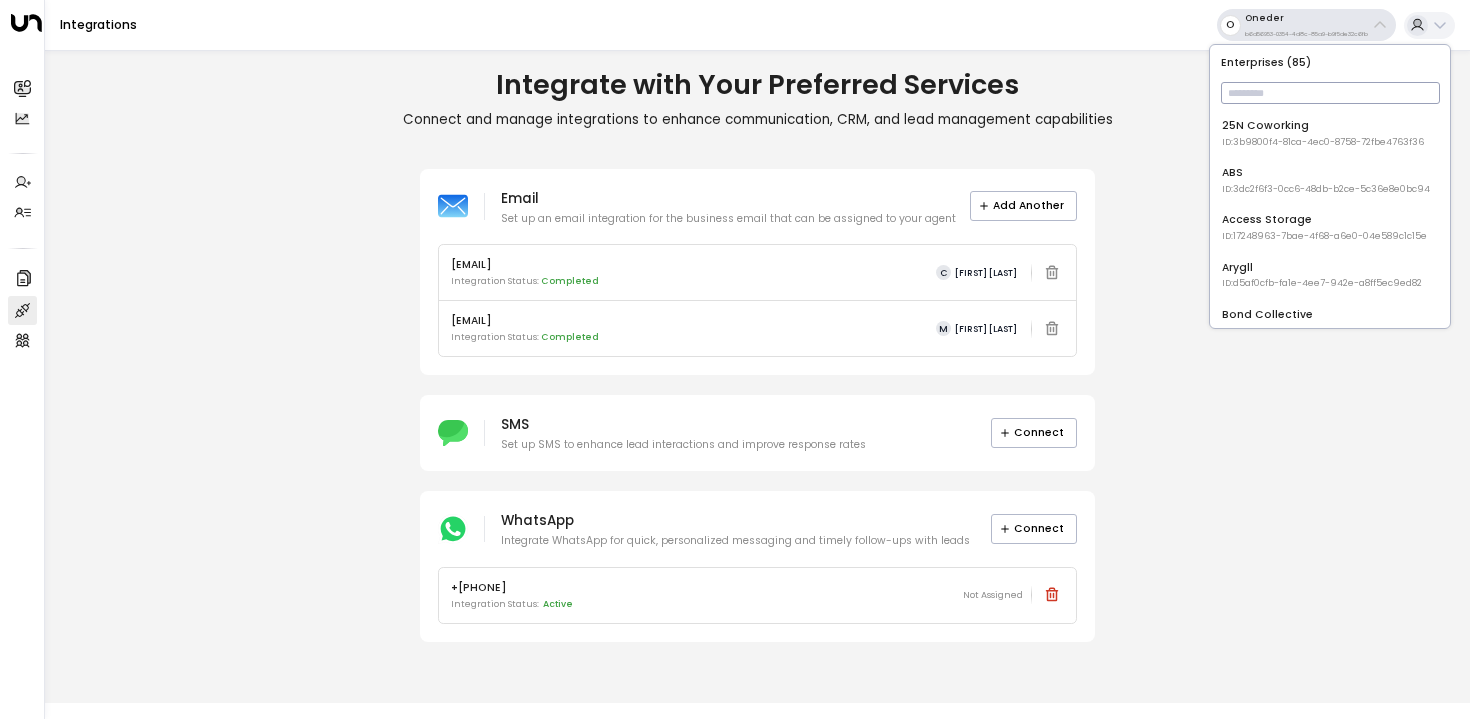 click at bounding box center (1330, 93) 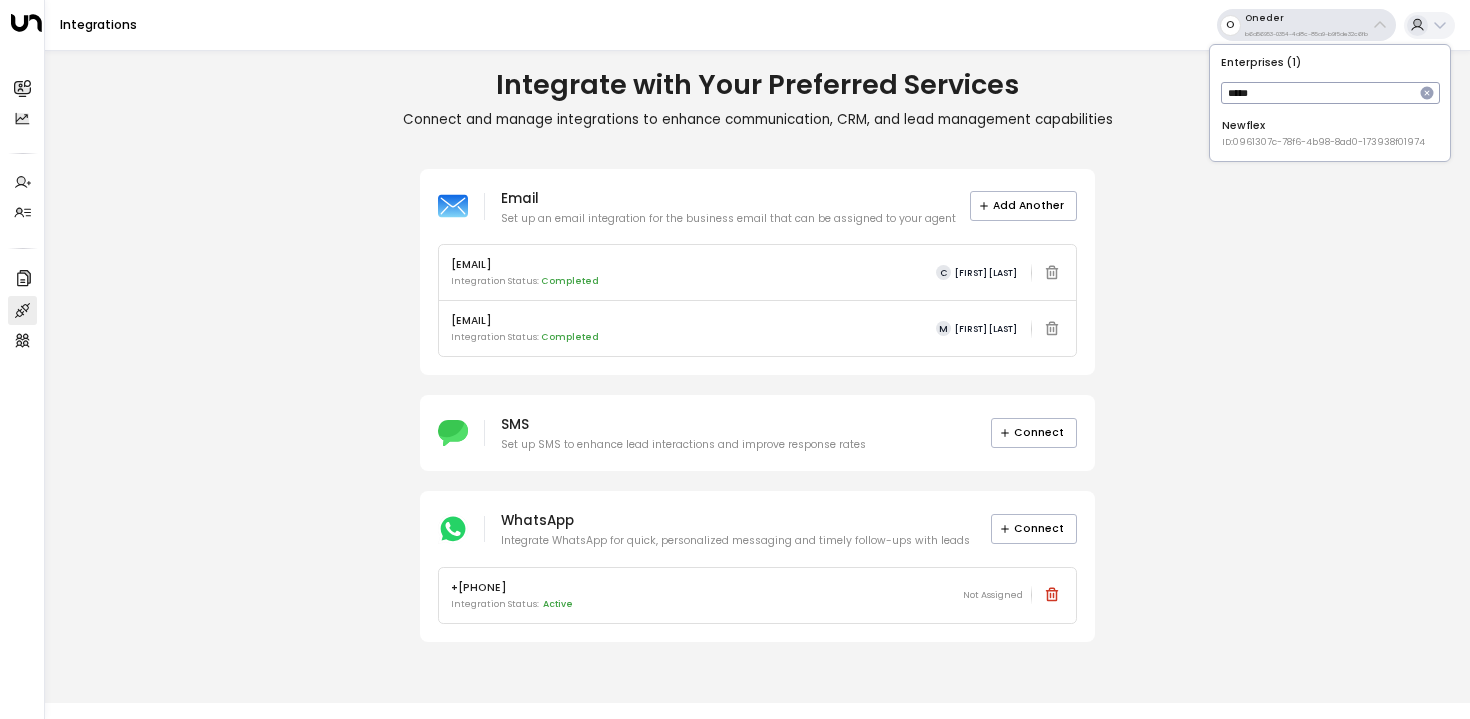 type on "*****" 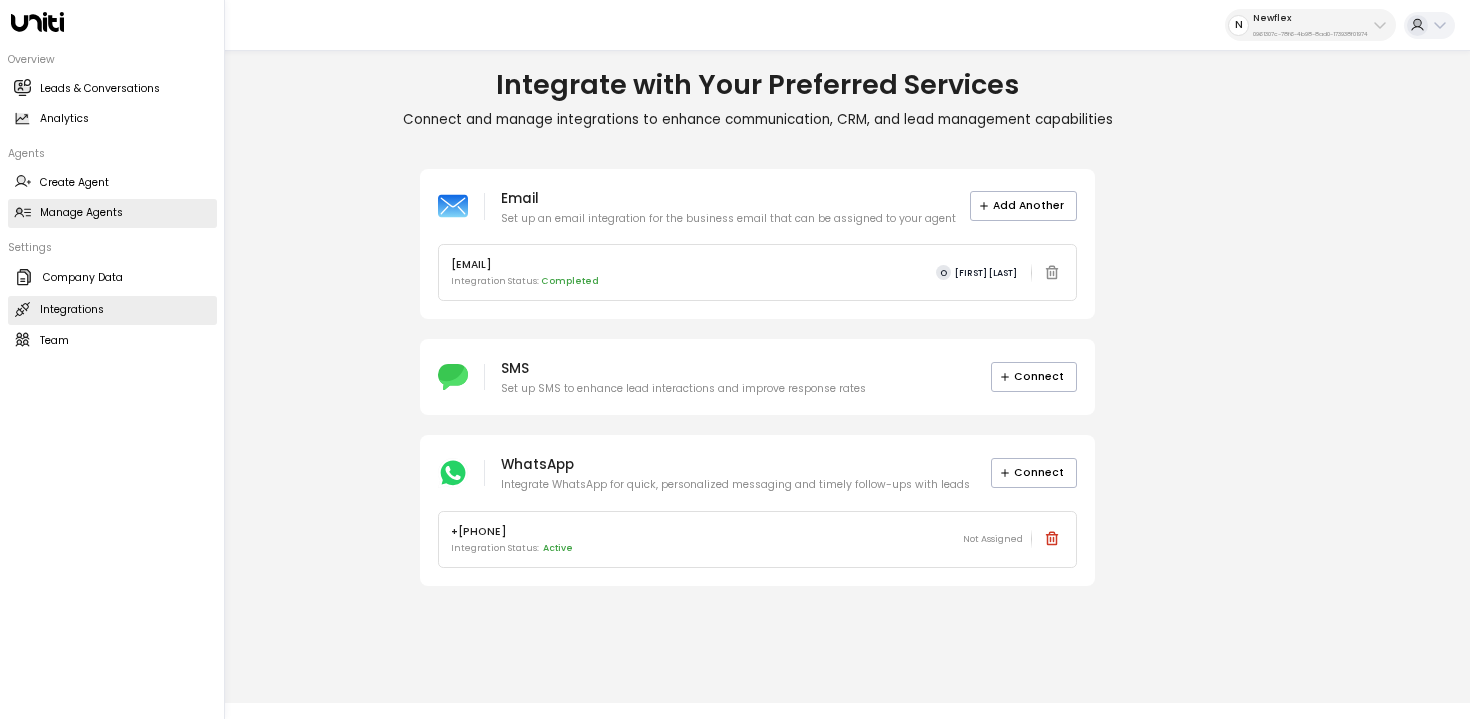 click on "Manage Agents Manage Agents" at bounding box center [112, 213] 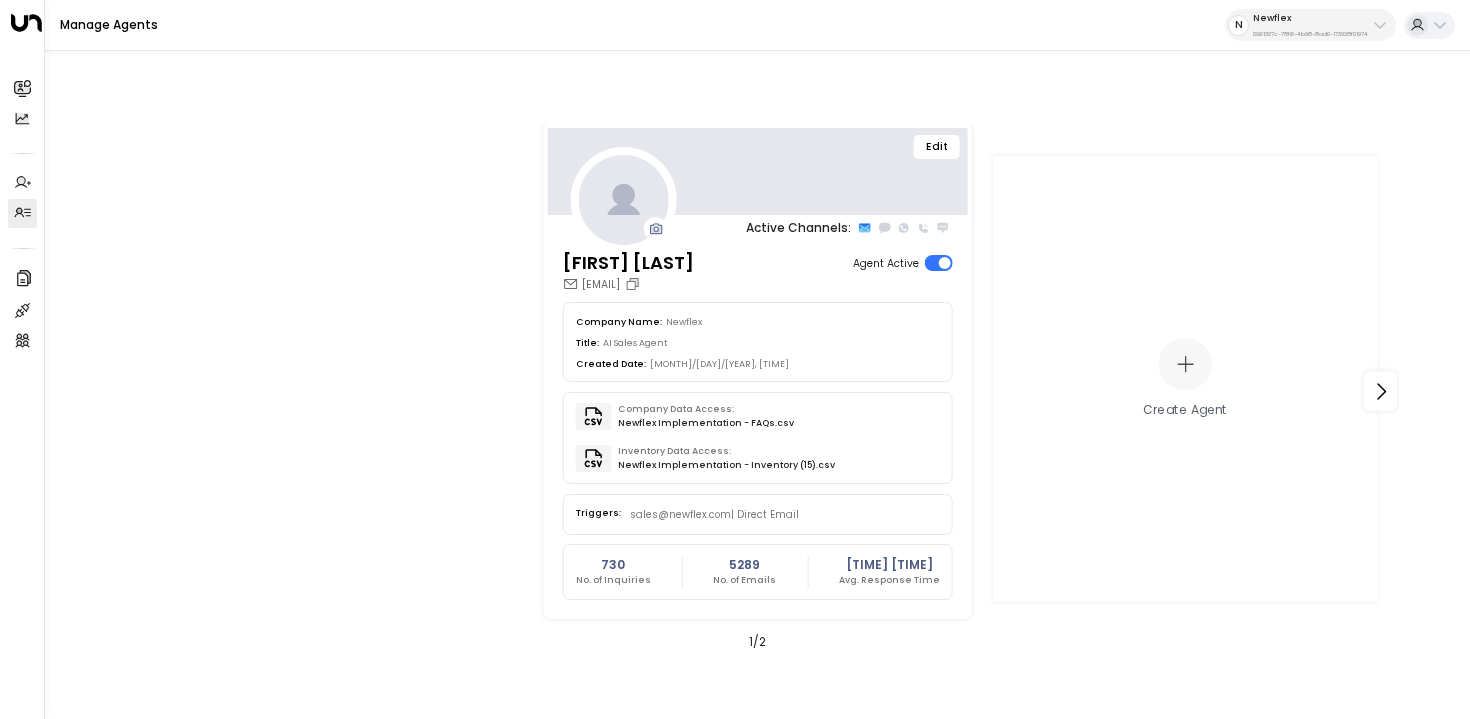 click on "Edit" at bounding box center (937, 147) 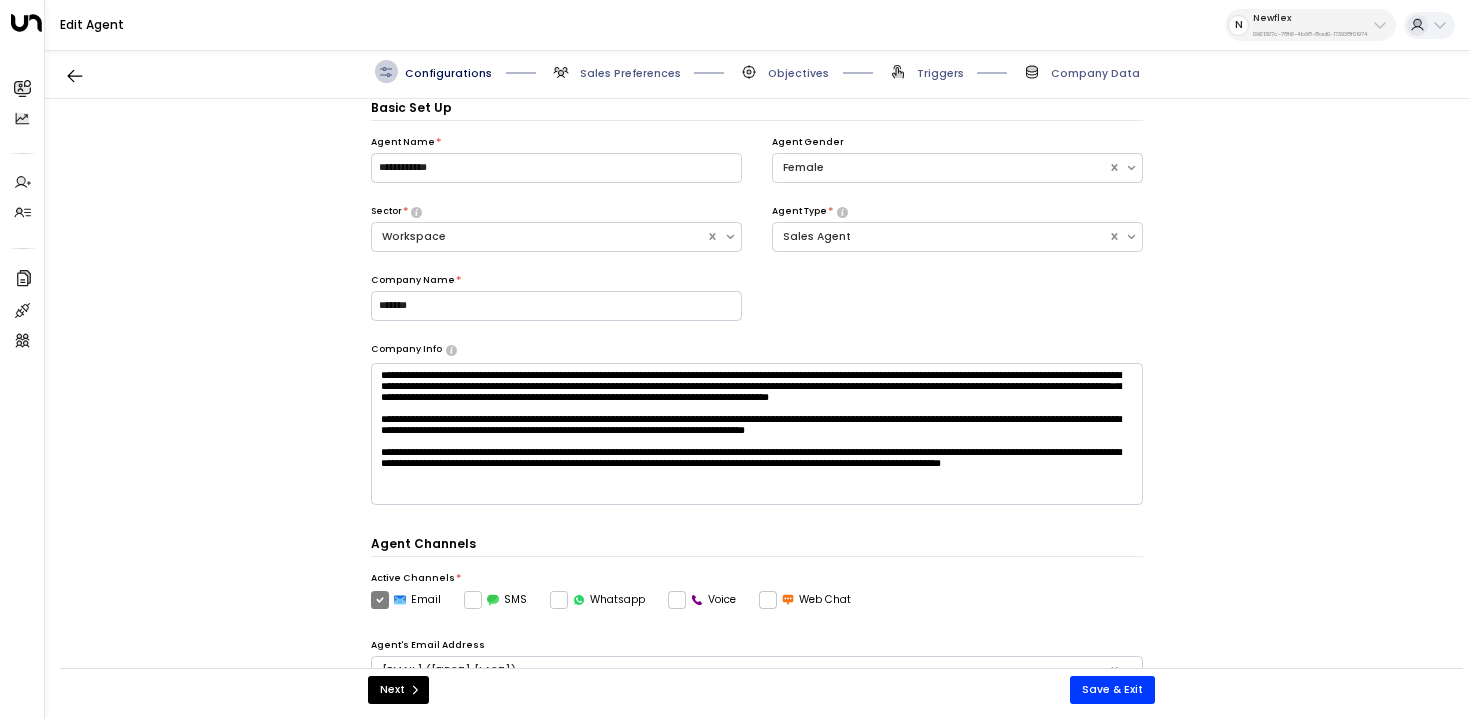 scroll, scrollTop: 0, scrollLeft: 0, axis: both 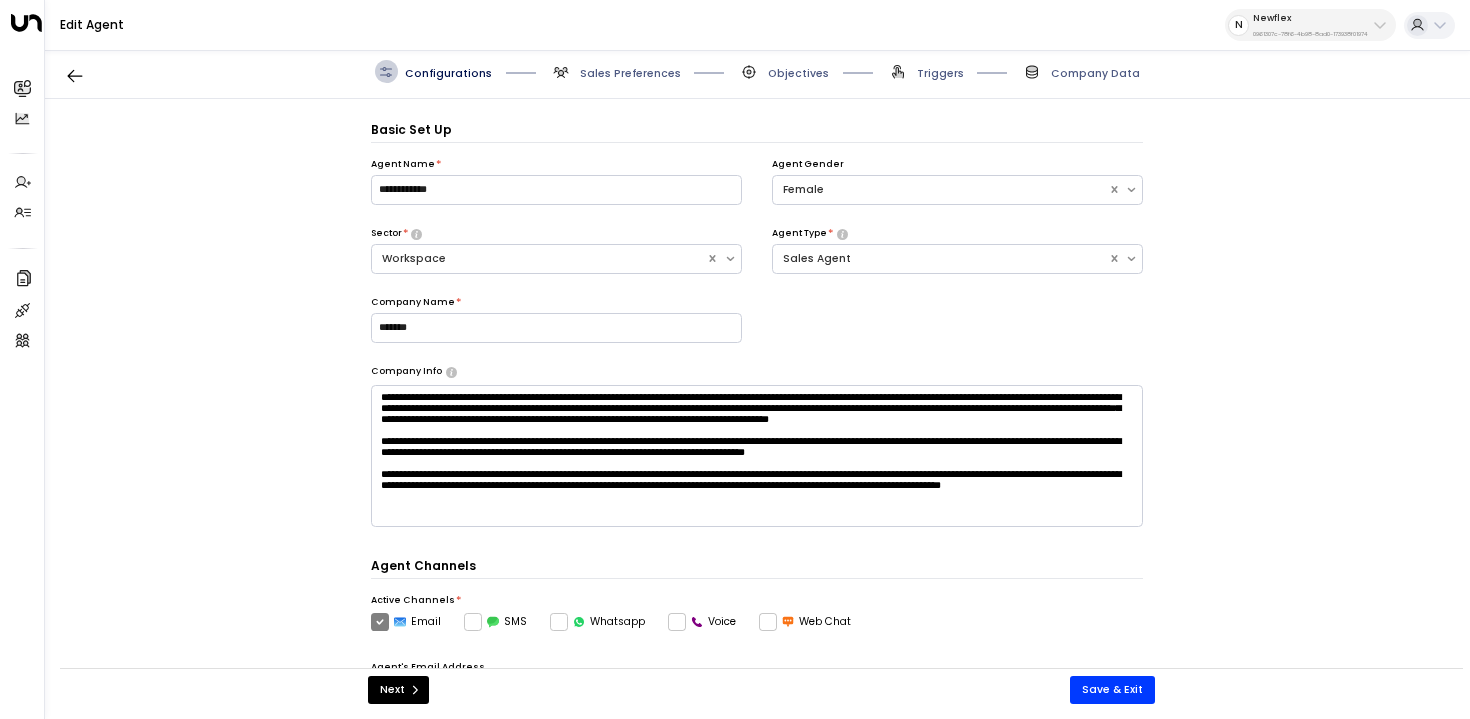 click on "Whatsapp" at bounding box center (406, 622) 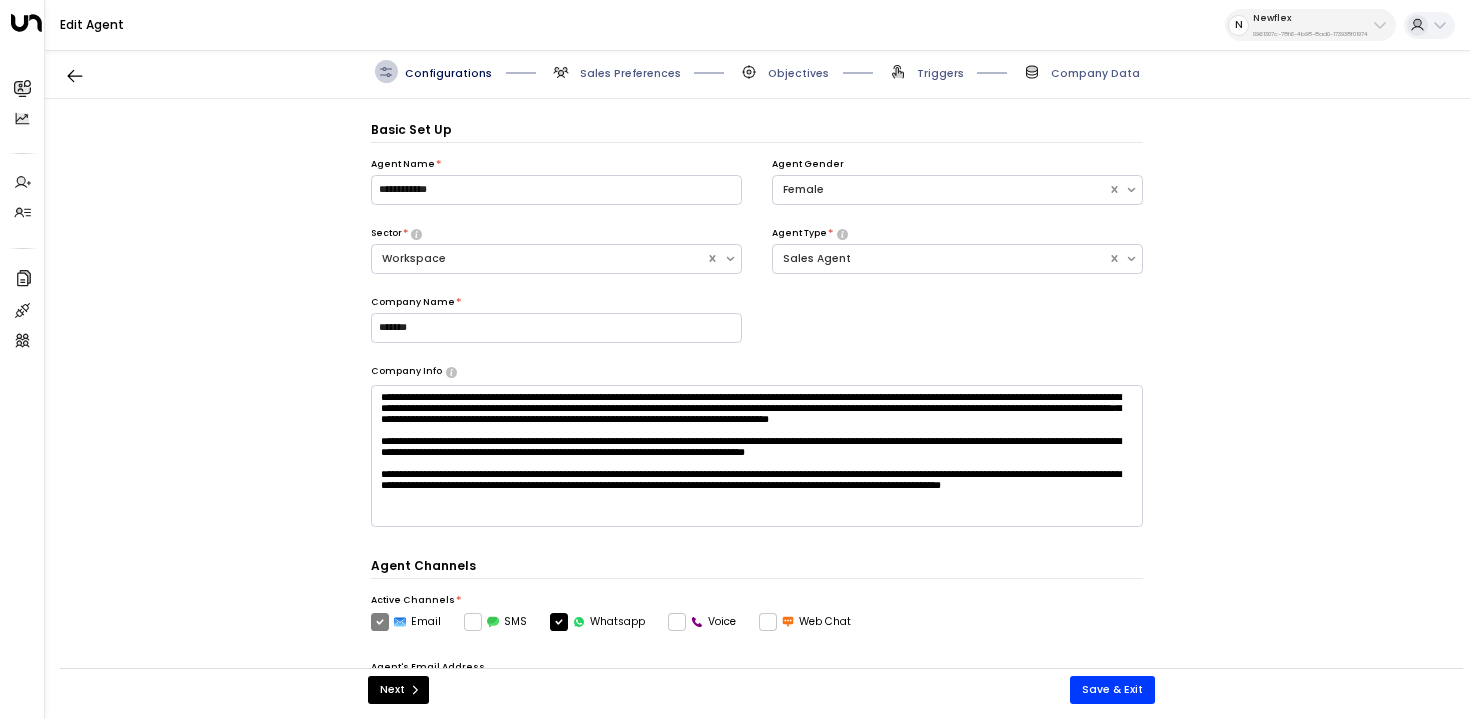 scroll, scrollTop: 58, scrollLeft: 0, axis: vertical 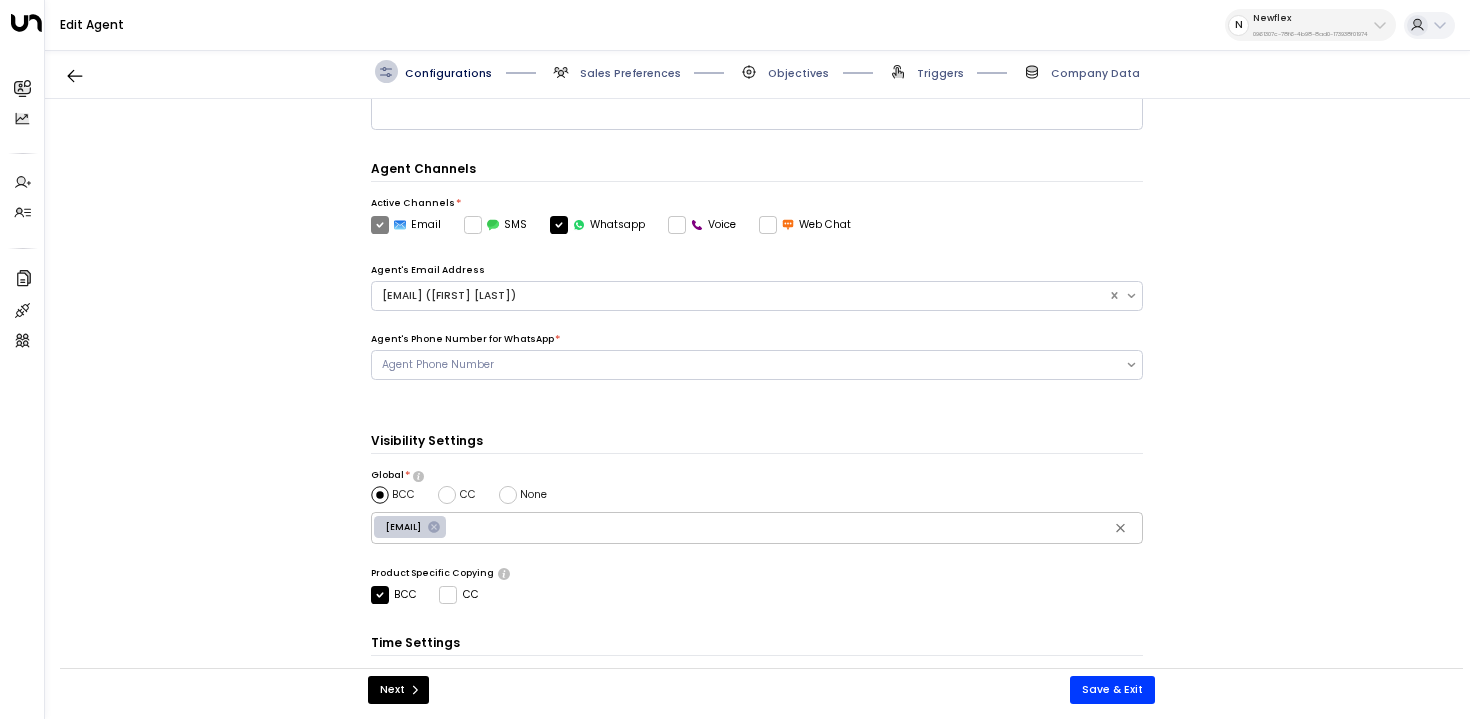 click on "Agent Channels Active Channels *       Email       SMS       Whatsapp       Voice       Web Chat Agent's Email Address   oliviasmith@newflex.com (Olivia Smith) Agent's Phone Number for WhatsApp   * Agent Phone Number" at bounding box center (757, 281) 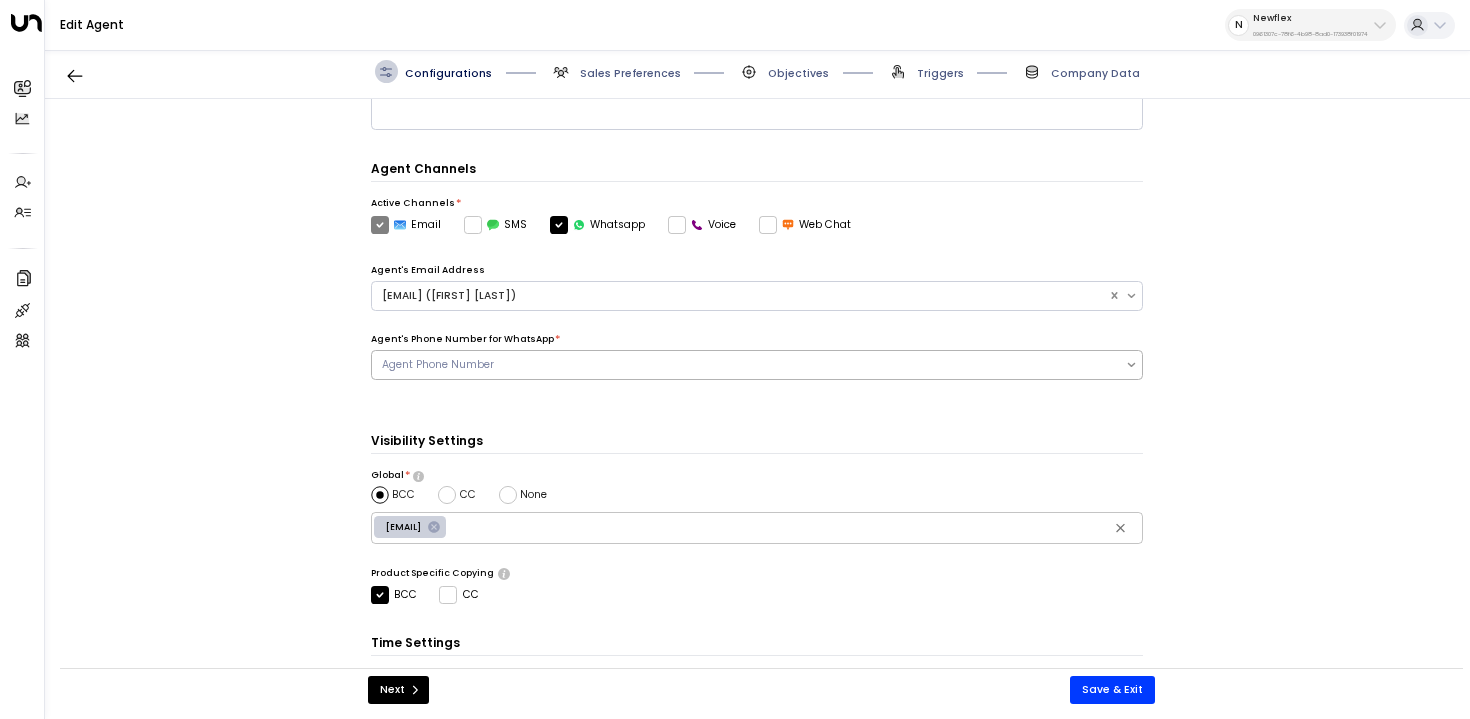 click on "Agent Phone Number" at bounding box center [740, 296] 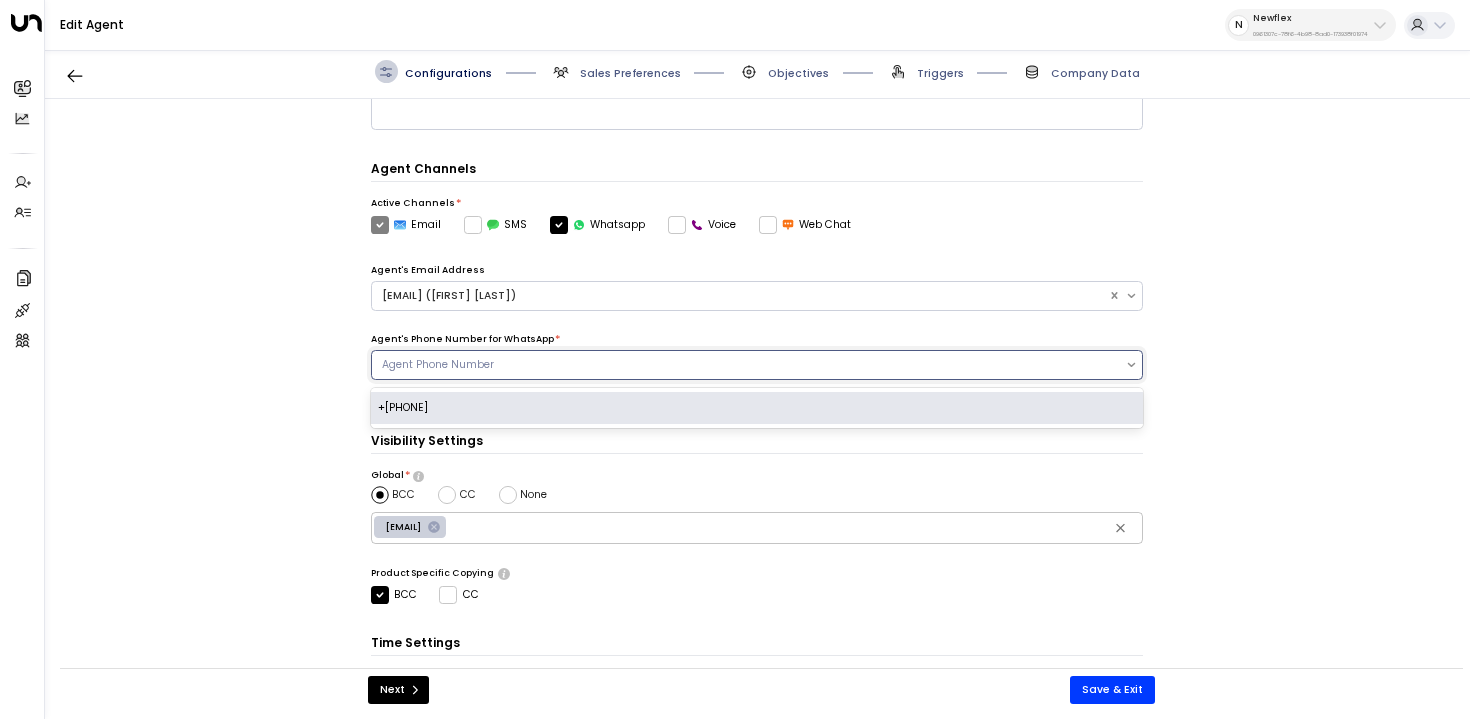 click on "+447700102190" at bounding box center [757, 408] 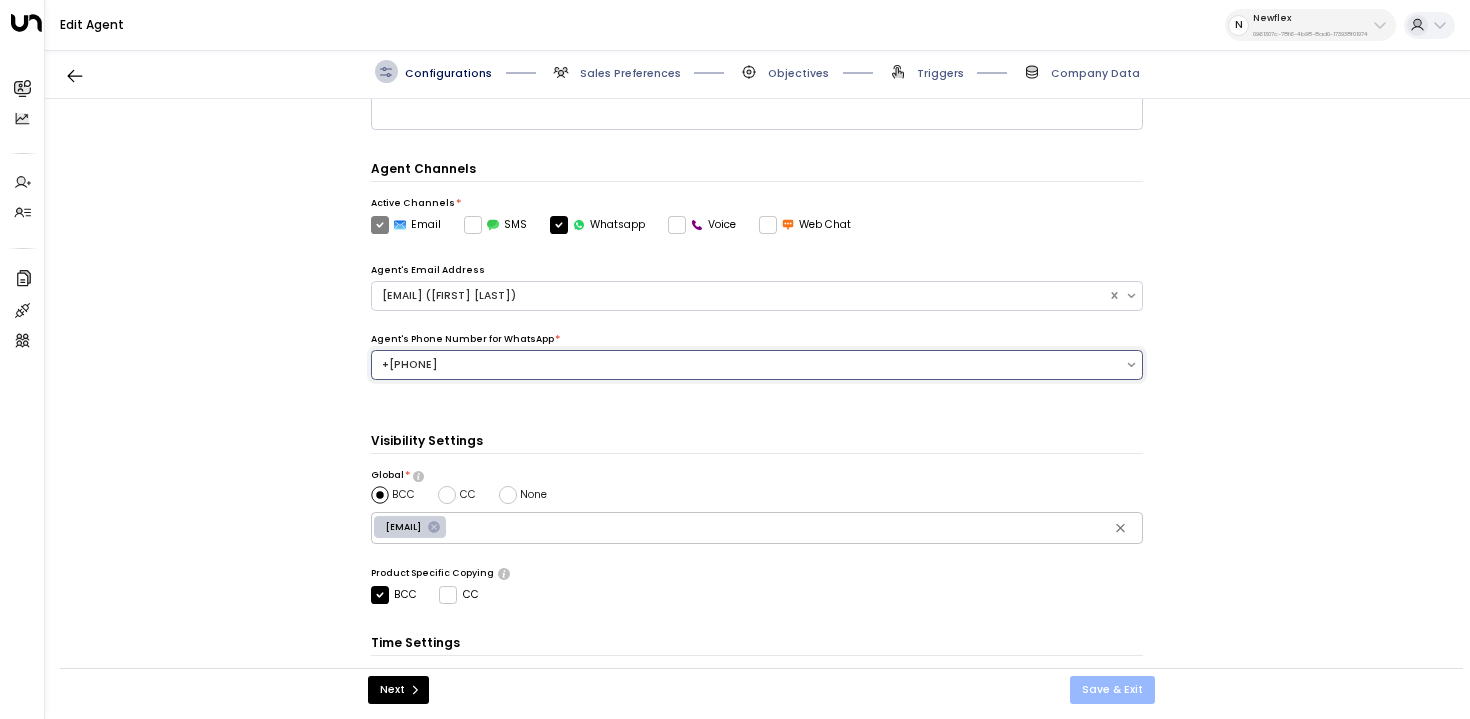 click on "Save & Exit" at bounding box center [1112, 690] 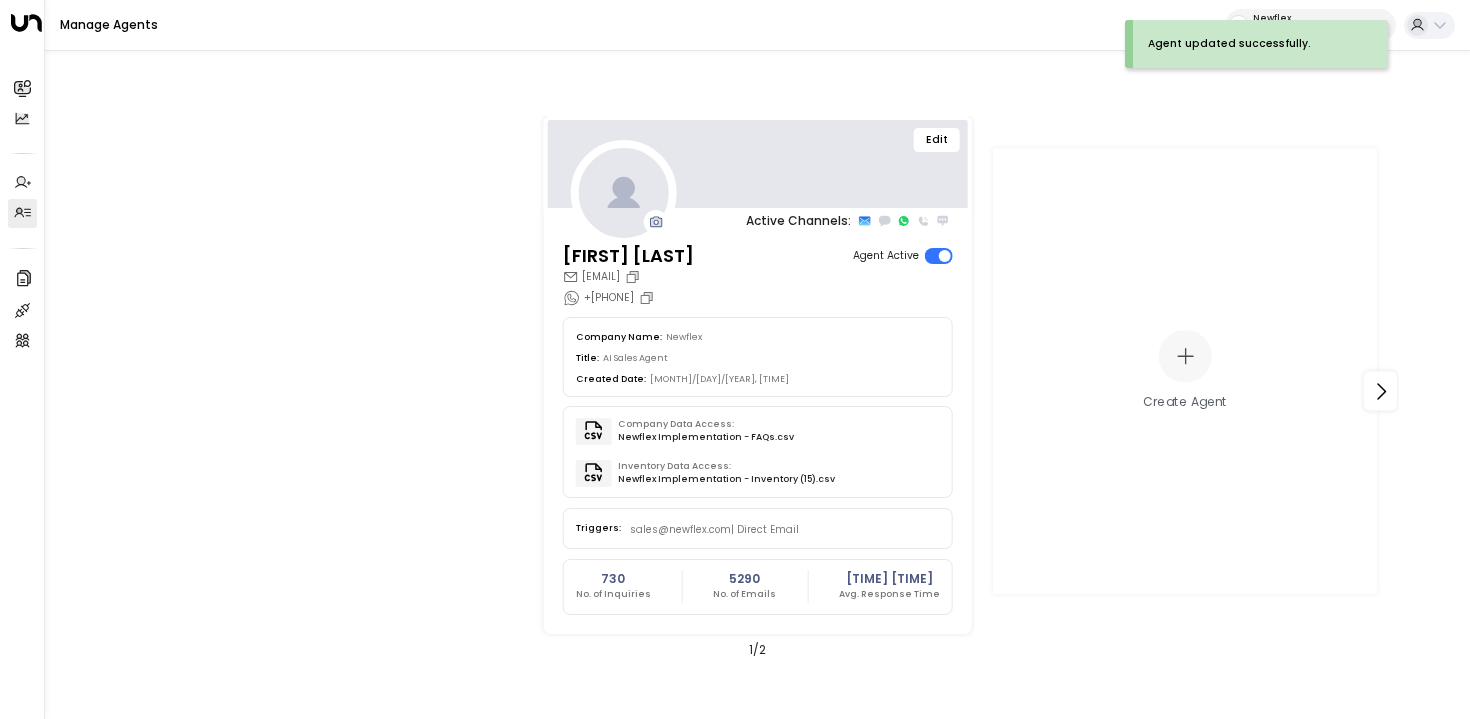 click on "Olivia Smith   oliviasmith@newflex.com +447700102190 Agent Active Company Name: Newflex Title: AI Sales Agent Created Date: 01/28/2025, 06:22 PM Company Data Access: Newflex Implementation - FAQs.csv Inventory Data Access: Newflex Implementation - Inventory (15).csv Triggers: sales@newflex.com  | Direct Email   730 No. of Inquiries 5290 No. of Emails 1 minute 16 seconds Avg. Response Time" at bounding box center [757, 438] 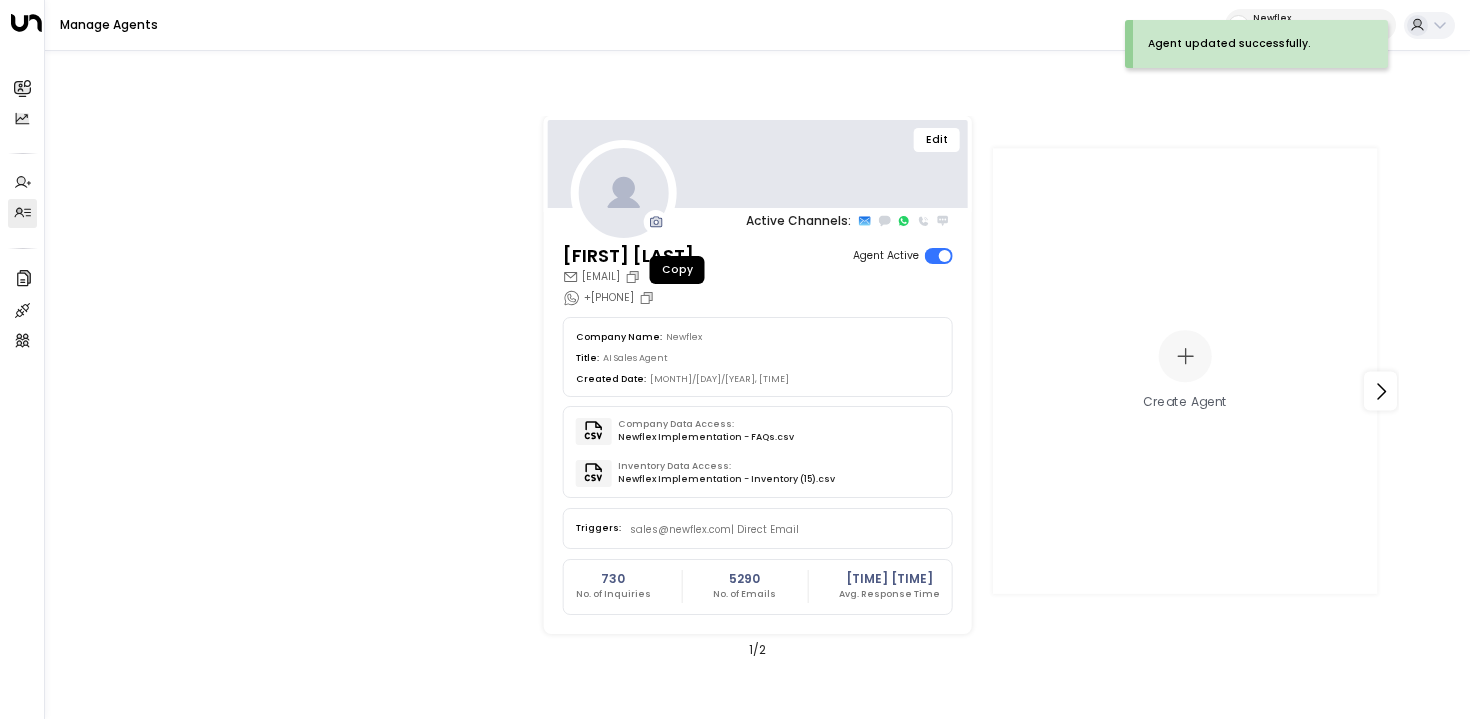 click at bounding box center (648, 298) 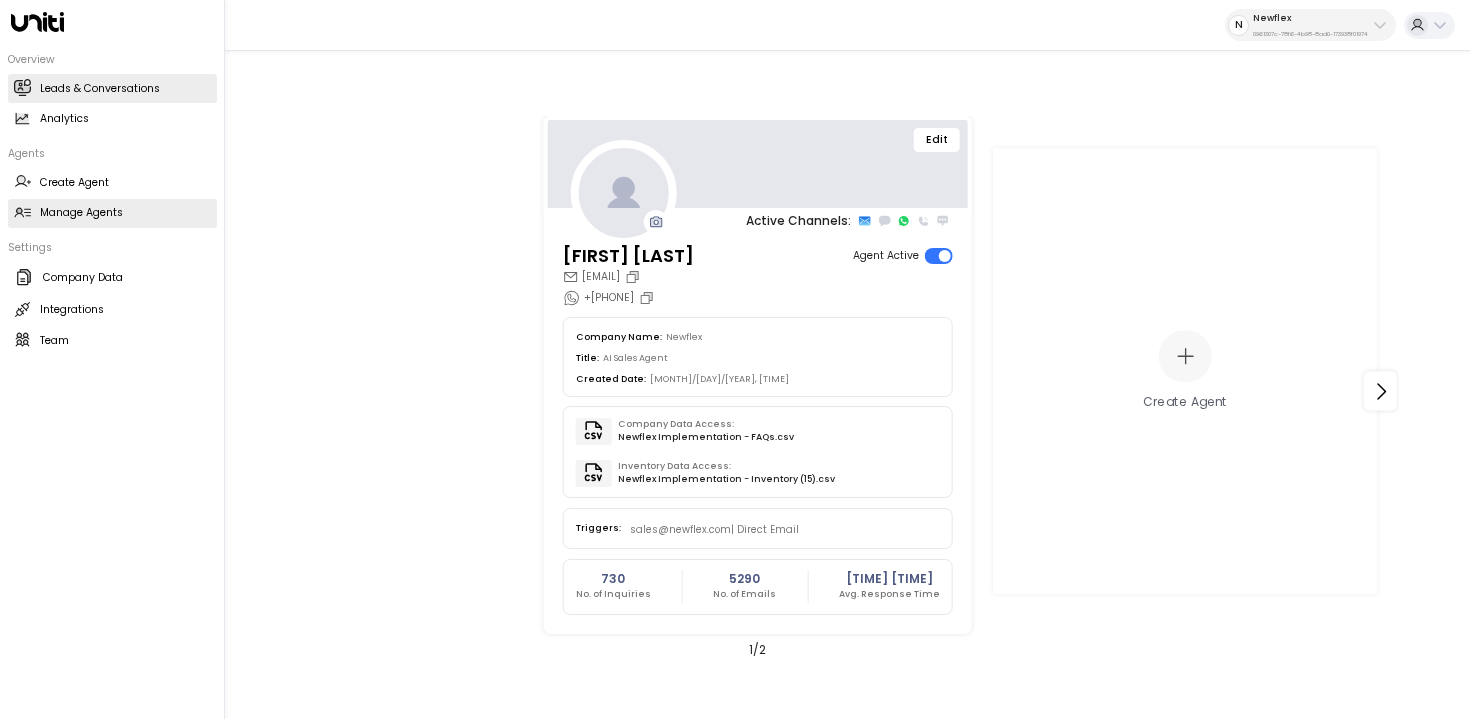 click at bounding box center [22, 87] 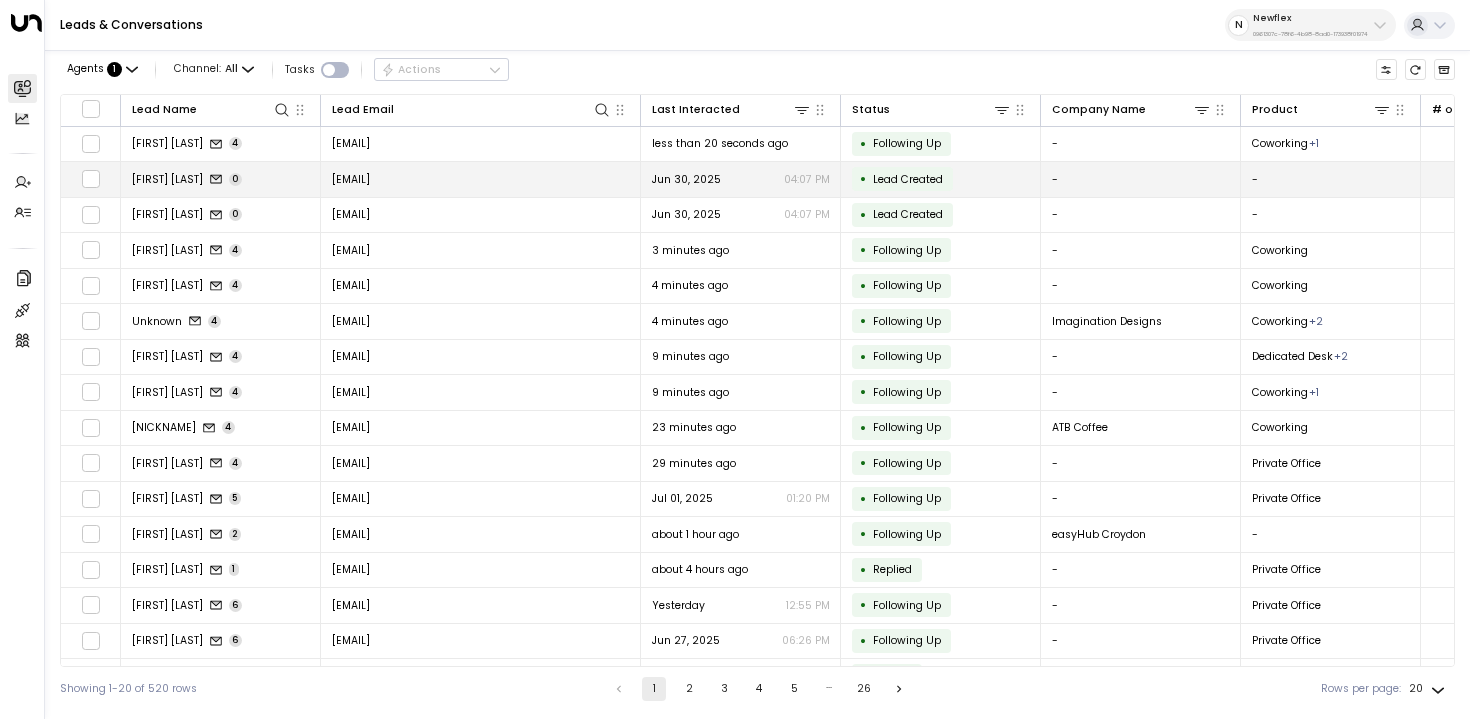 click on "Irakli Agladze 0" at bounding box center [221, 179] 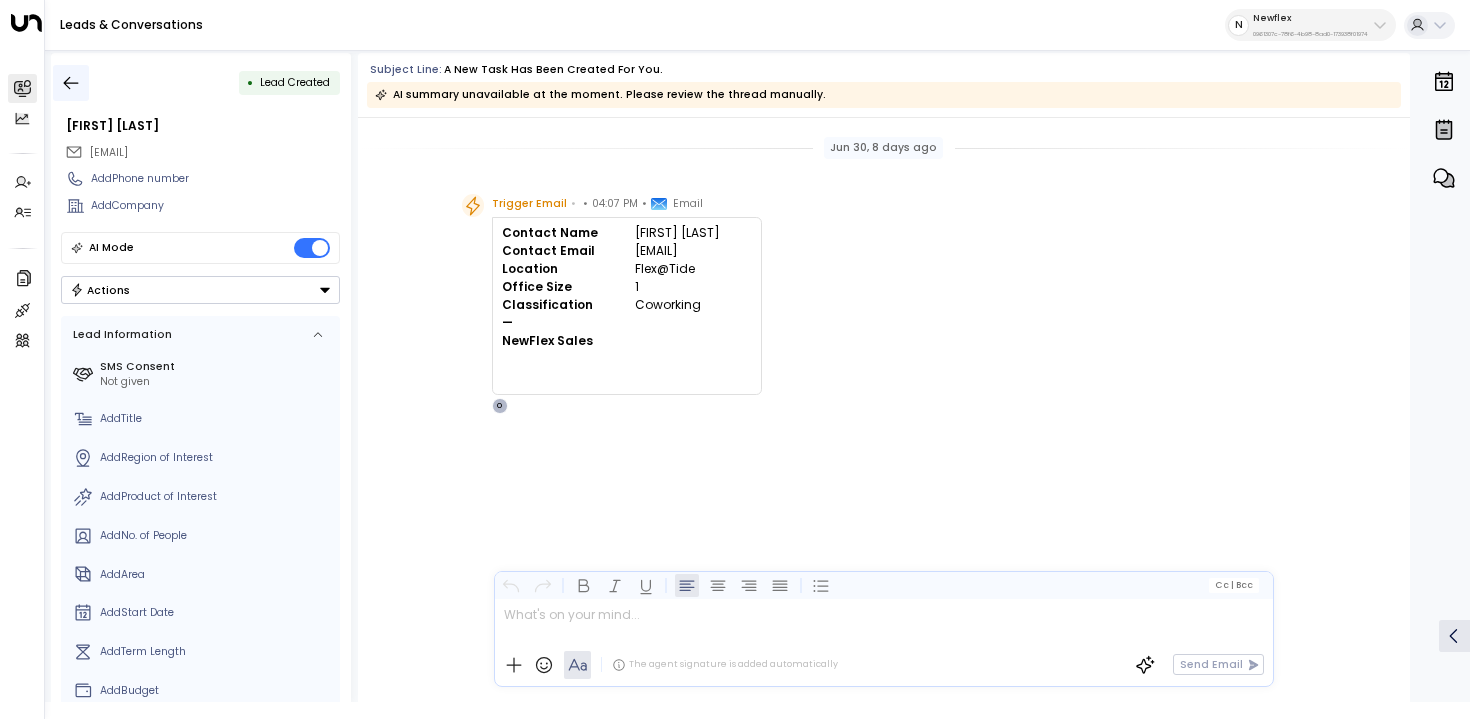 click at bounding box center (71, 83) 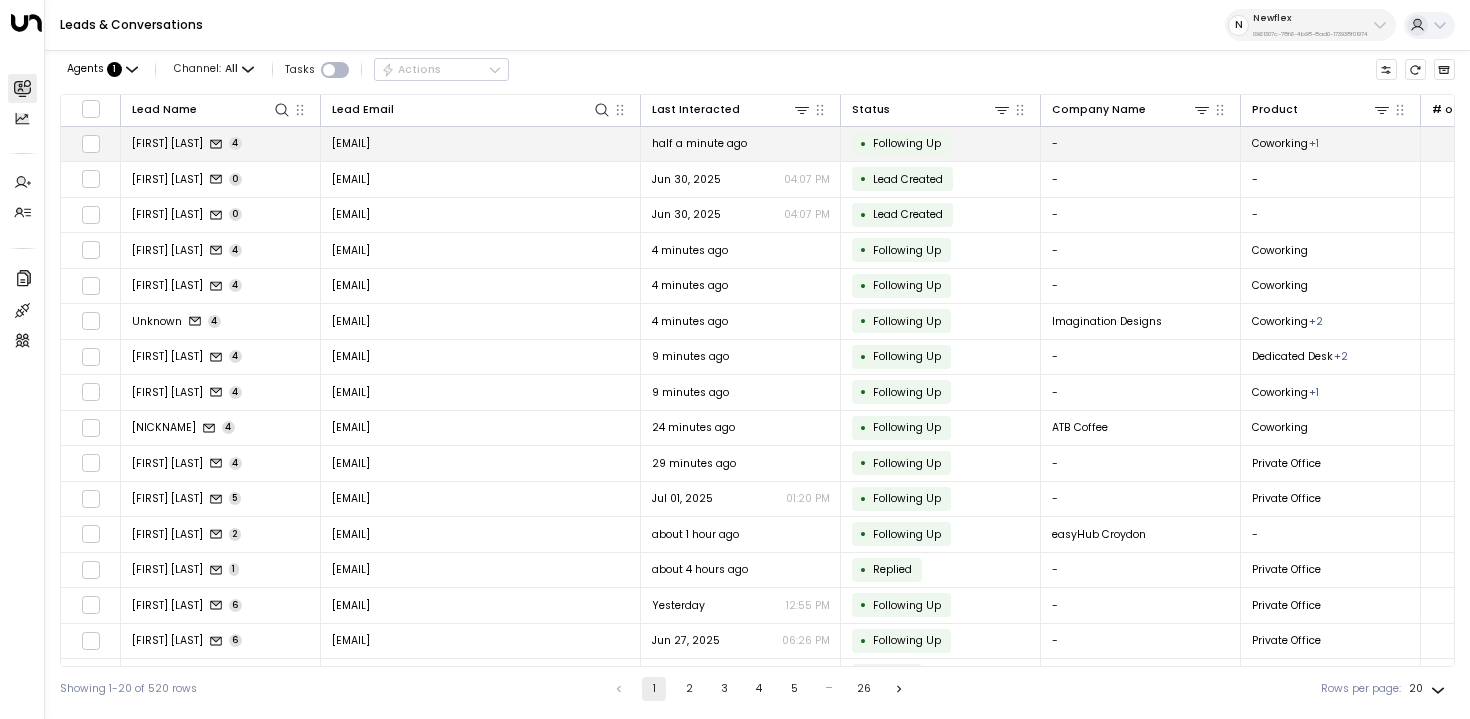 click on "Irakli Agladze 4" at bounding box center (221, 144) 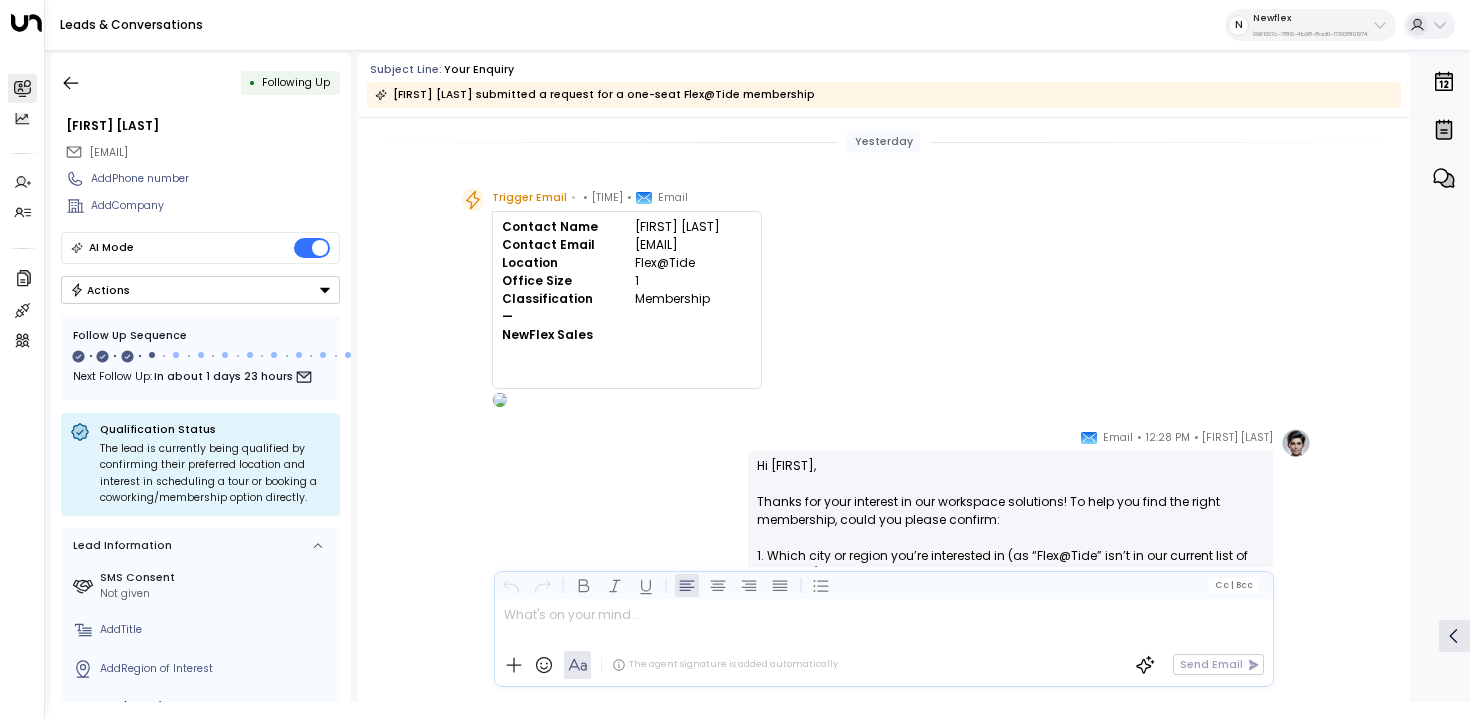 scroll, scrollTop: 0, scrollLeft: 0, axis: both 